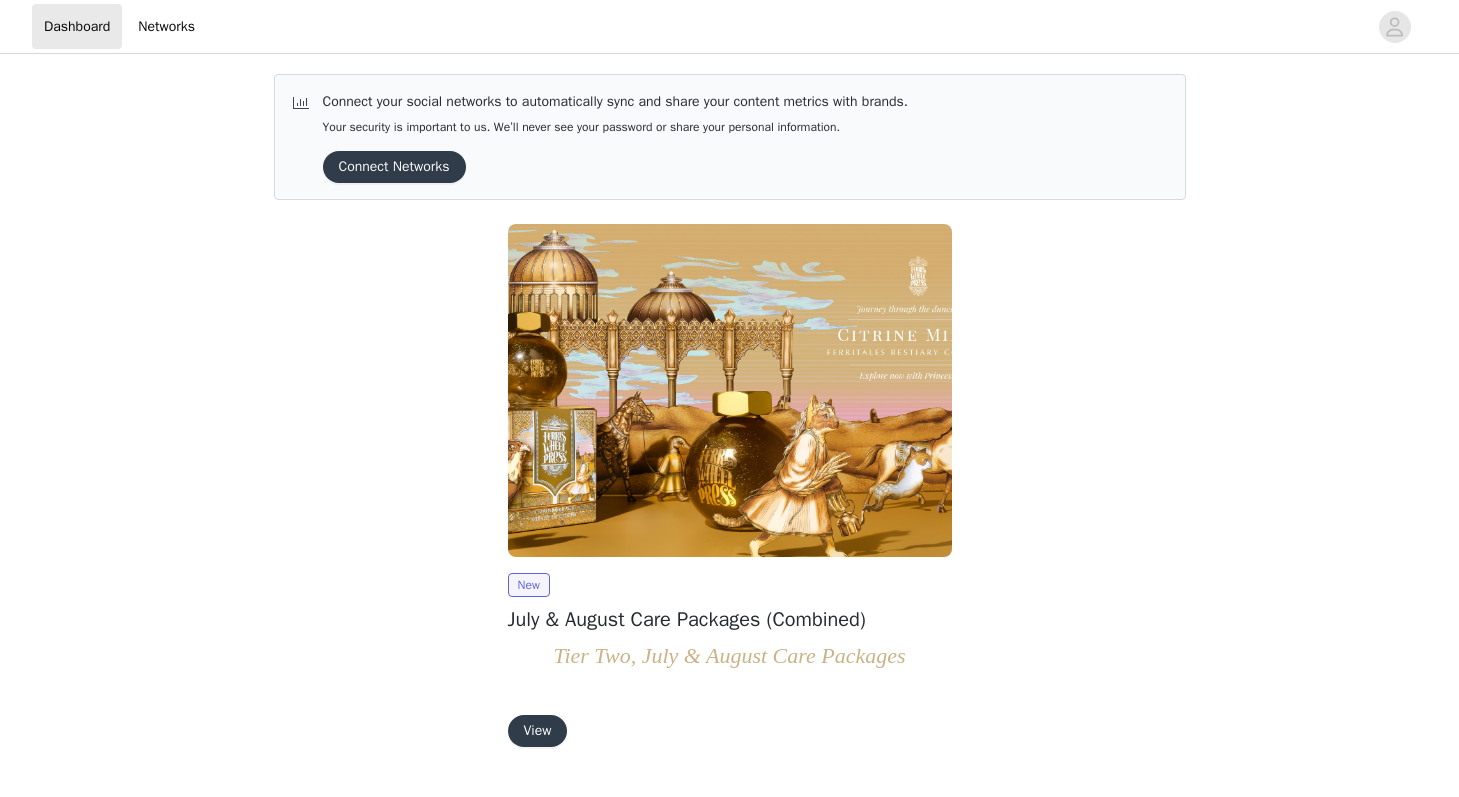 scroll, scrollTop: 0, scrollLeft: 0, axis: both 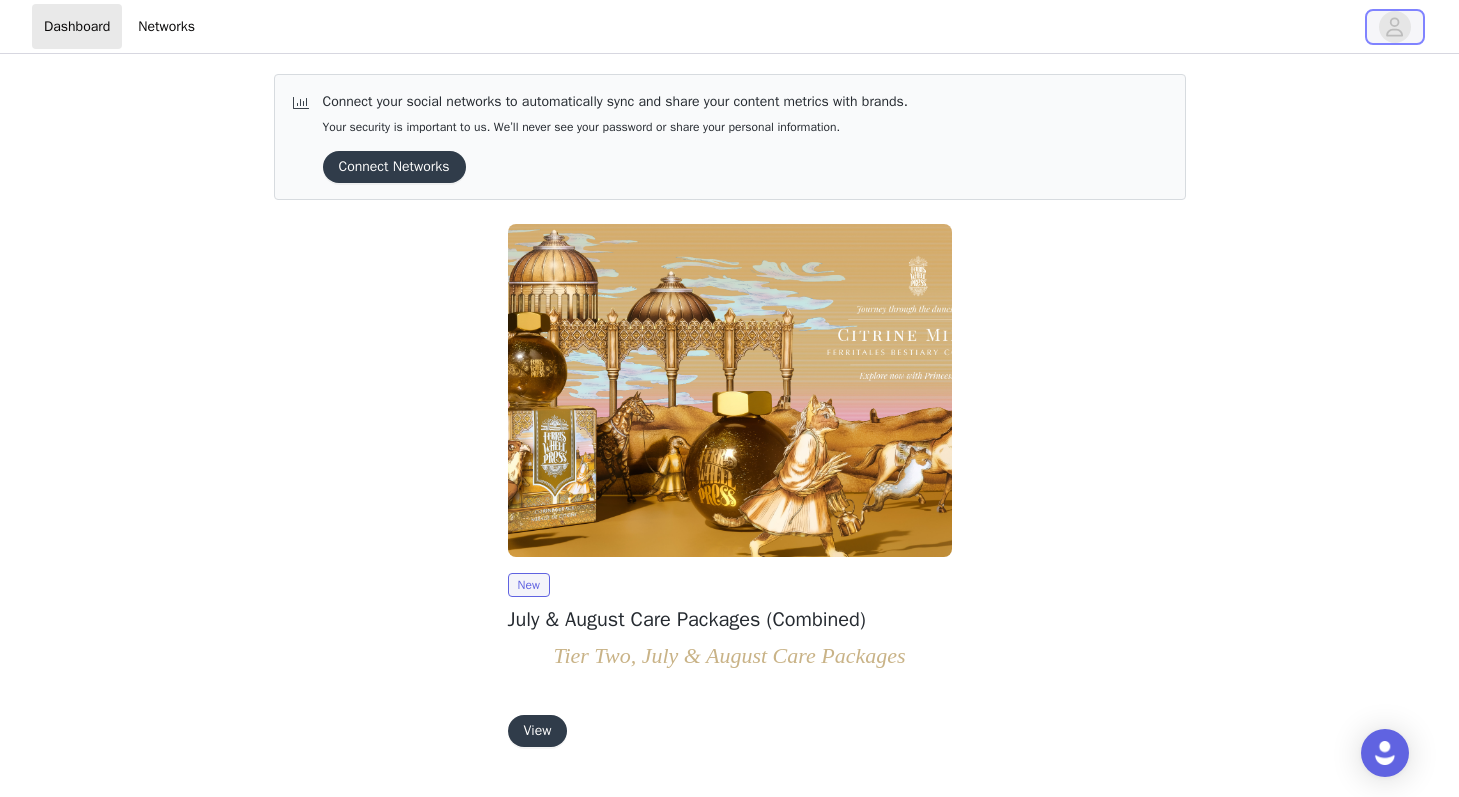 click 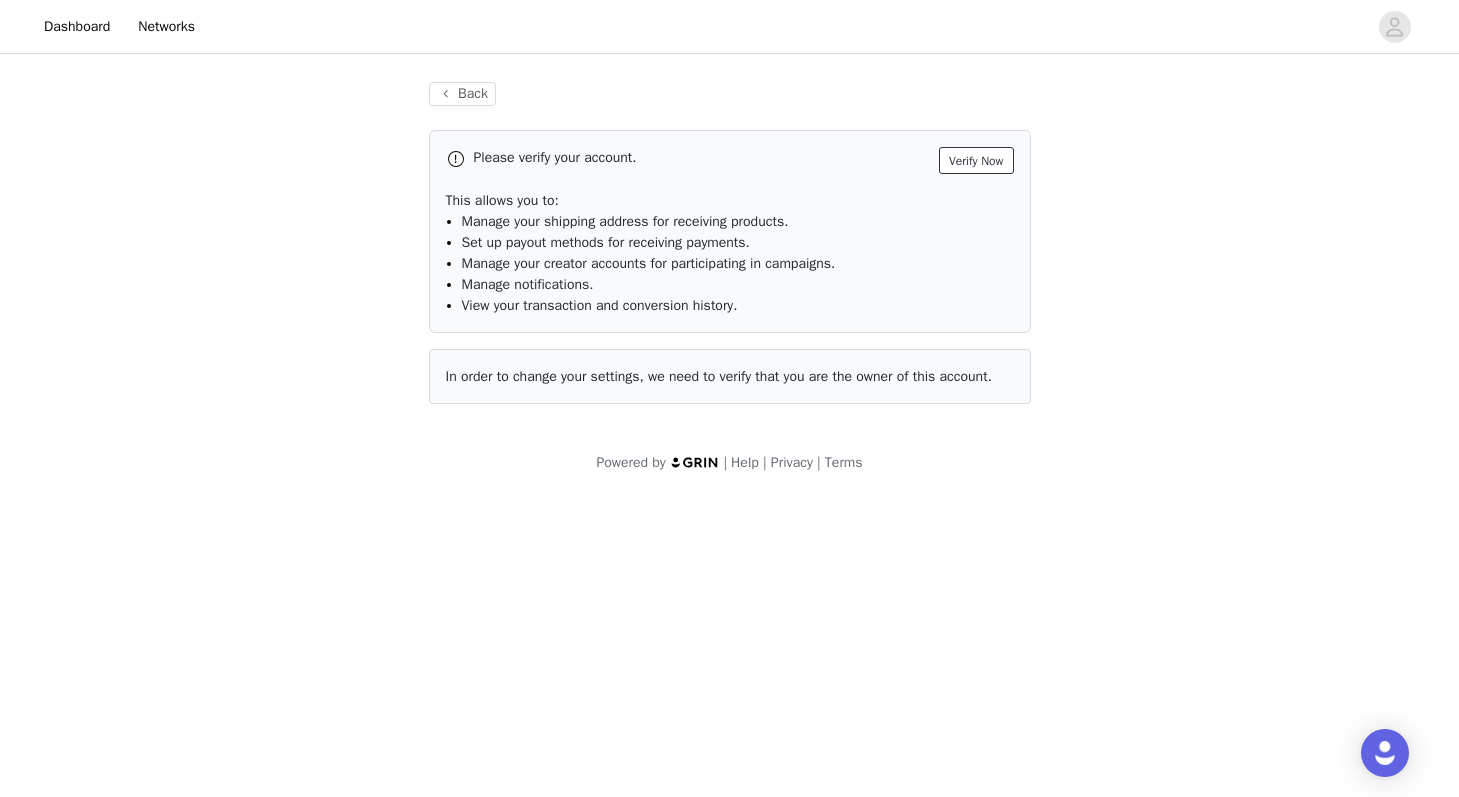 click on "Verify Now" at bounding box center [976, 160] 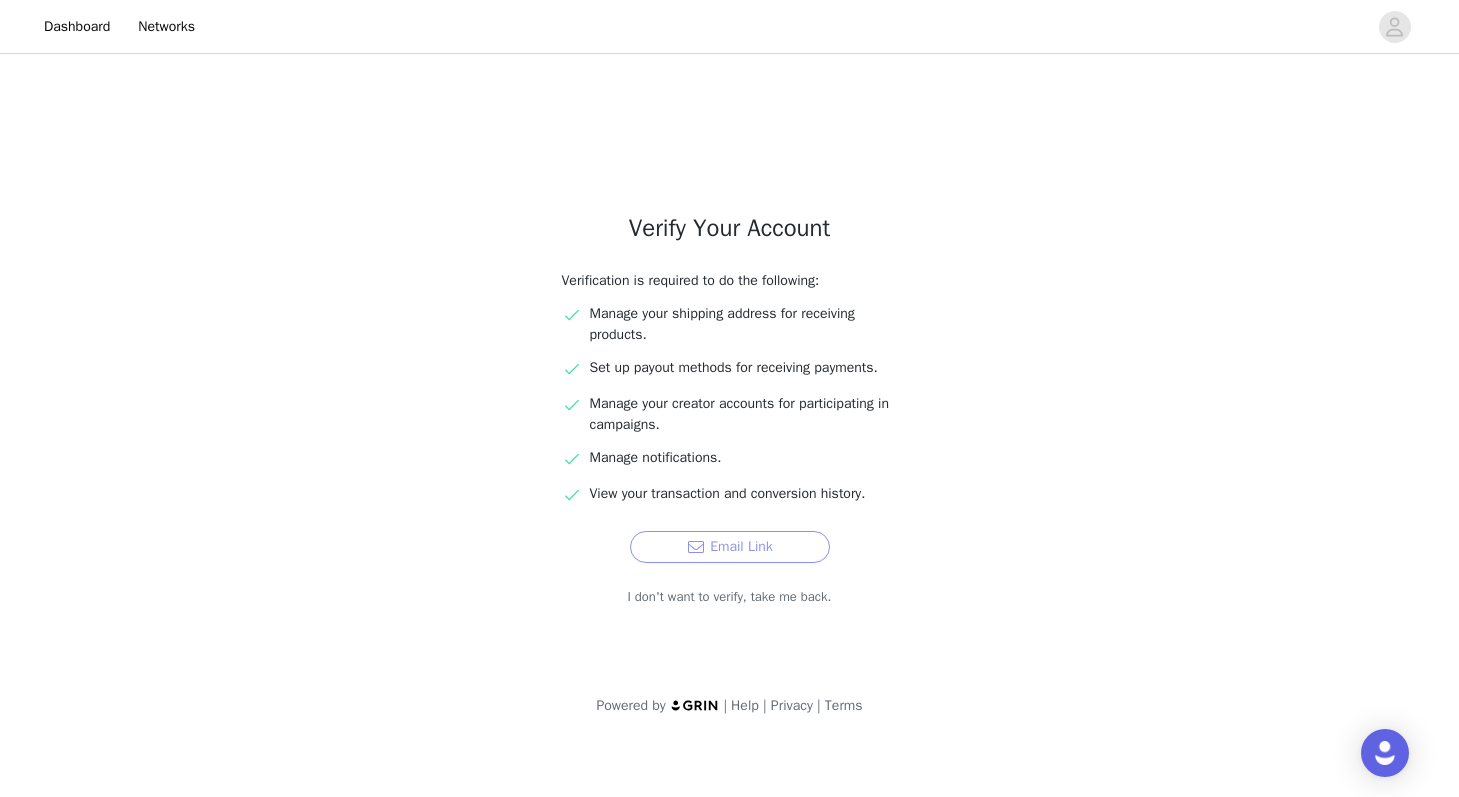 click on "Email Link" at bounding box center (730, 547) 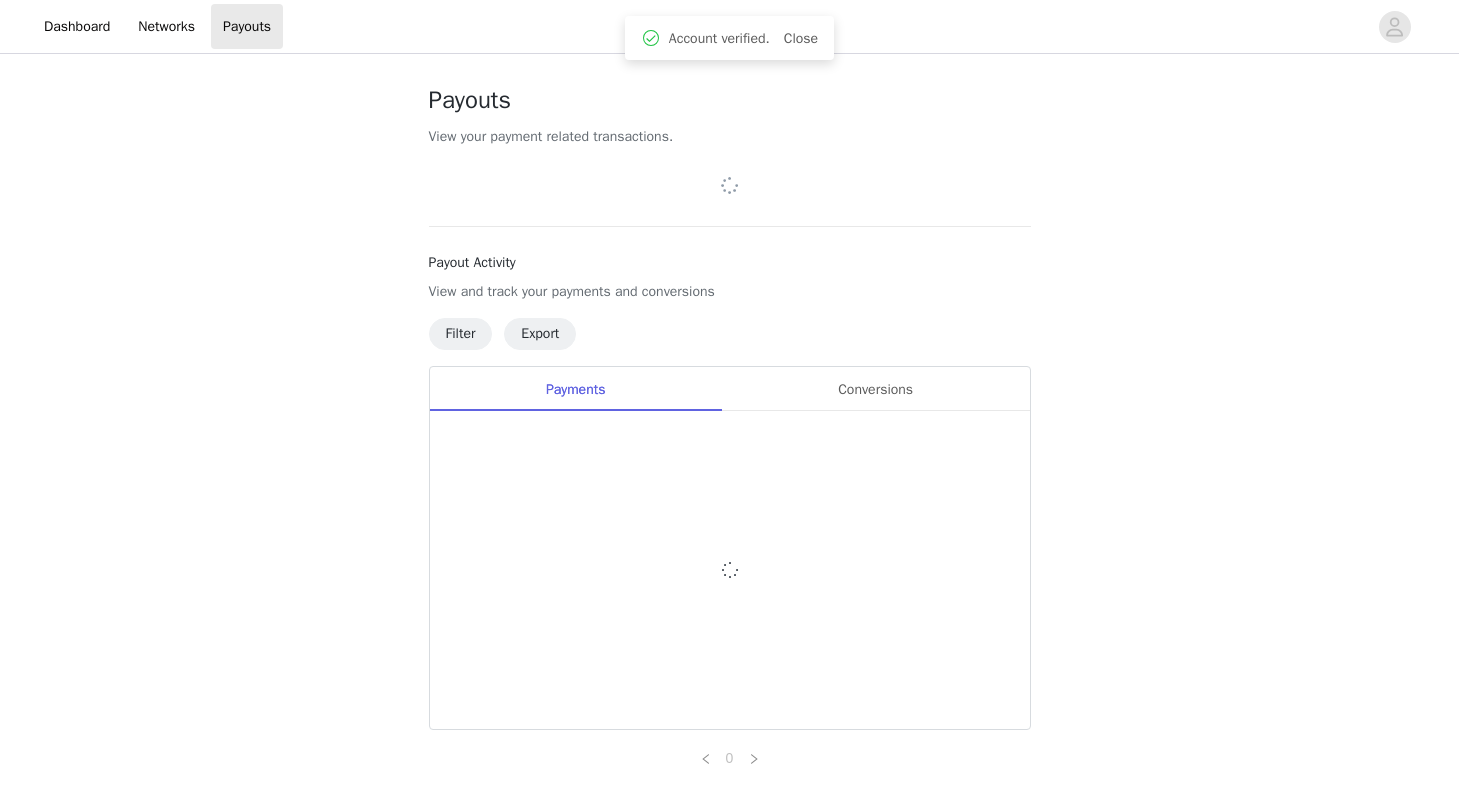 scroll, scrollTop: 0, scrollLeft: 0, axis: both 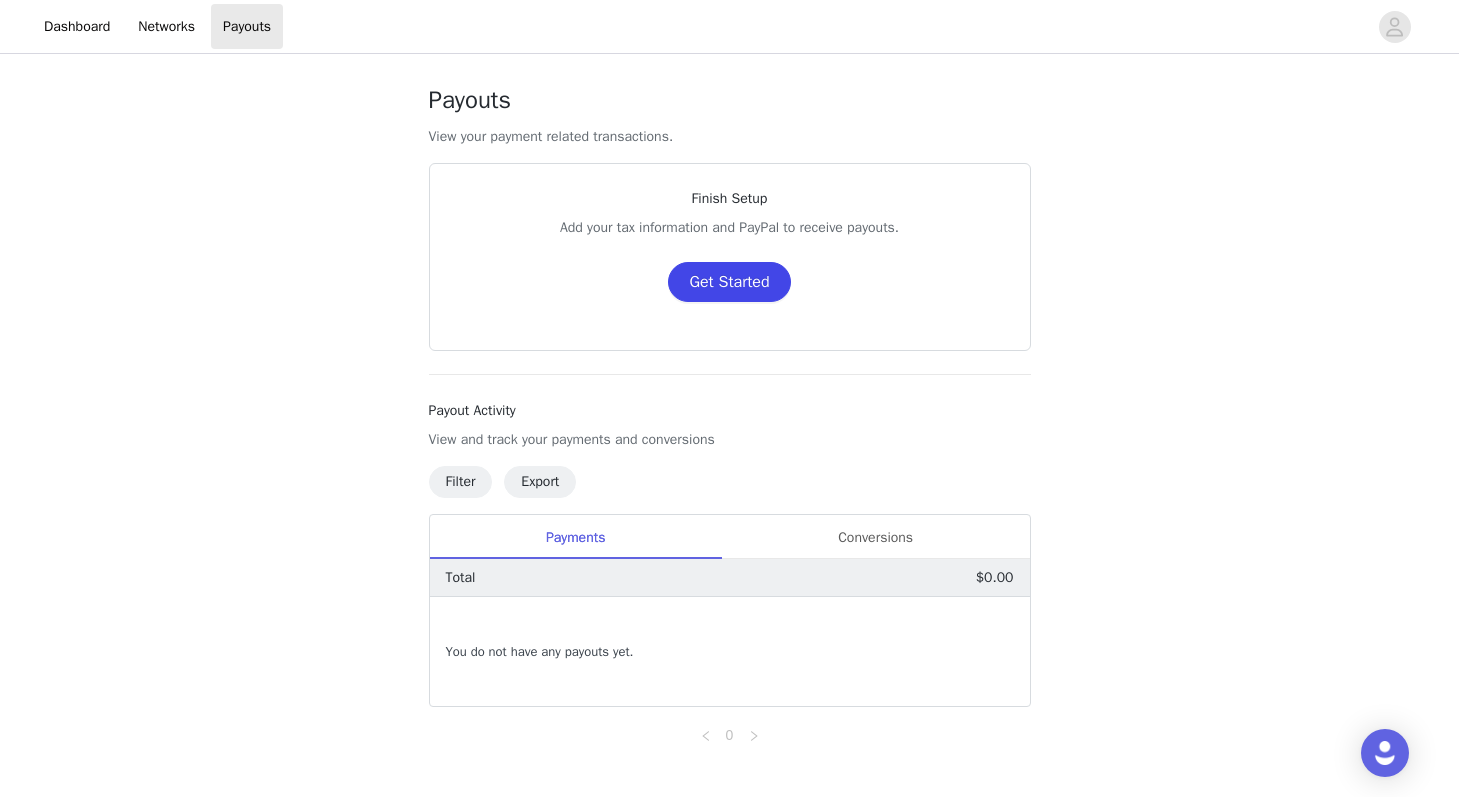 click on "Get Started" at bounding box center [729, 282] 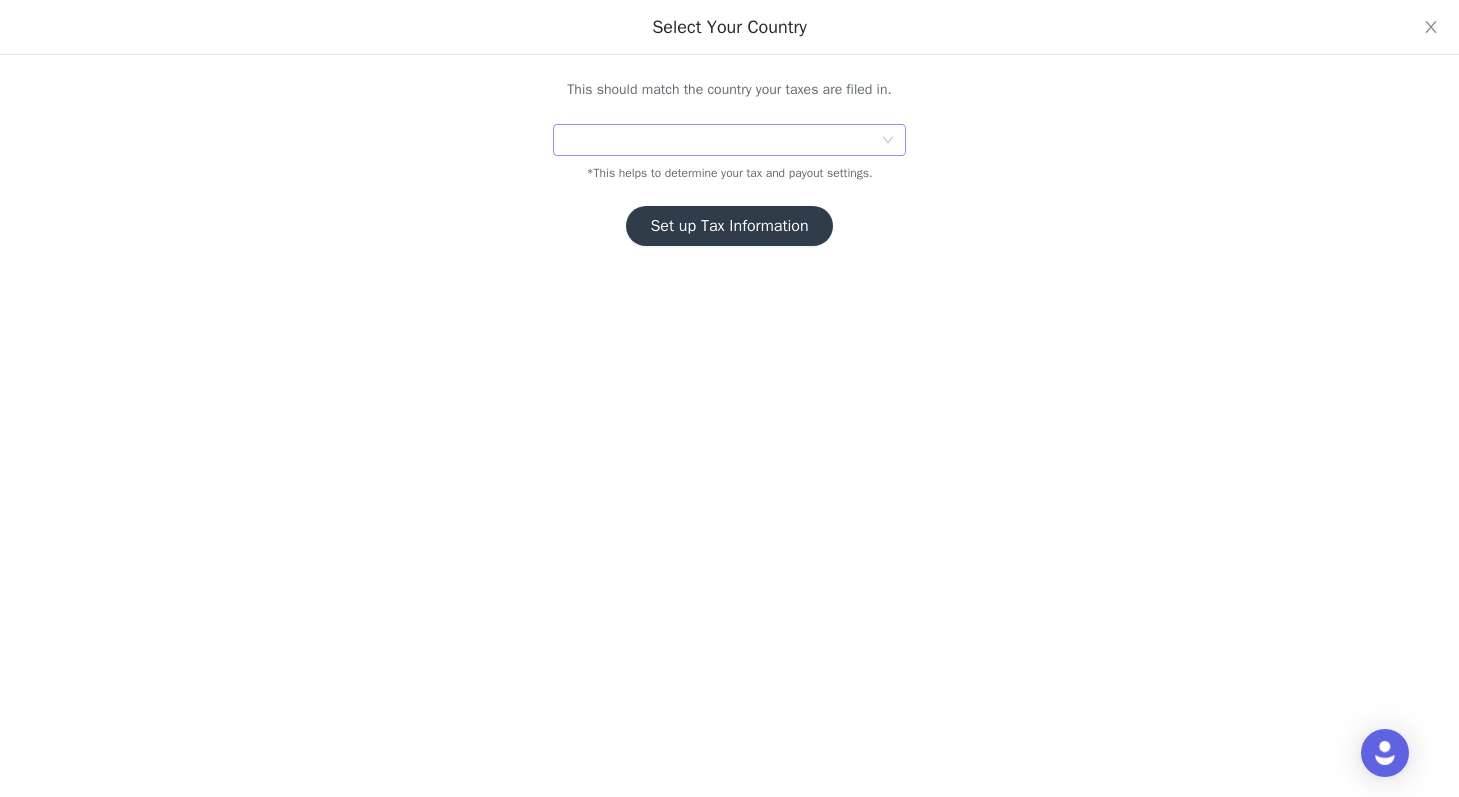 click at bounding box center [722, 140] 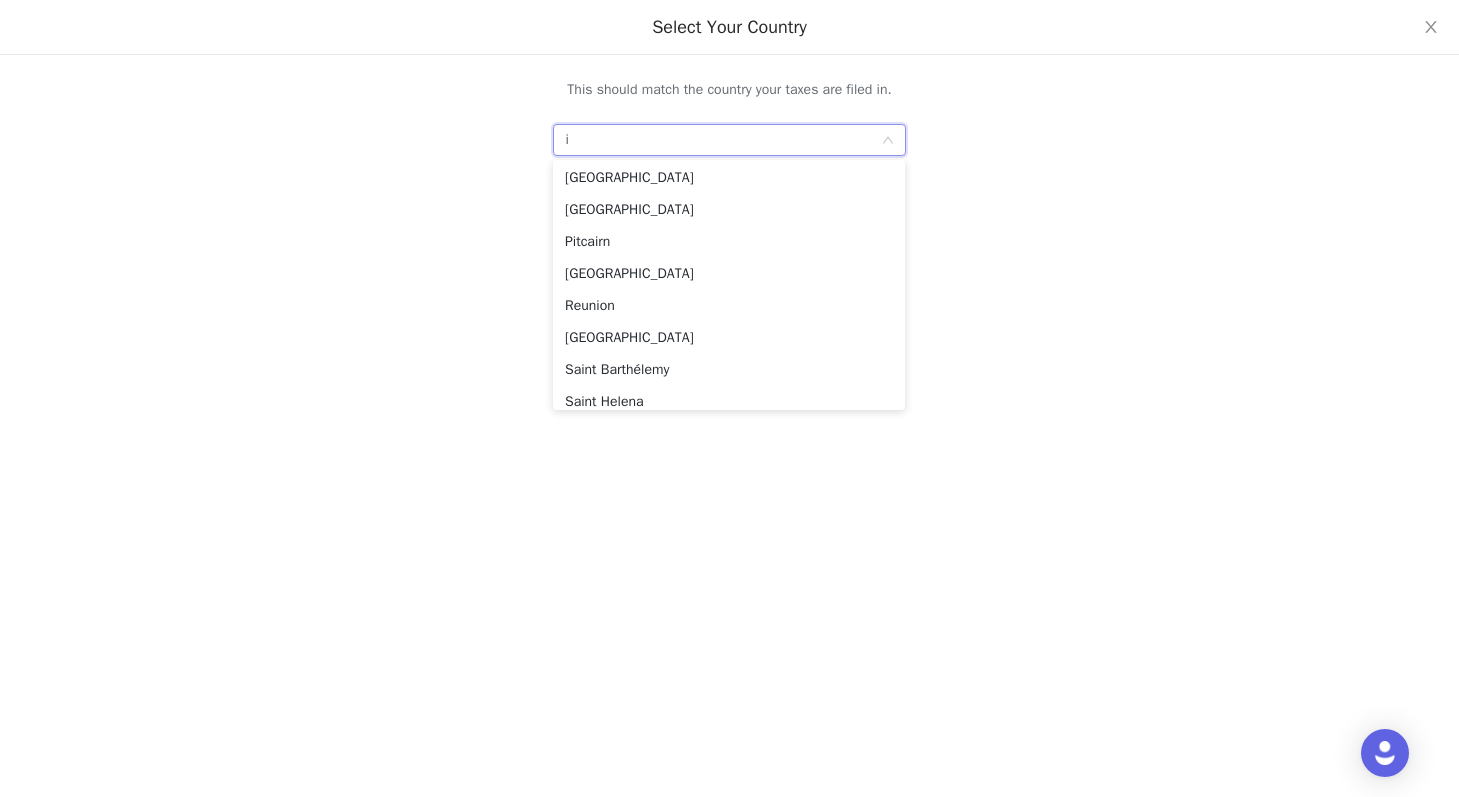 scroll, scrollTop: 4, scrollLeft: 0, axis: vertical 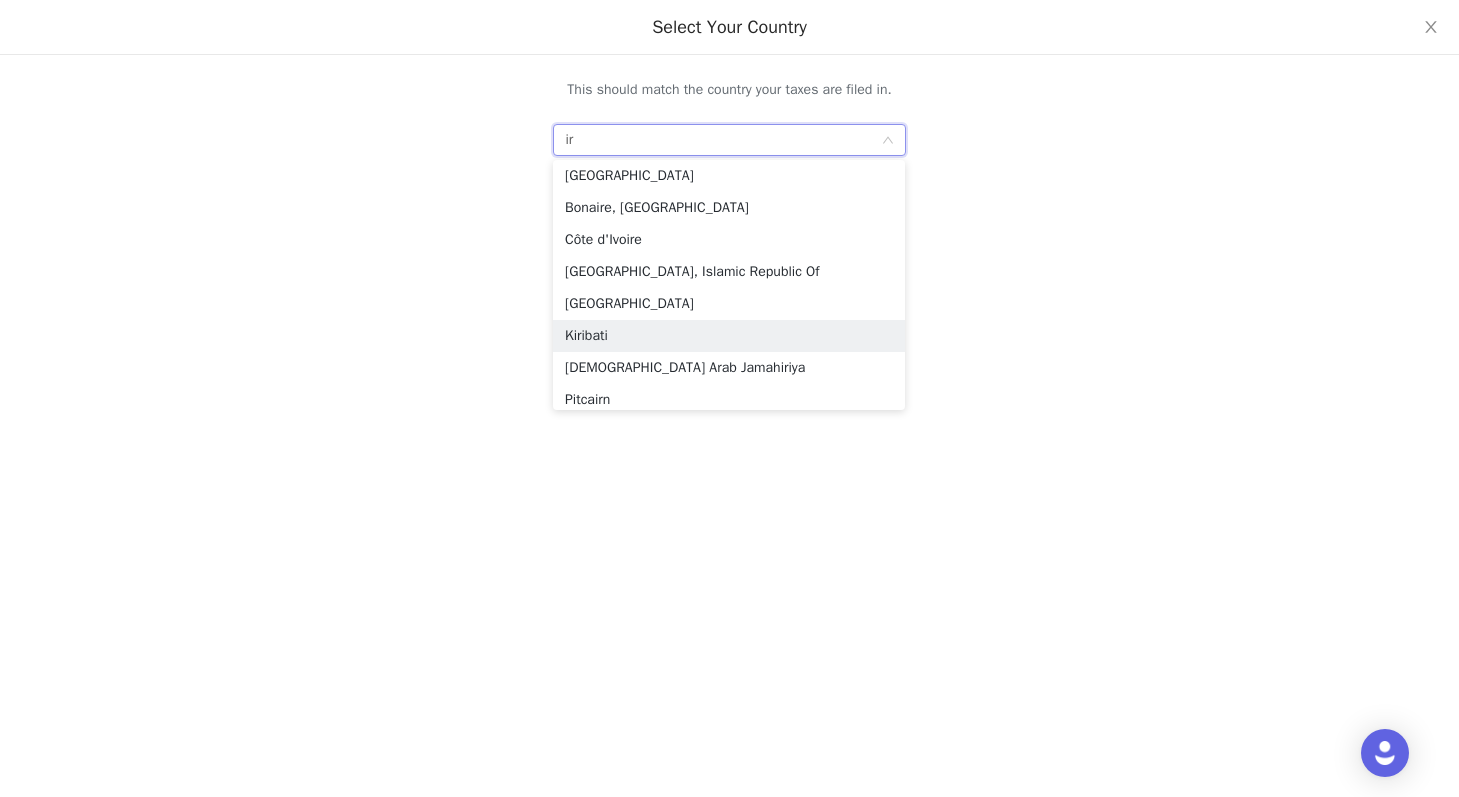 type on "ire" 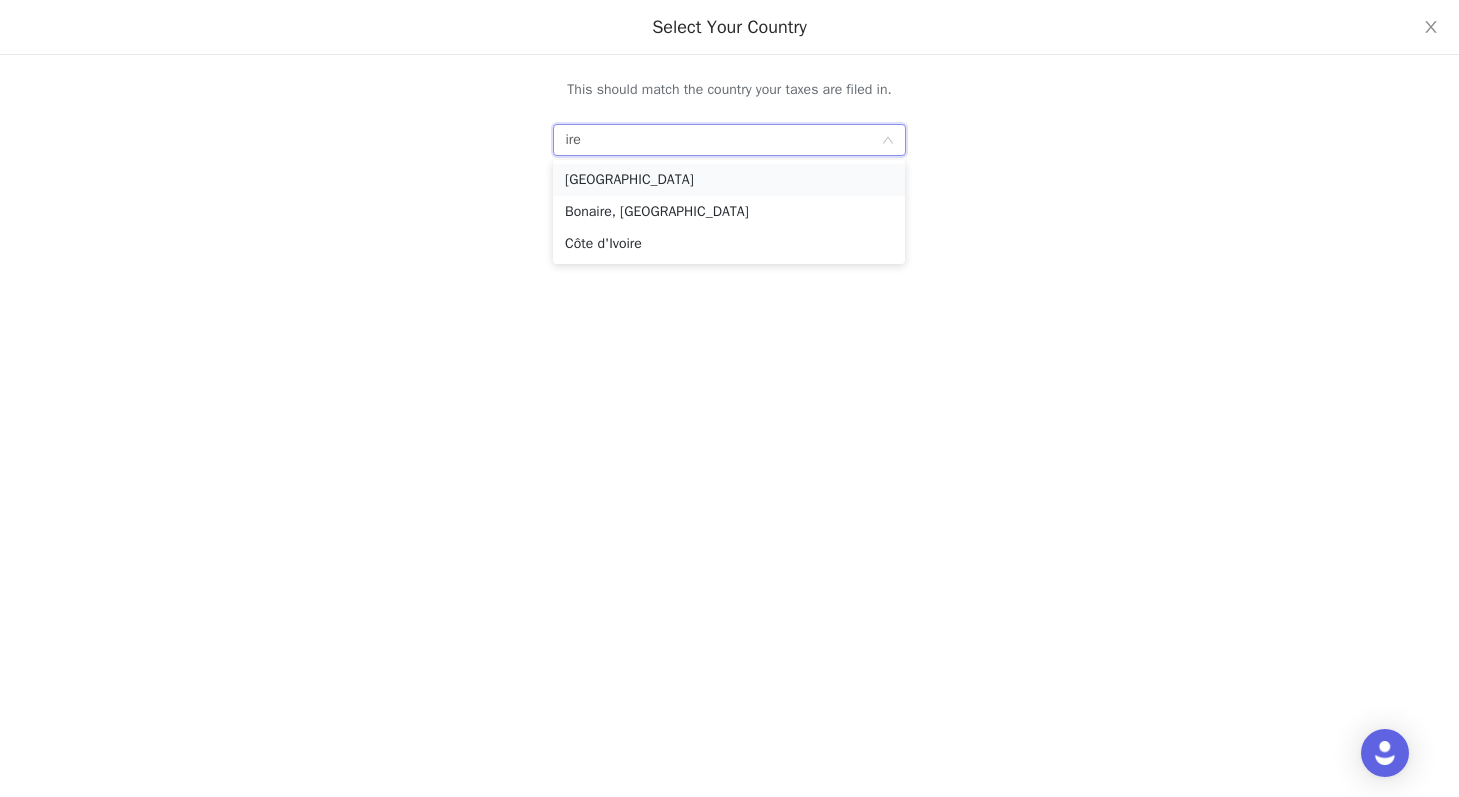 click on "Ireland" at bounding box center (729, 180) 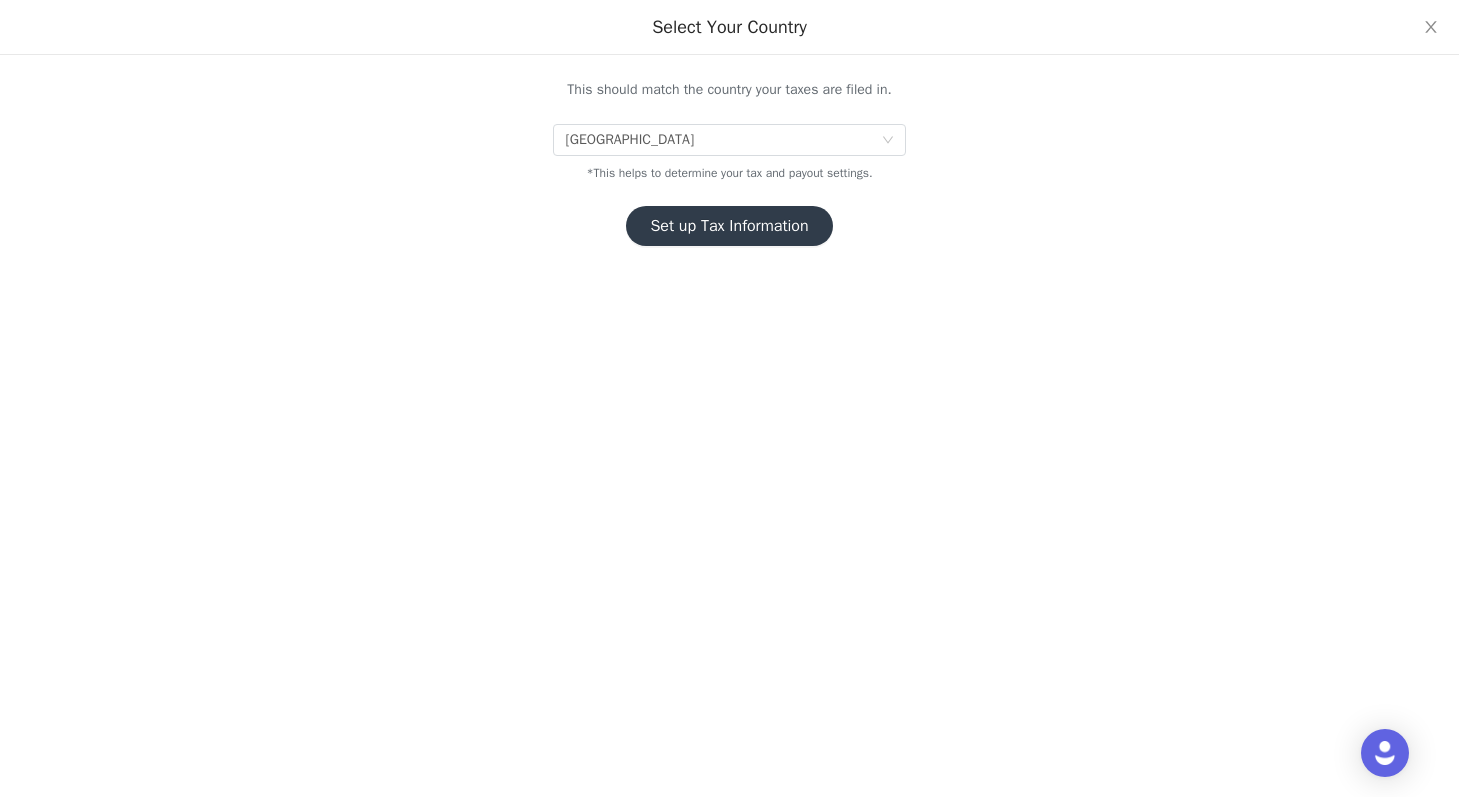 click on "Set up Tax Information" at bounding box center [729, 226] 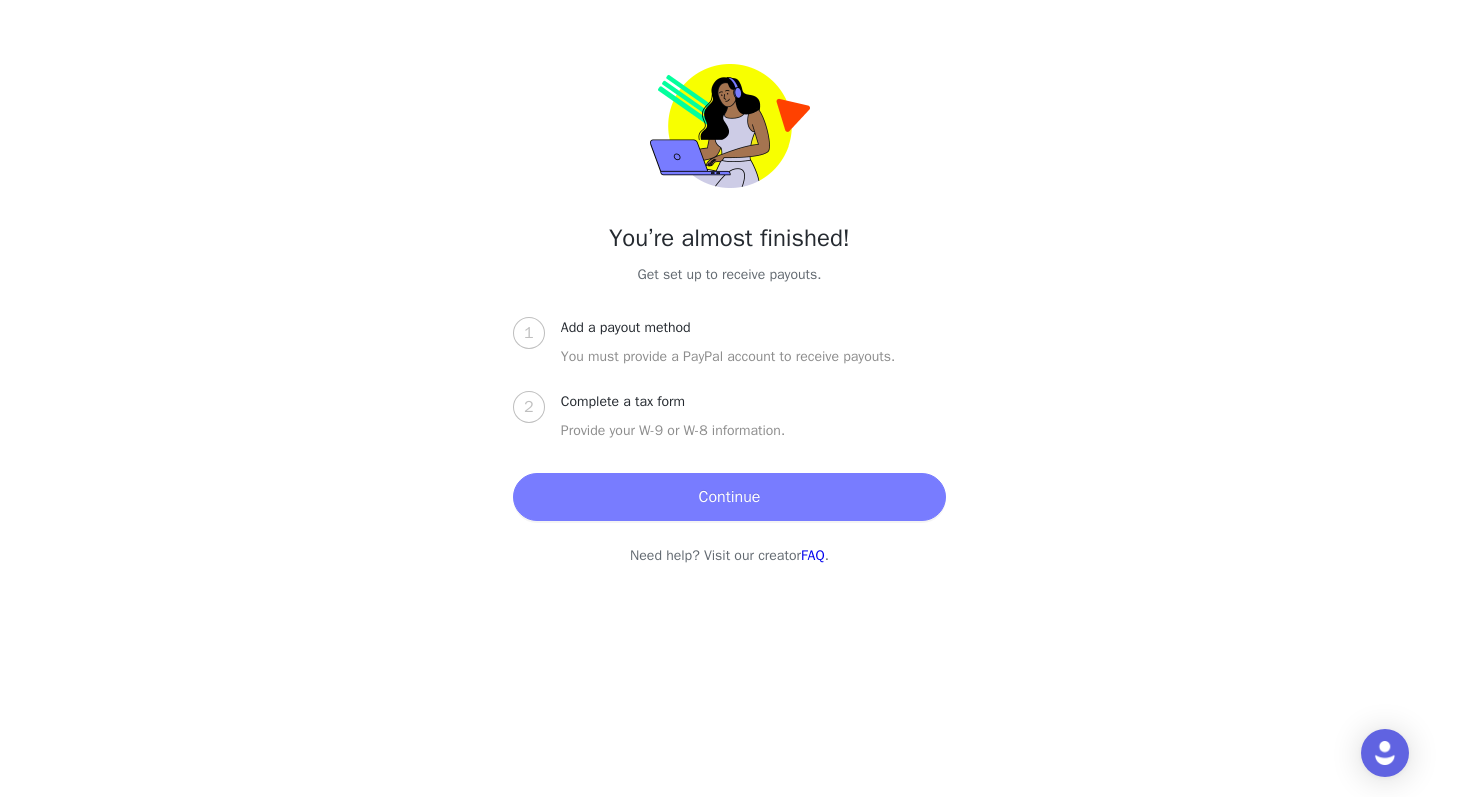 click on "Continue" at bounding box center [729, 497] 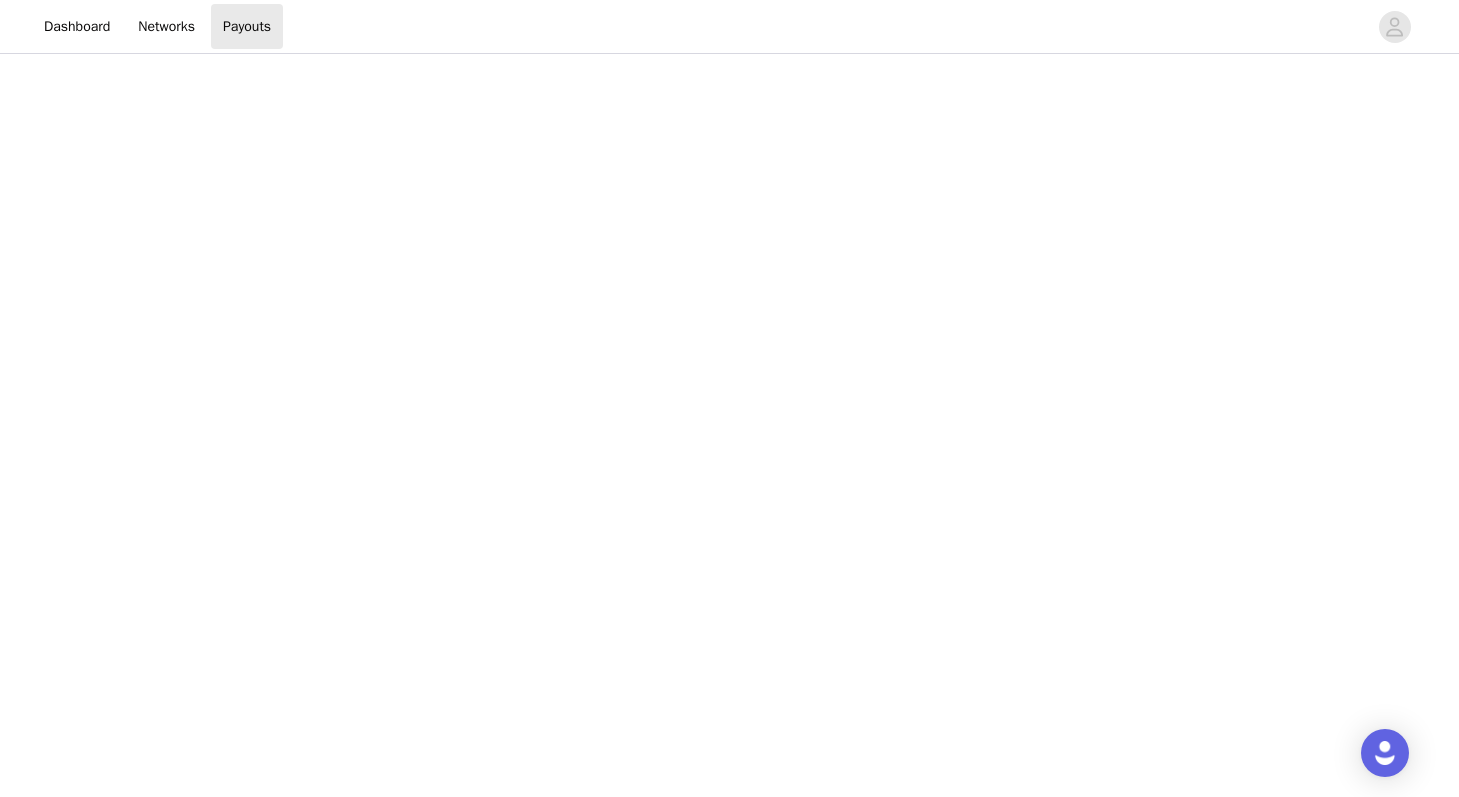 scroll, scrollTop: 148, scrollLeft: 0, axis: vertical 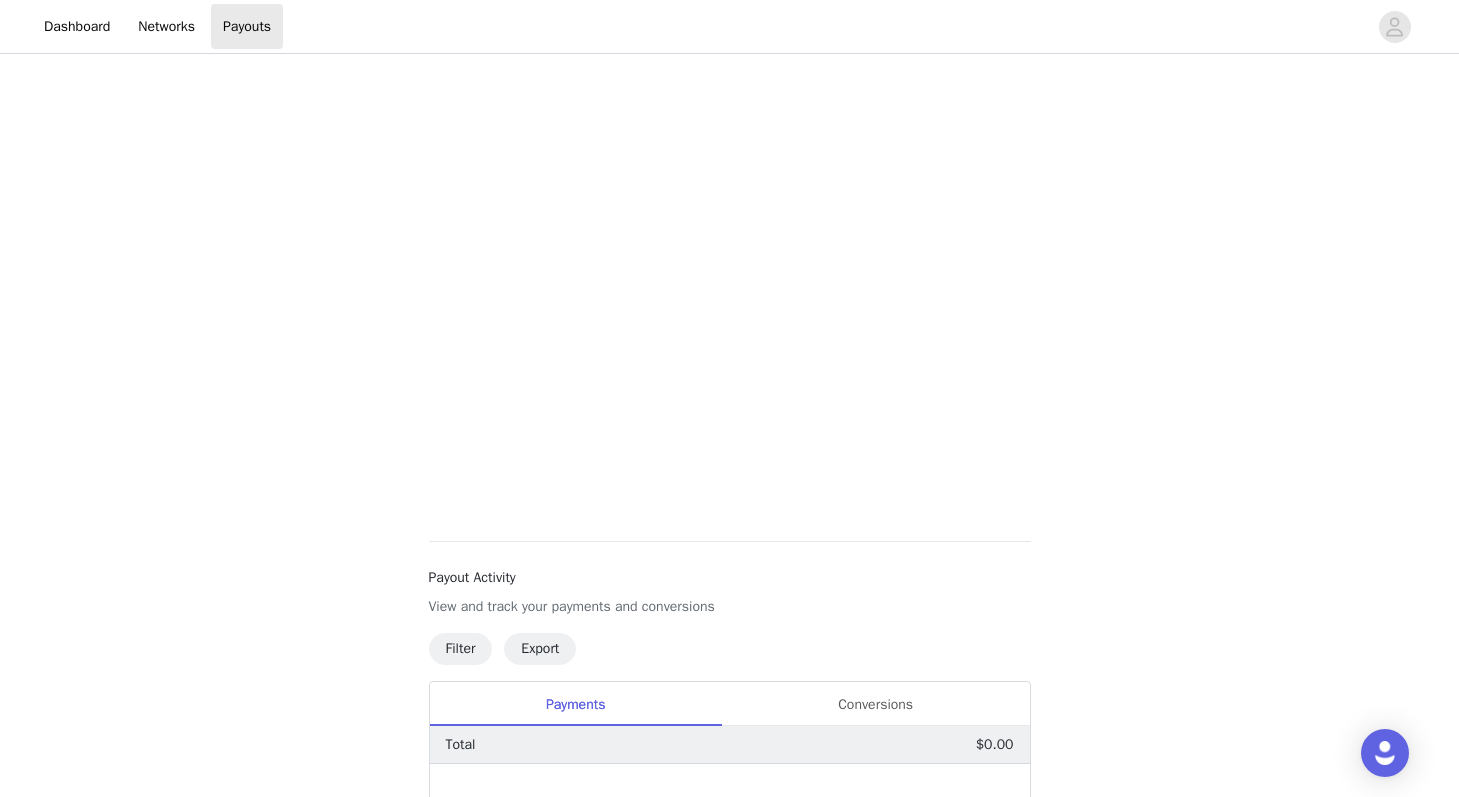 click on "Payouts   View your payment related transactions.             Payout Activity   View and track your payments and conversions   Filter   Export     Payments Conversions   Total     $0.00    You do not have any payouts yet.   0                       Powered by       |    Help    |    Privacy    |    Terms" at bounding box center (729, 177) 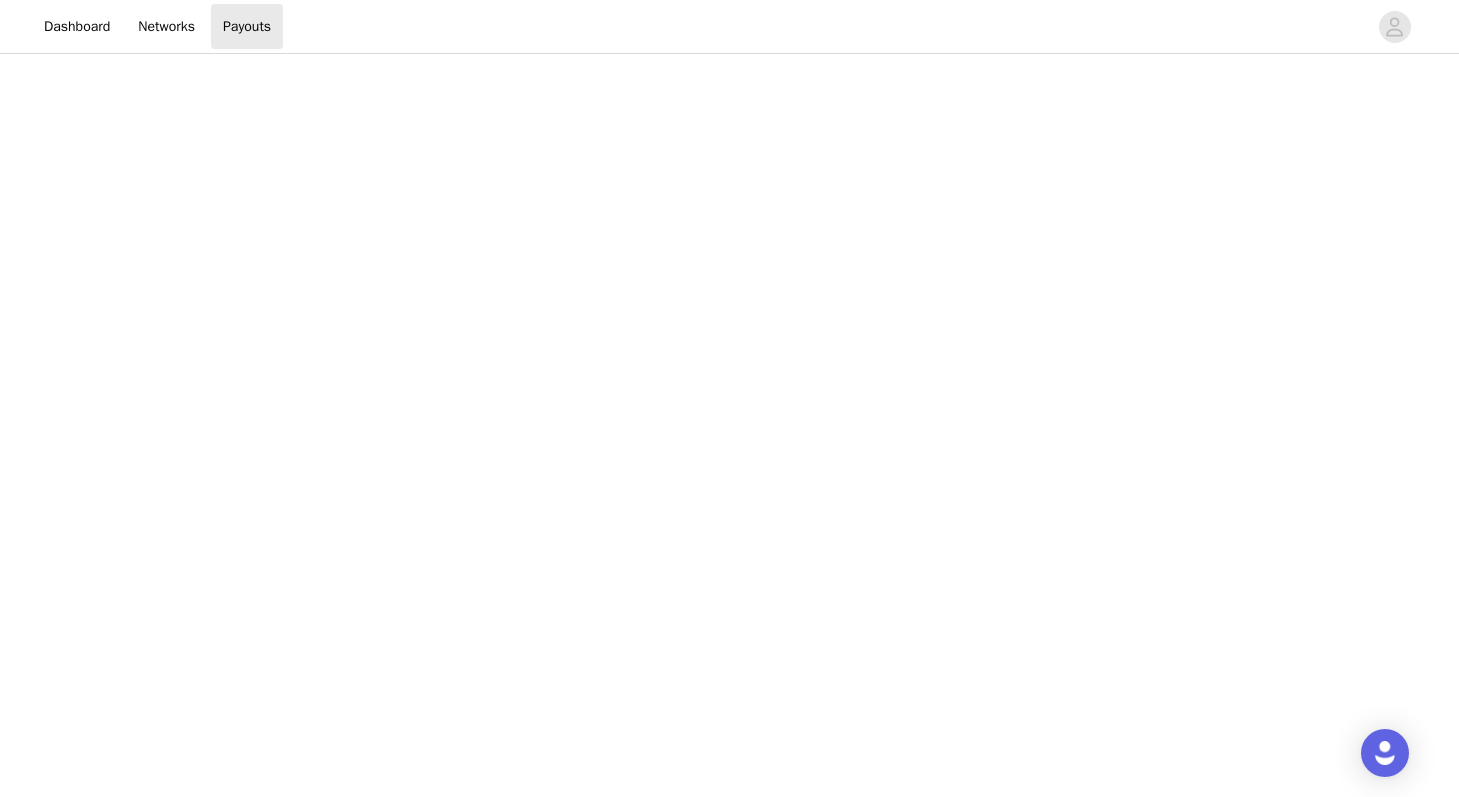 scroll, scrollTop: 143, scrollLeft: 0, axis: vertical 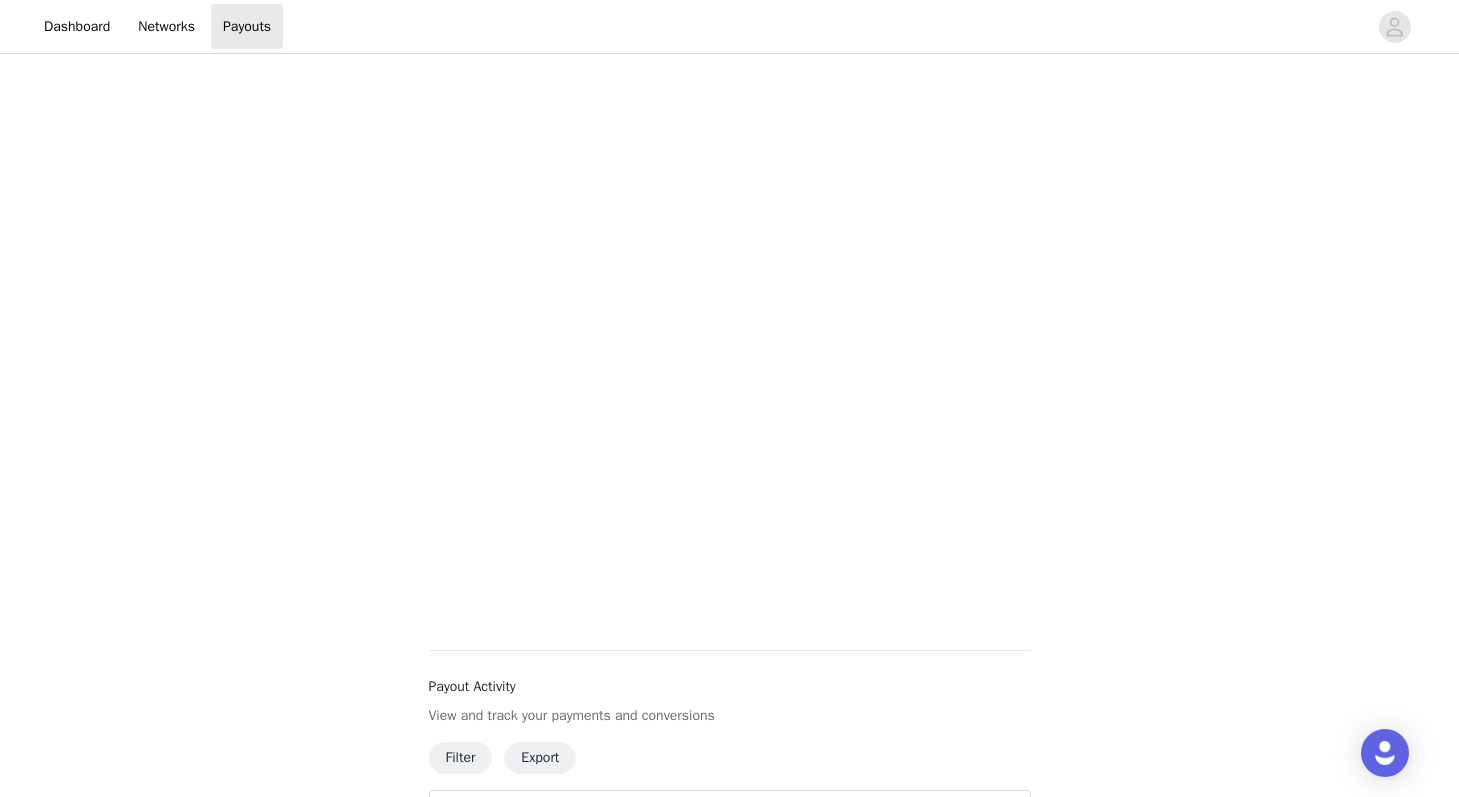 click on "Payouts   View your payment related transactions.             Payout Activity   View and track your payments and conversions   Filter   Export     Payments Conversions   Total     $0.00    You do not have any payouts yet.   0                       Powered by       |    Help    |    Privacy    |    Terms" at bounding box center [729, -128] 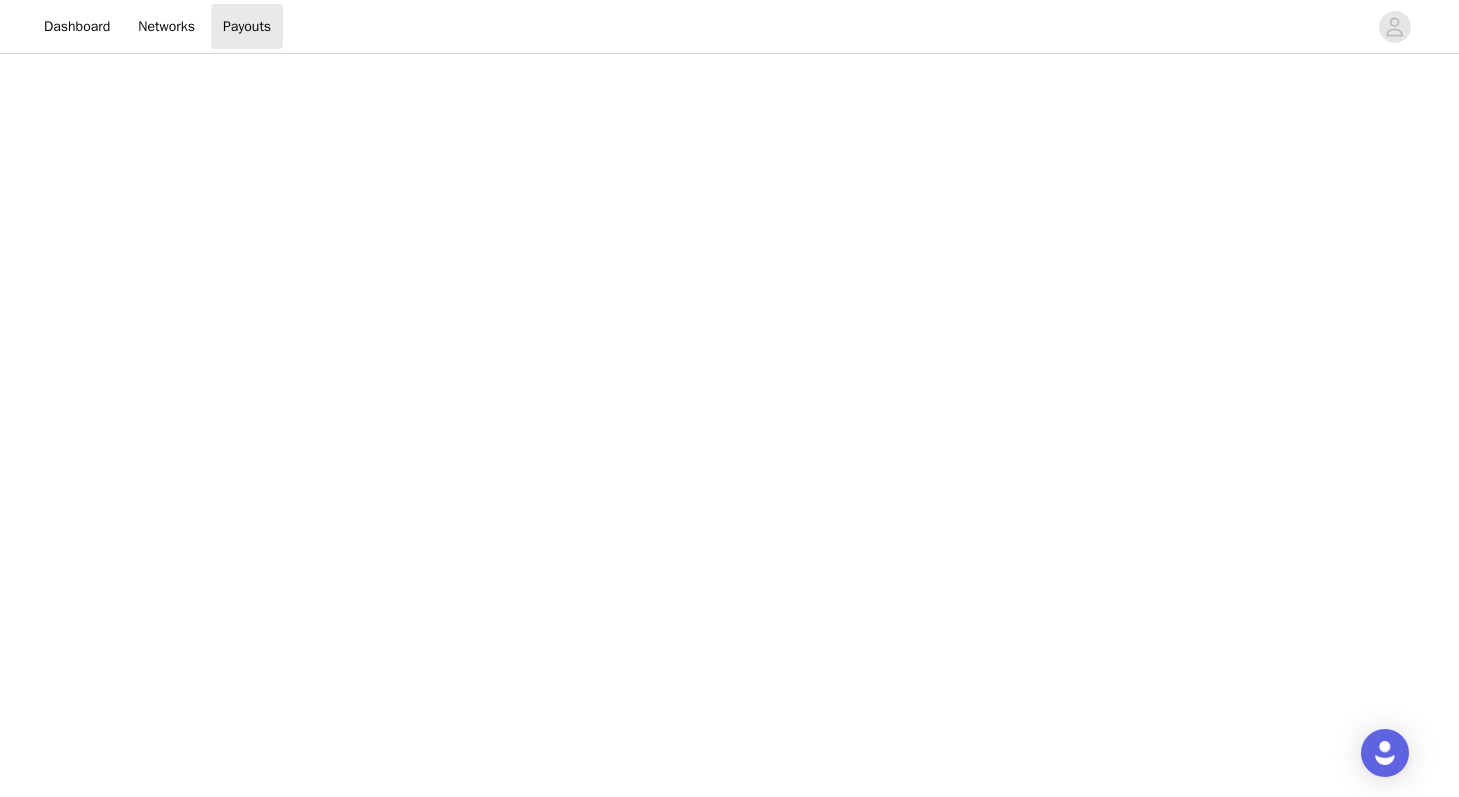 scroll, scrollTop: 815, scrollLeft: 0, axis: vertical 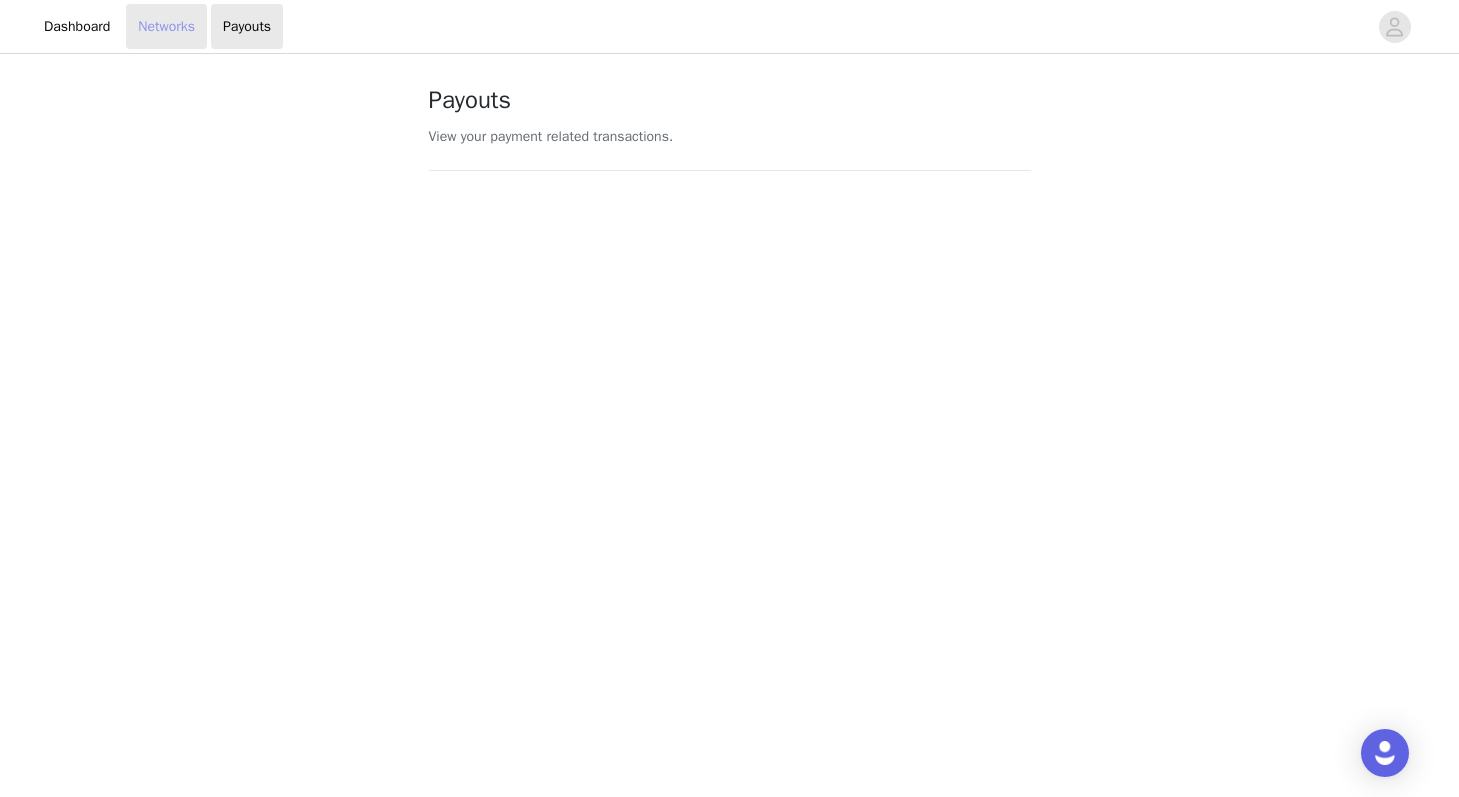 click on "Networks" at bounding box center (166, 26) 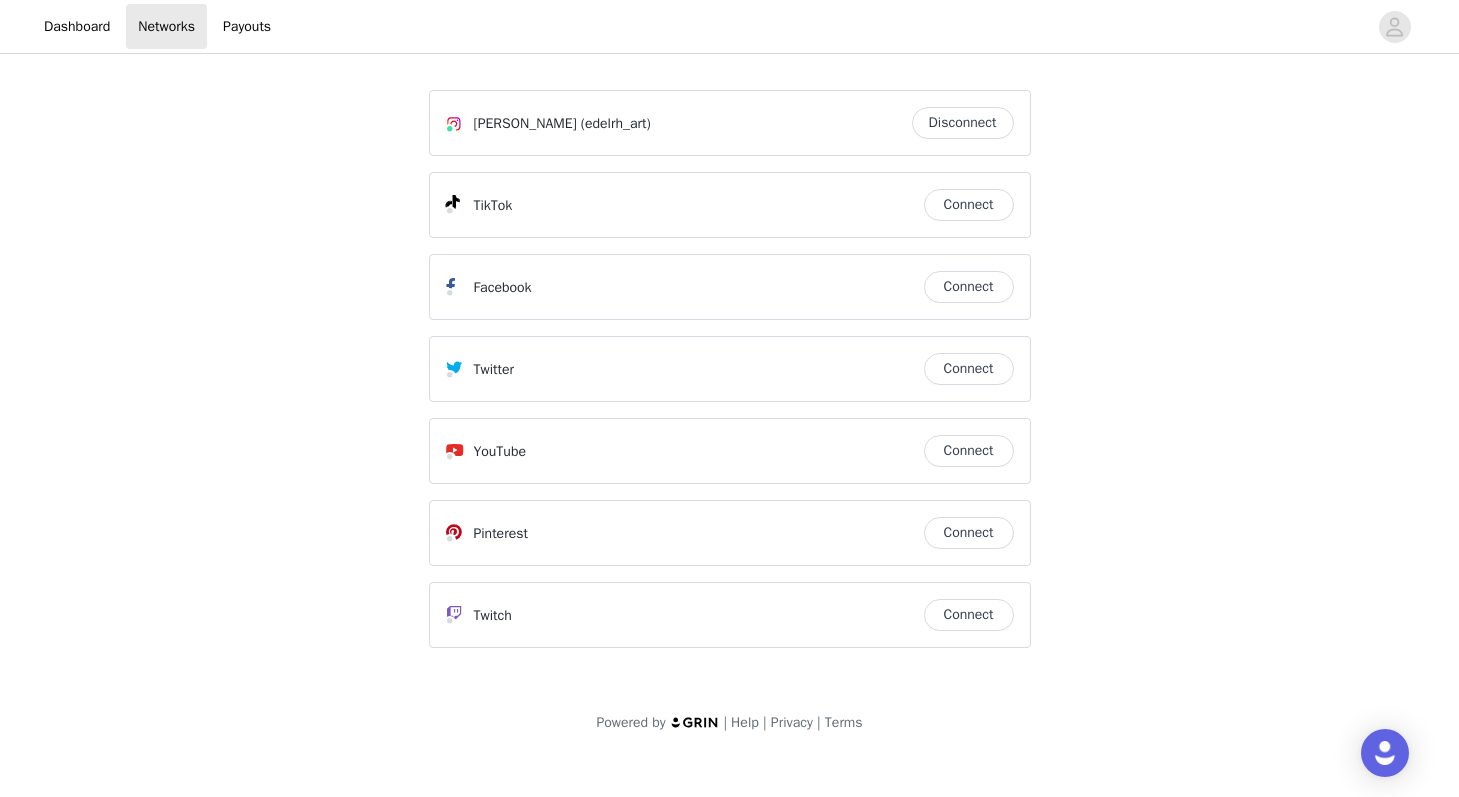 click on "Connect" at bounding box center (969, 205) 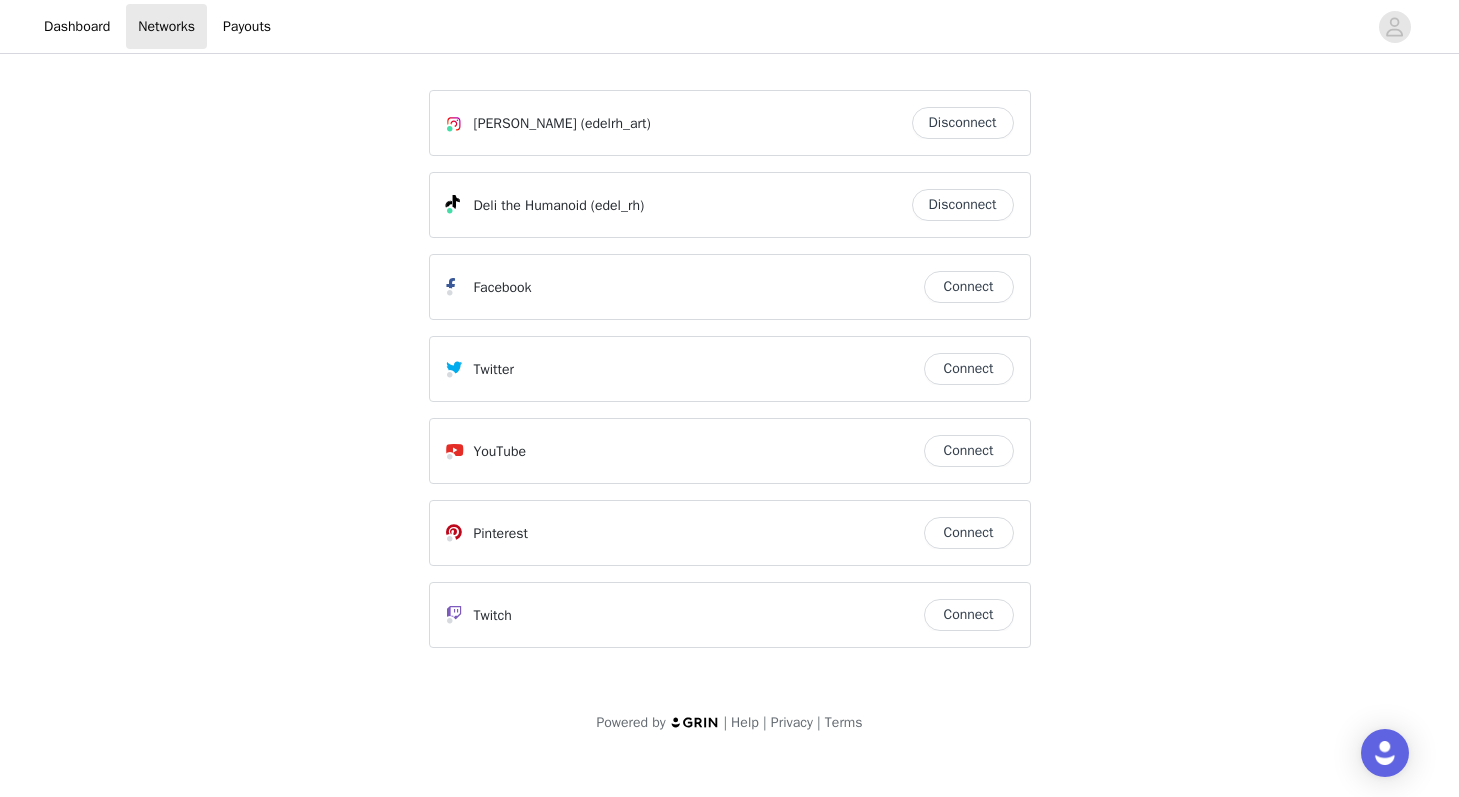 click on "Connect" at bounding box center (969, 287) 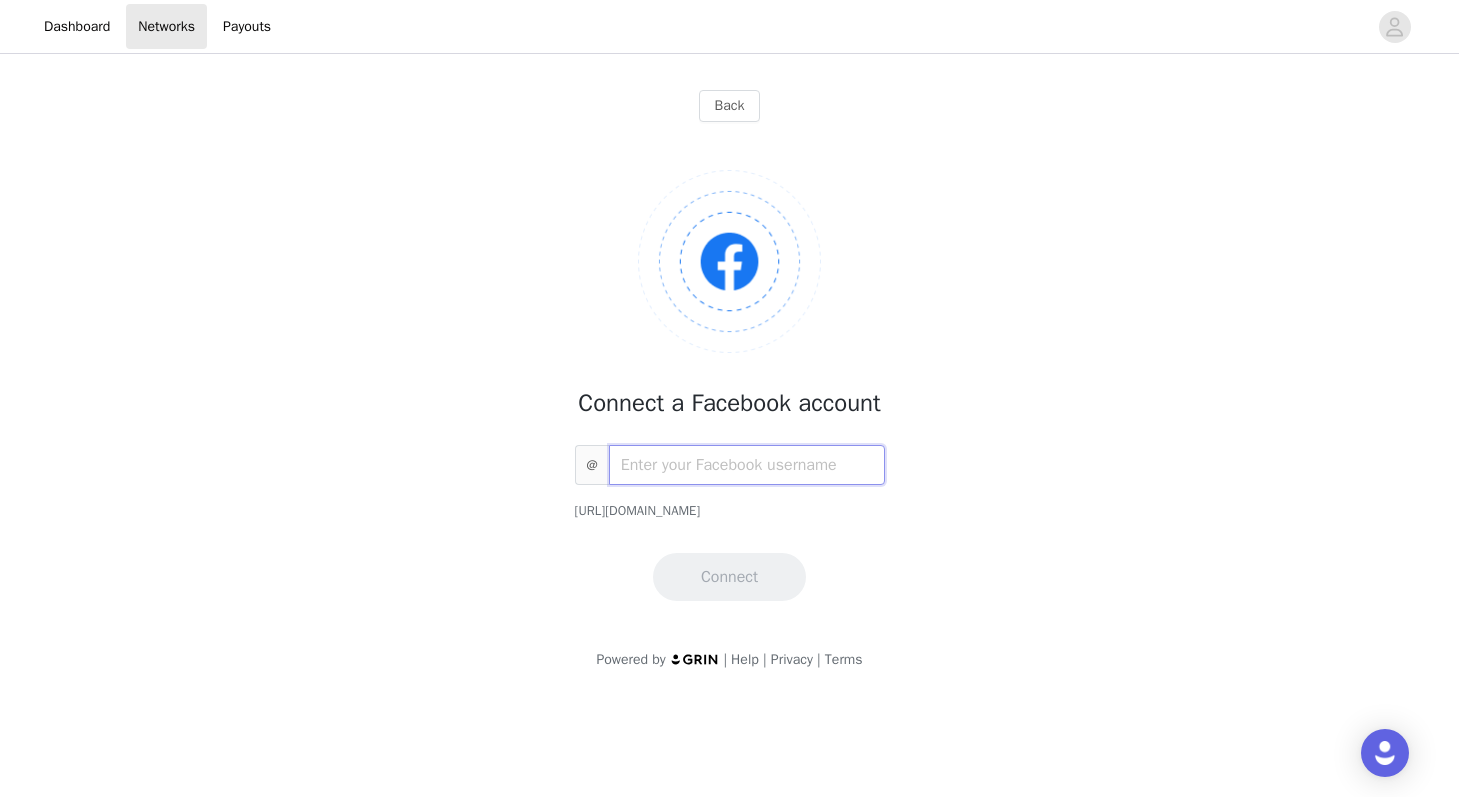 click at bounding box center (747, 465) 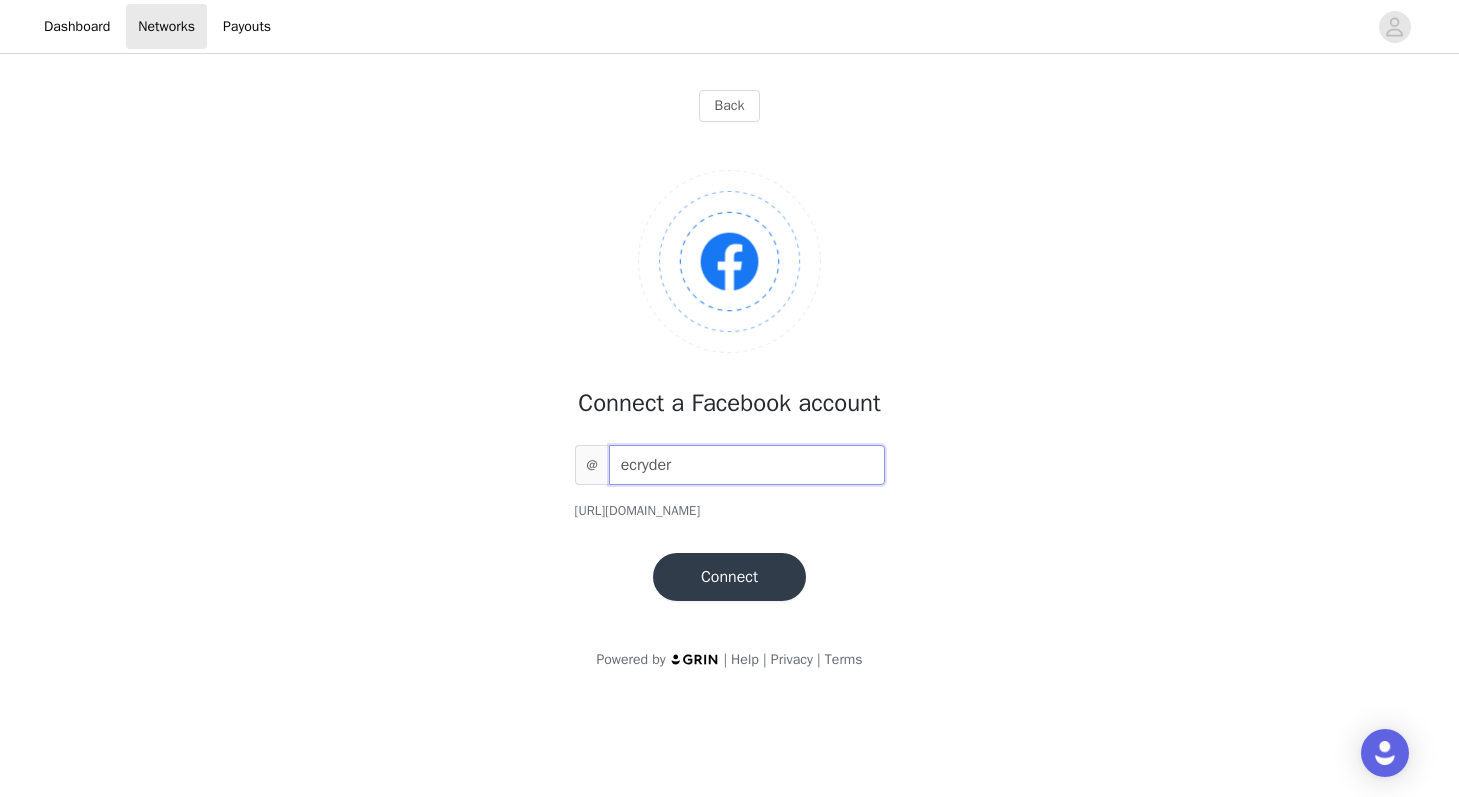 type on "ecryder" 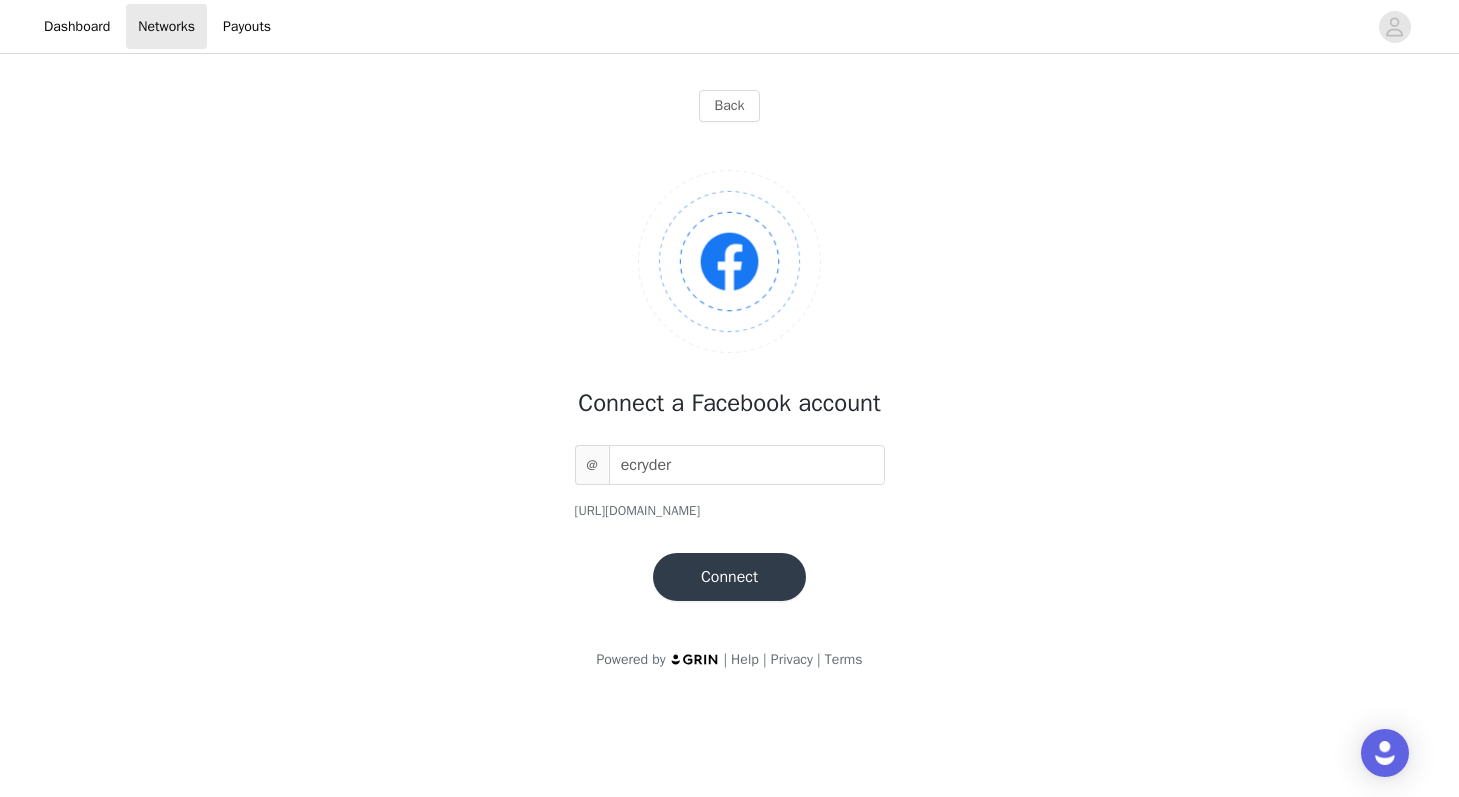 click on "Connect" at bounding box center (729, 577) 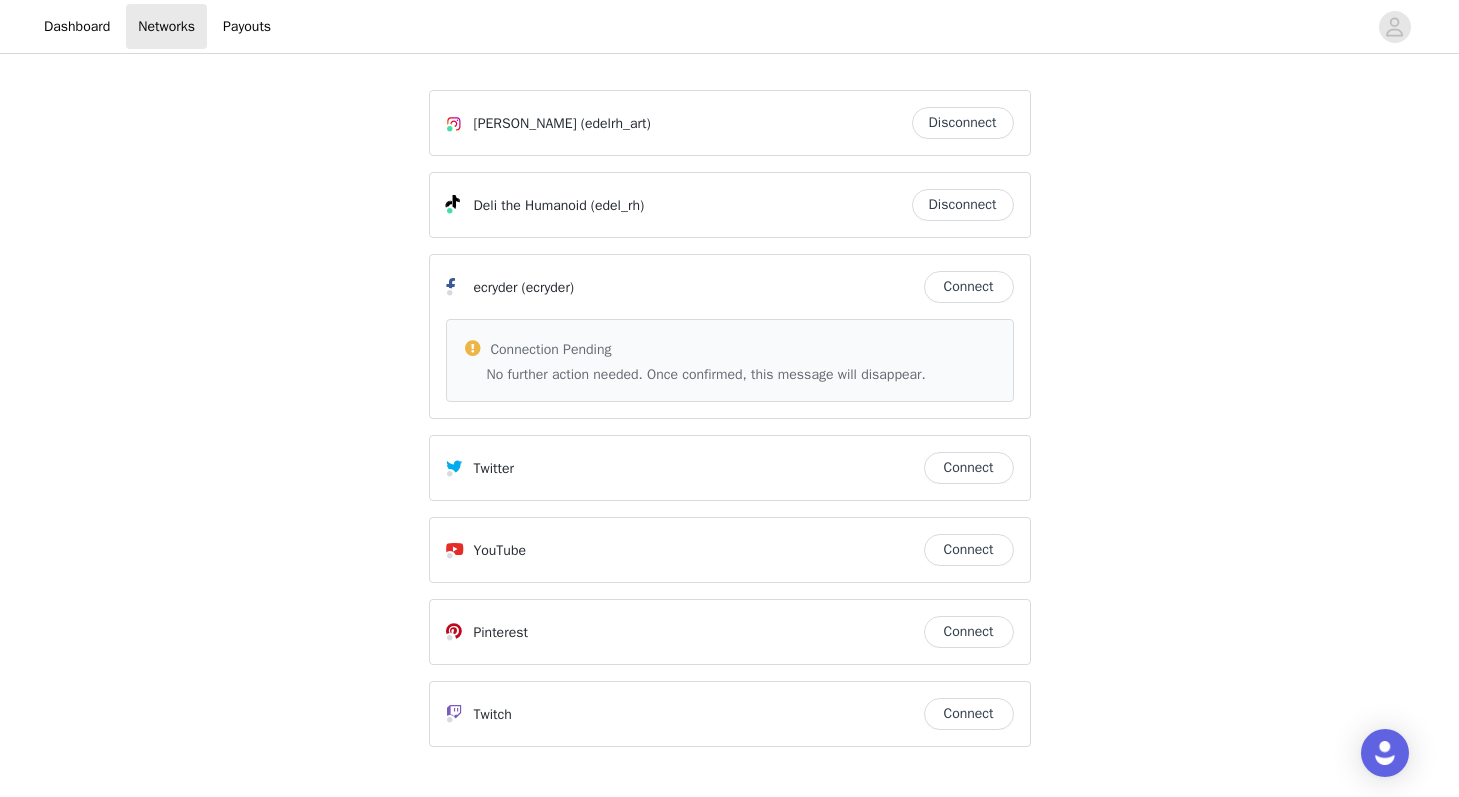 click on "YouTube" at bounding box center (685, 550) 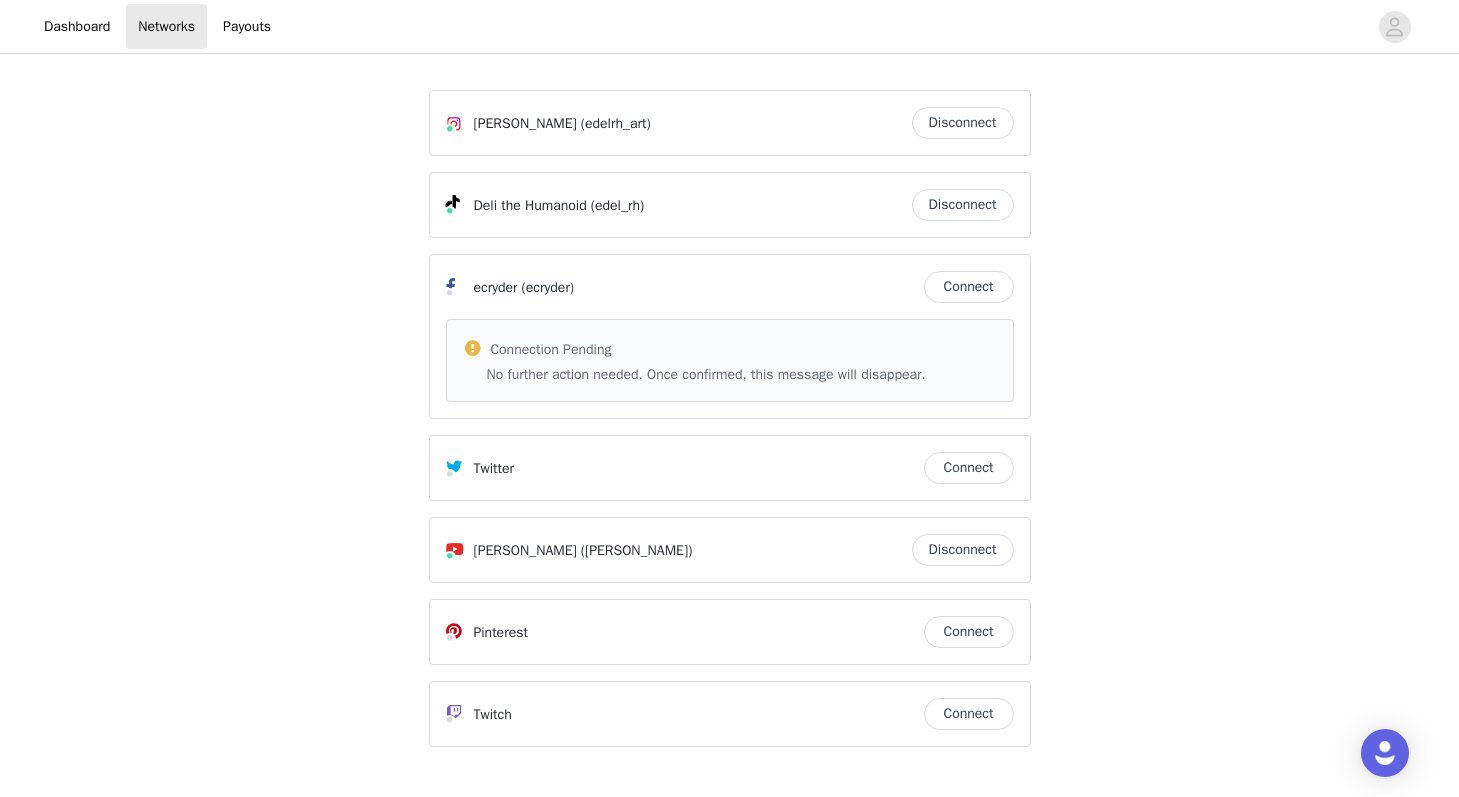 click on "Connect" at bounding box center [969, 468] 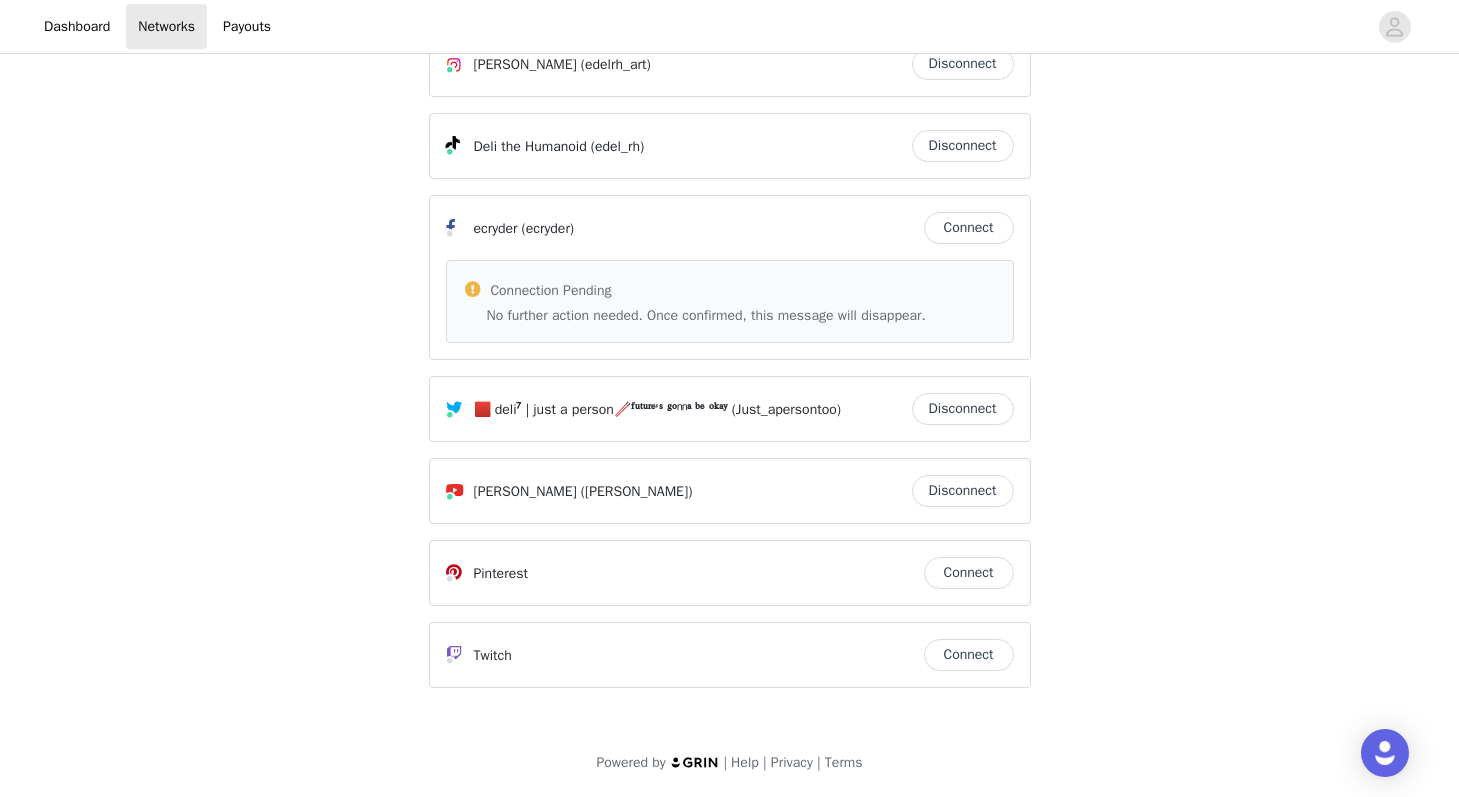 scroll, scrollTop: 0, scrollLeft: 0, axis: both 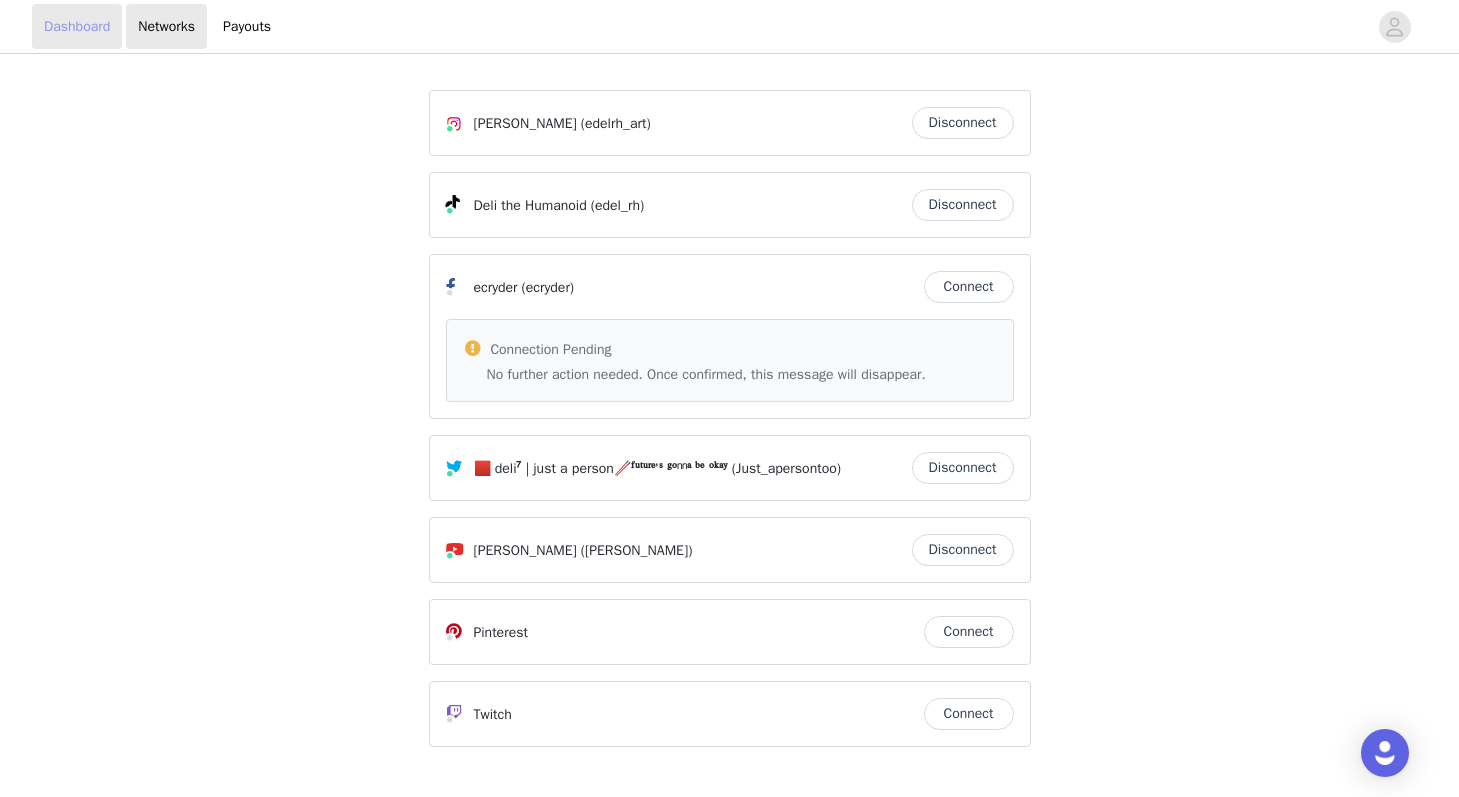 click on "Dashboard" at bounding box center (77, 26) 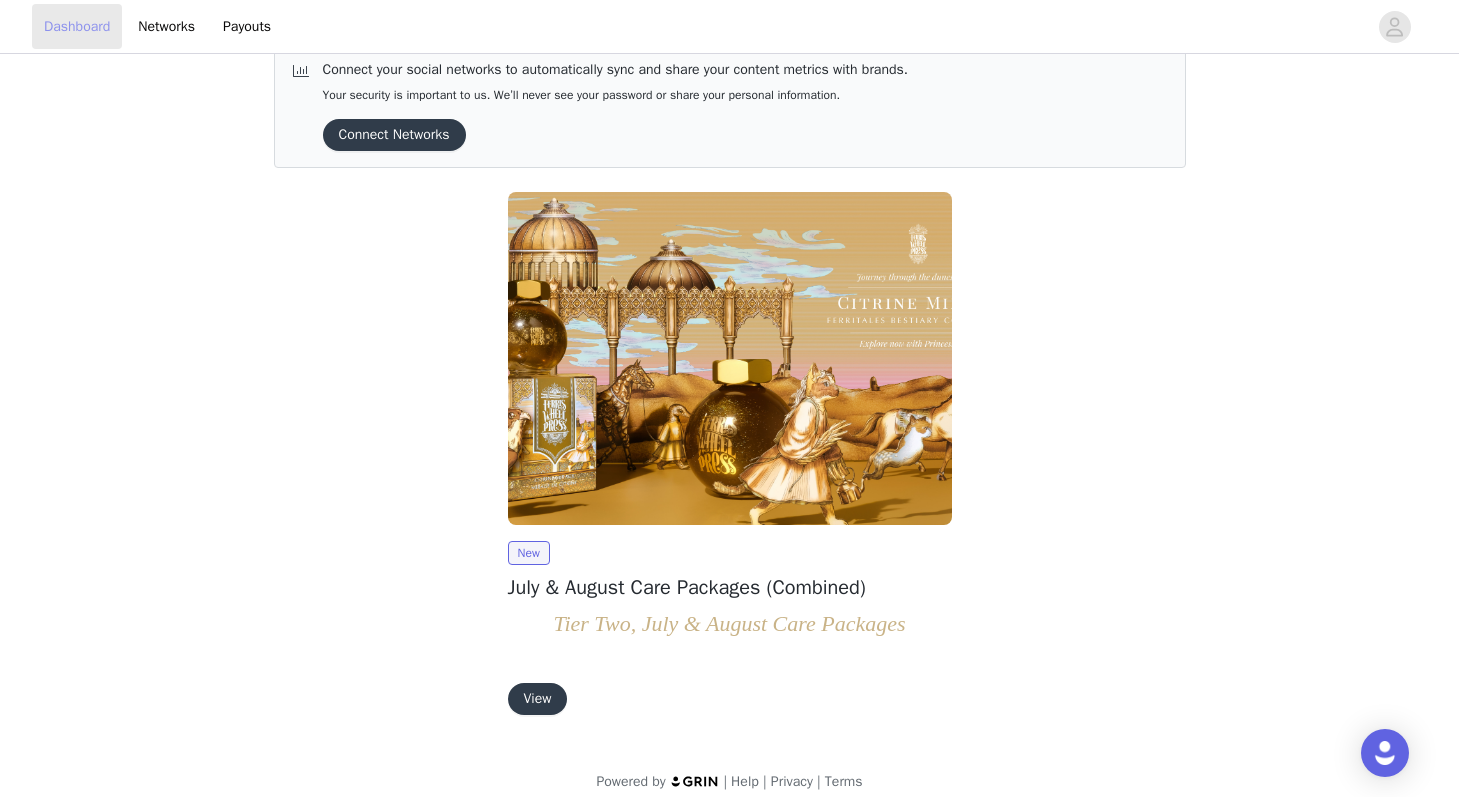 scroll, scrollTop: 51, scrollLeft: 0, axis: vertical 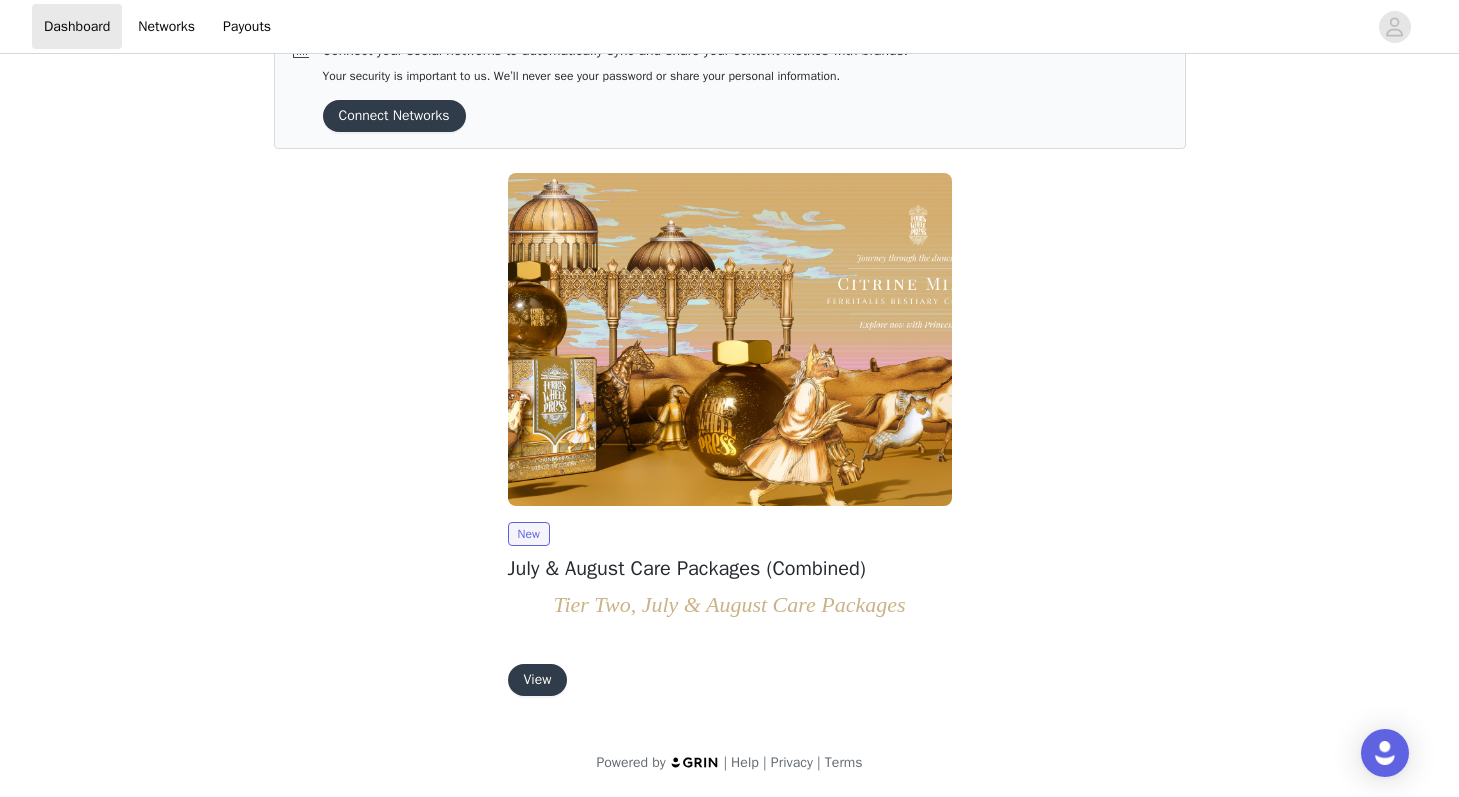 click on "View" at bounding box center [538, 680] 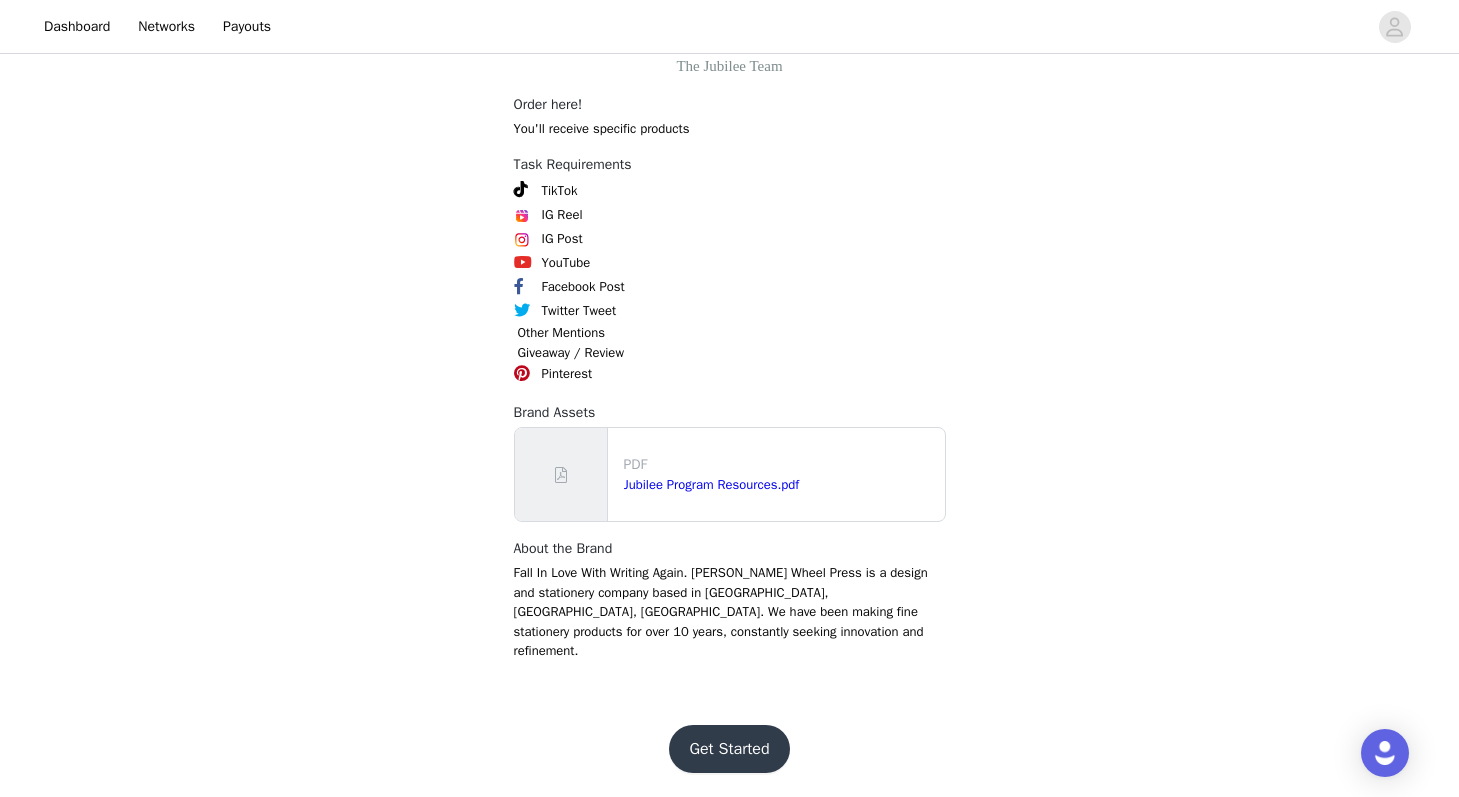 scroll, scrollTop: 3432, scrollLeft: 0, axis: vertical 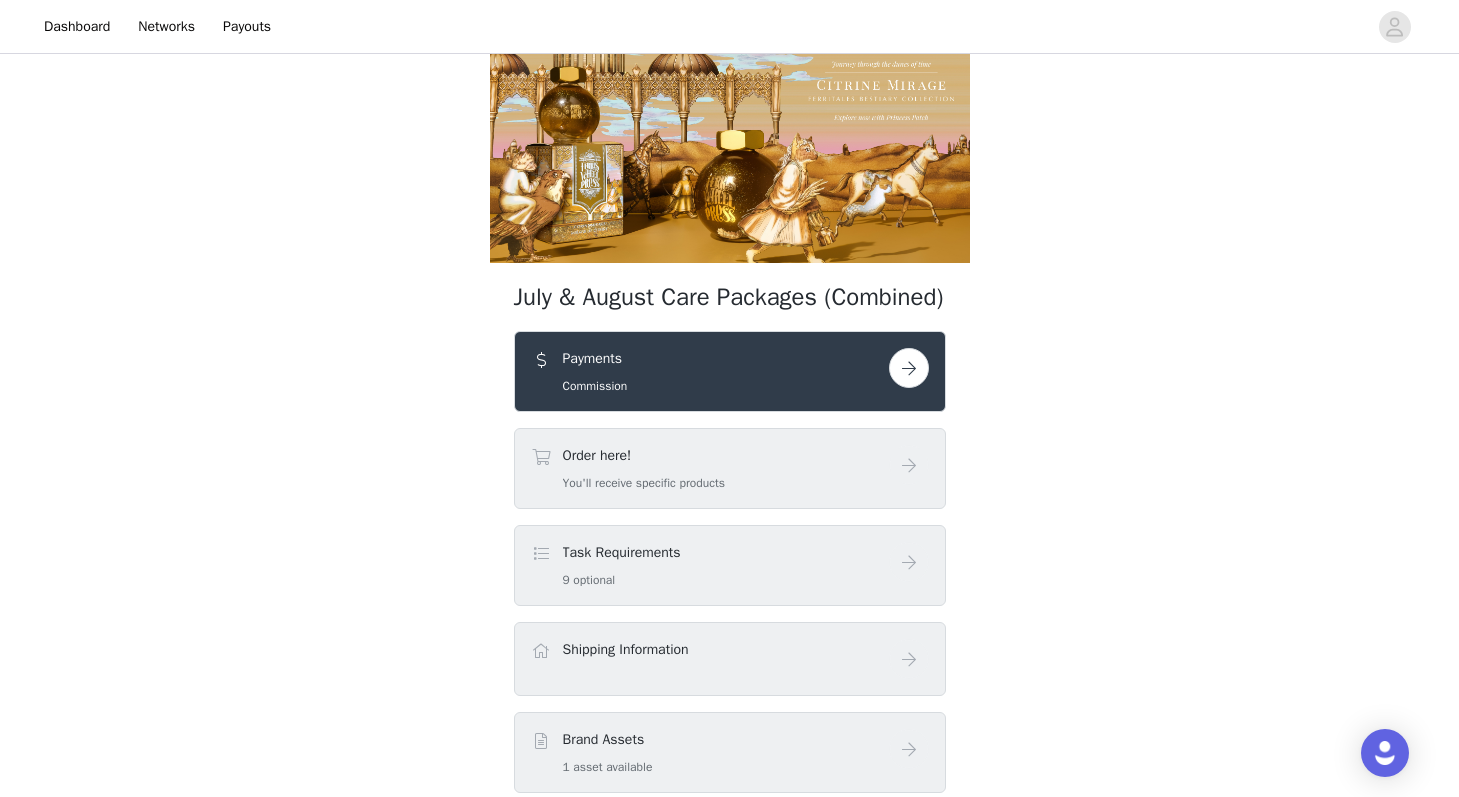 click at bounding box center (909, 368) 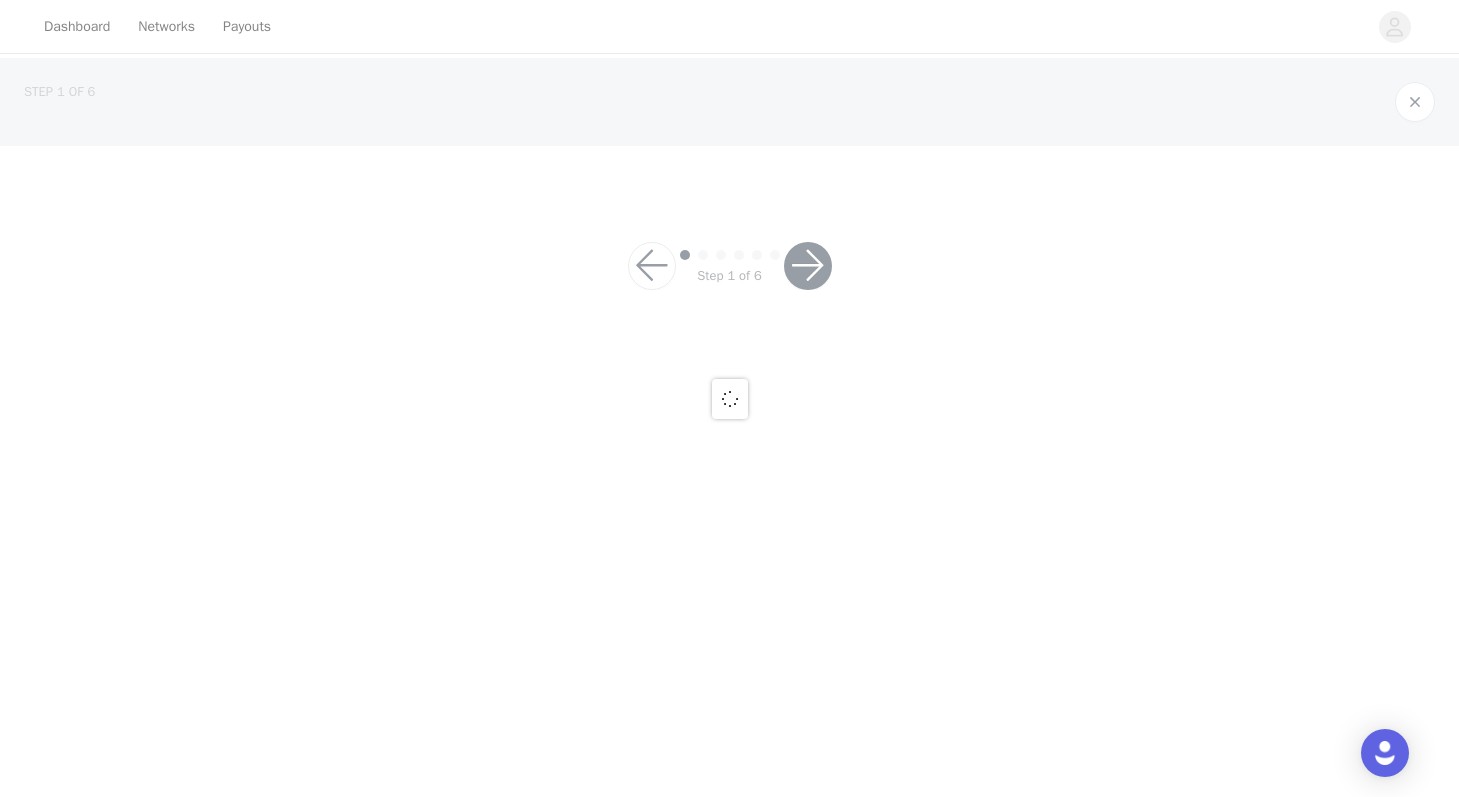 scroll, scrollTop: 0, scrollLeft: 0, axis: both 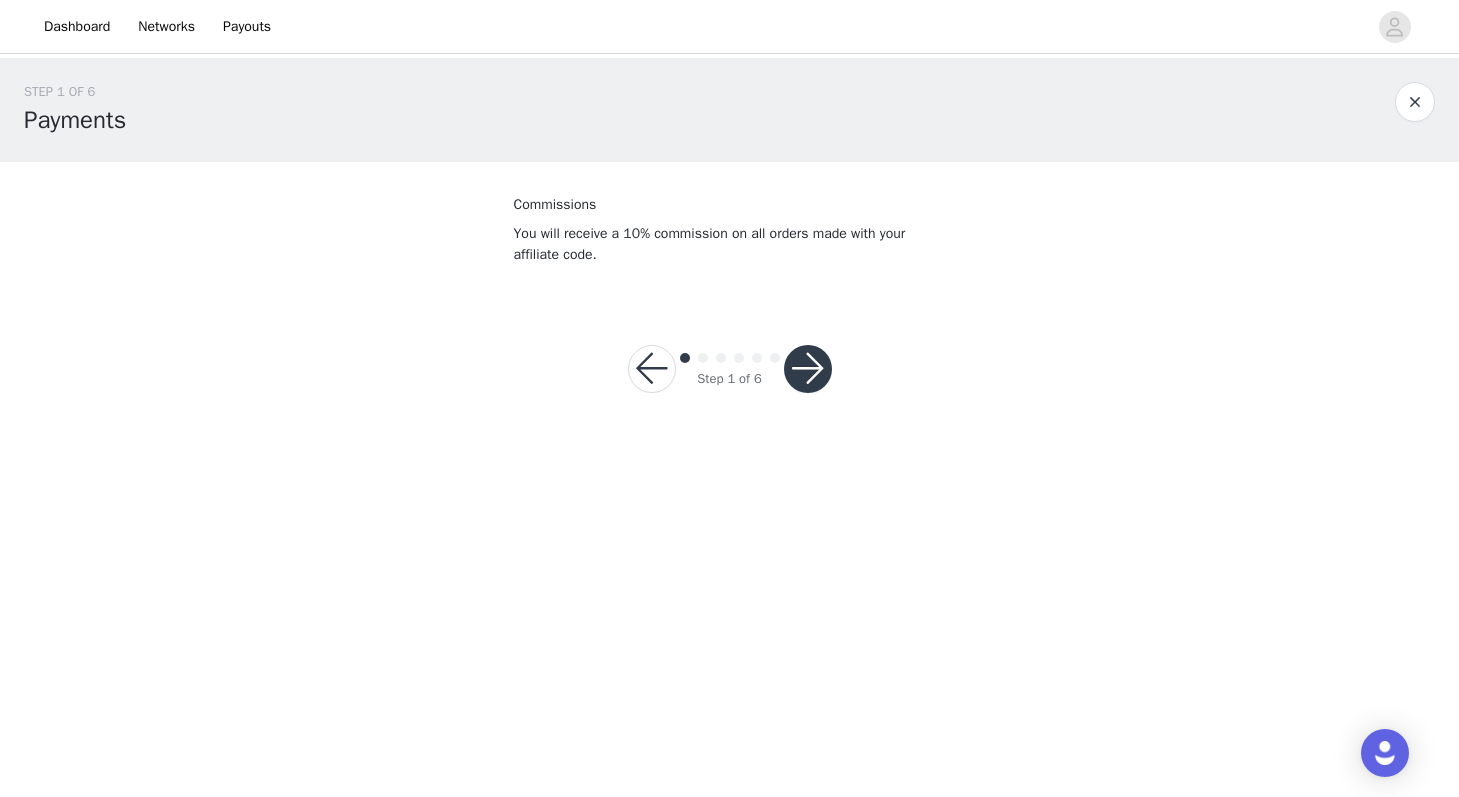 click at bounding box center [808, 369] 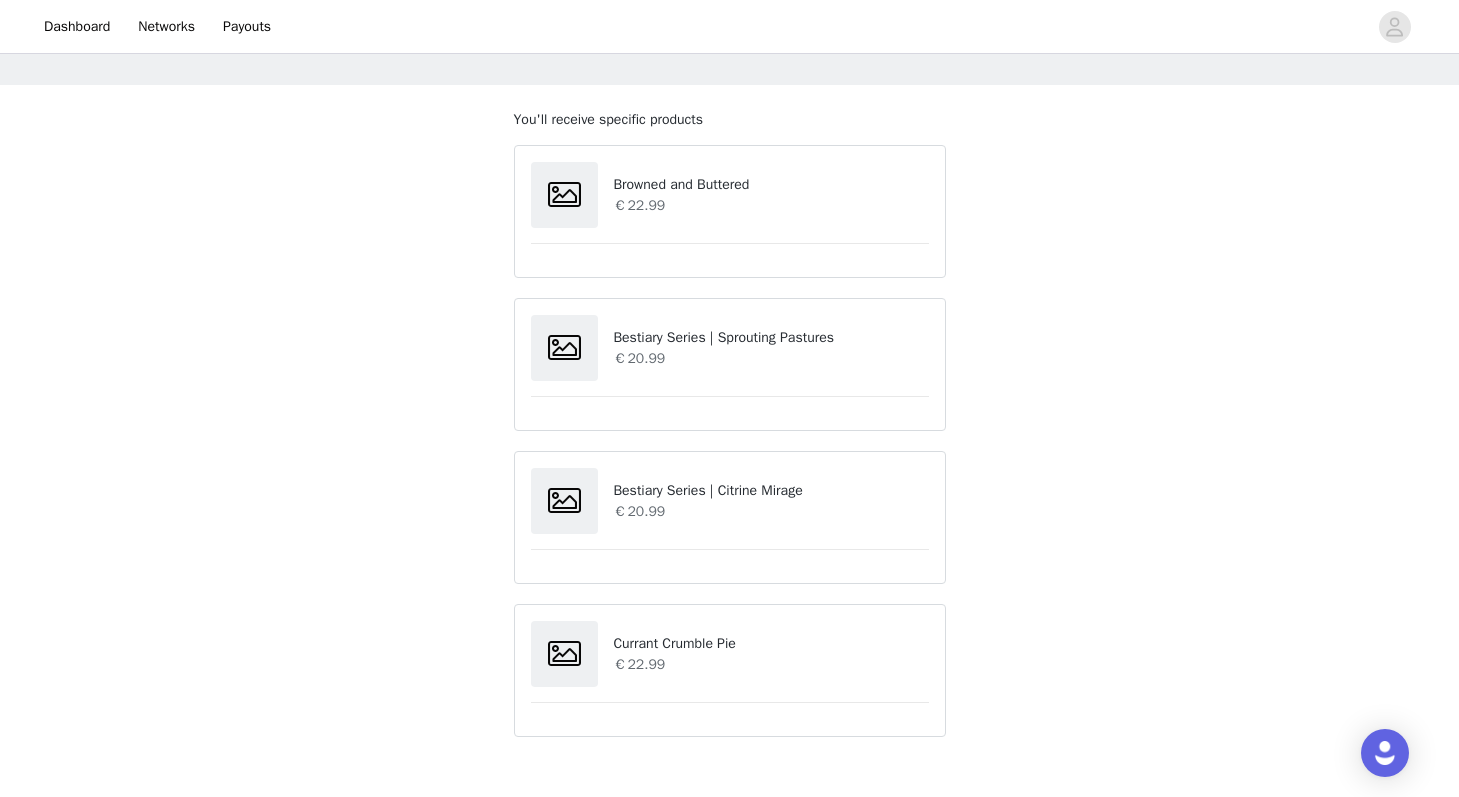 scroll, scrollTop: 64, scrollLeft: 0, axis: vertical 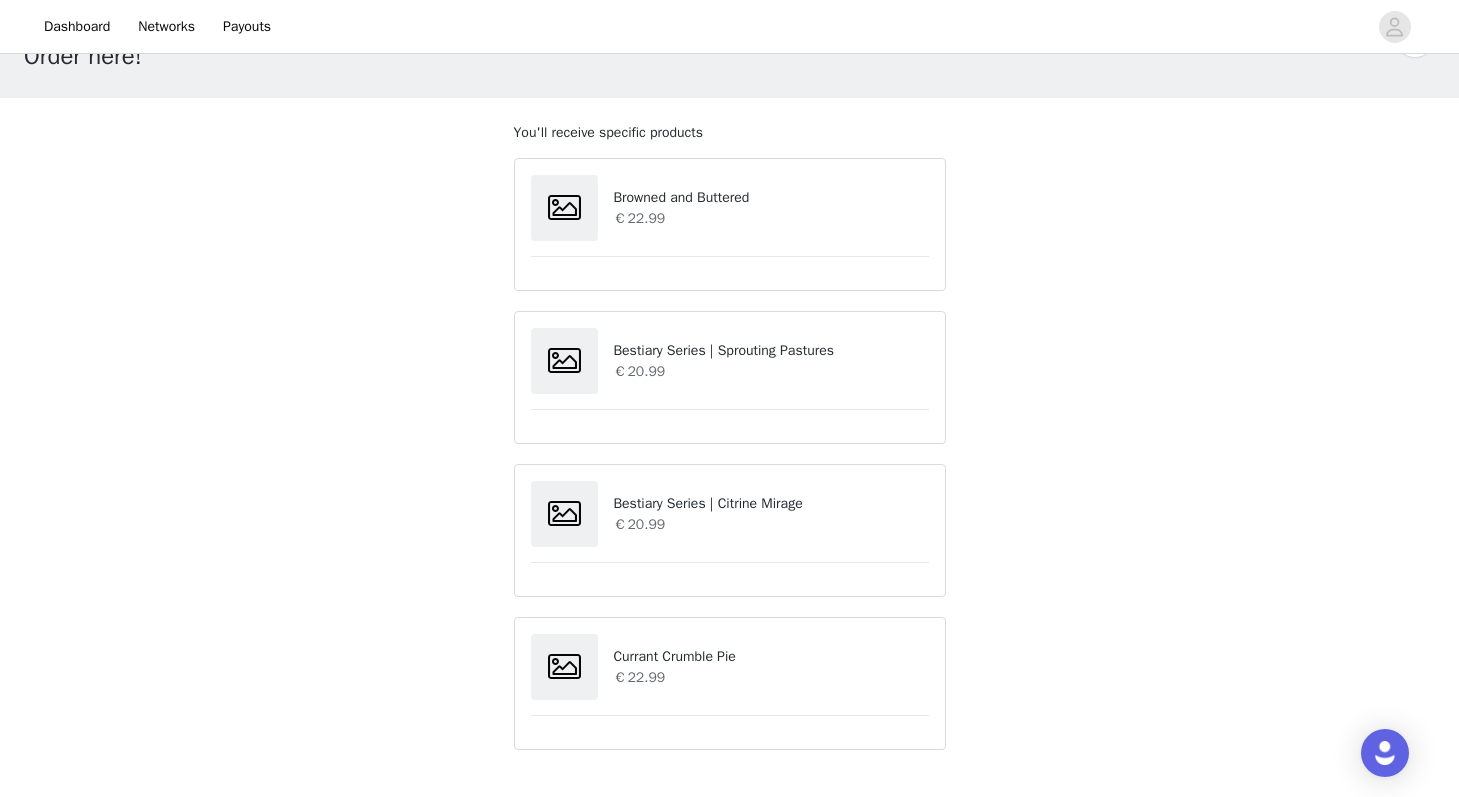 click on "€22.99" at bounding box center [770, 218] 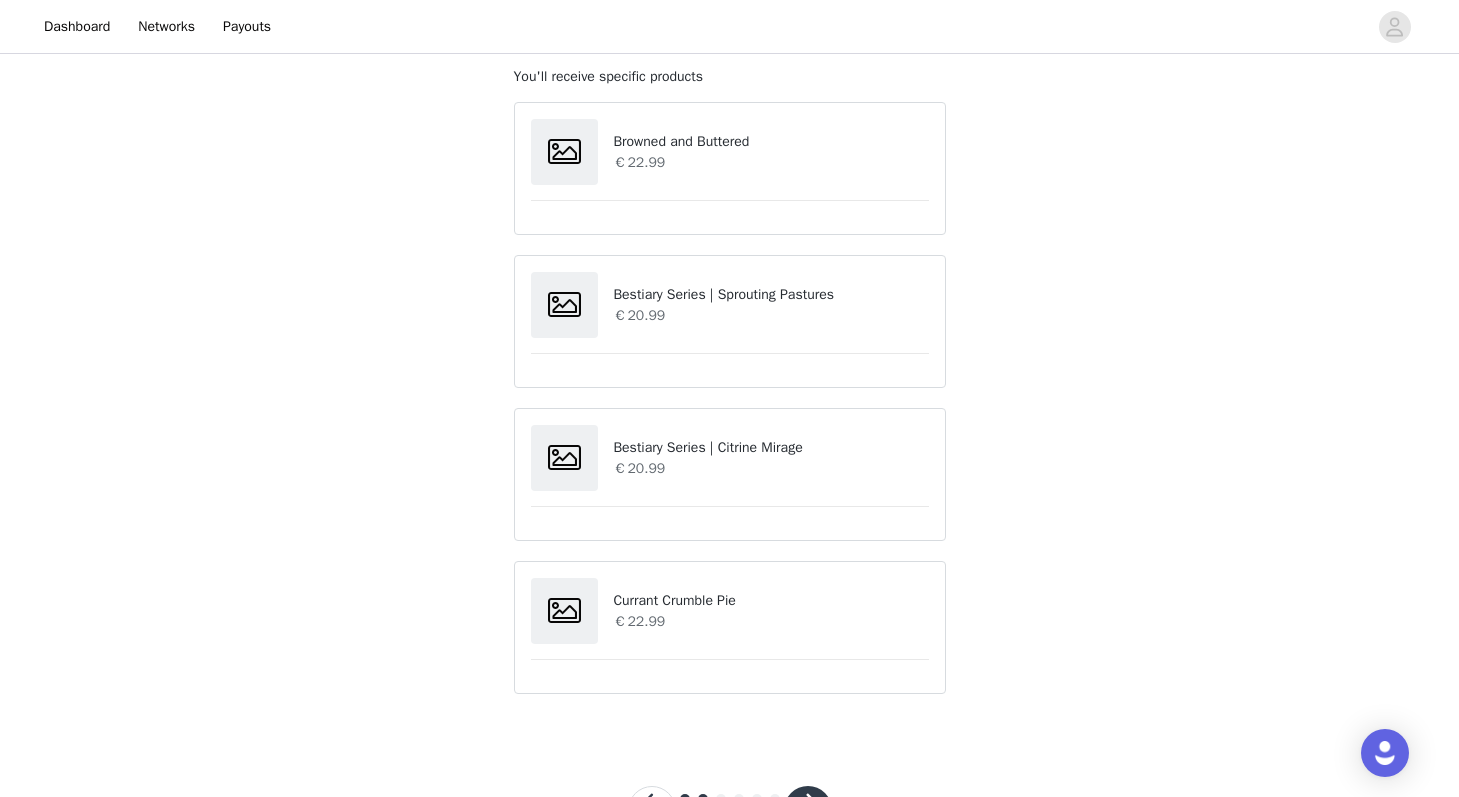 scroll, scrollTop: 204, scrollLeft: 0, axis: vertical 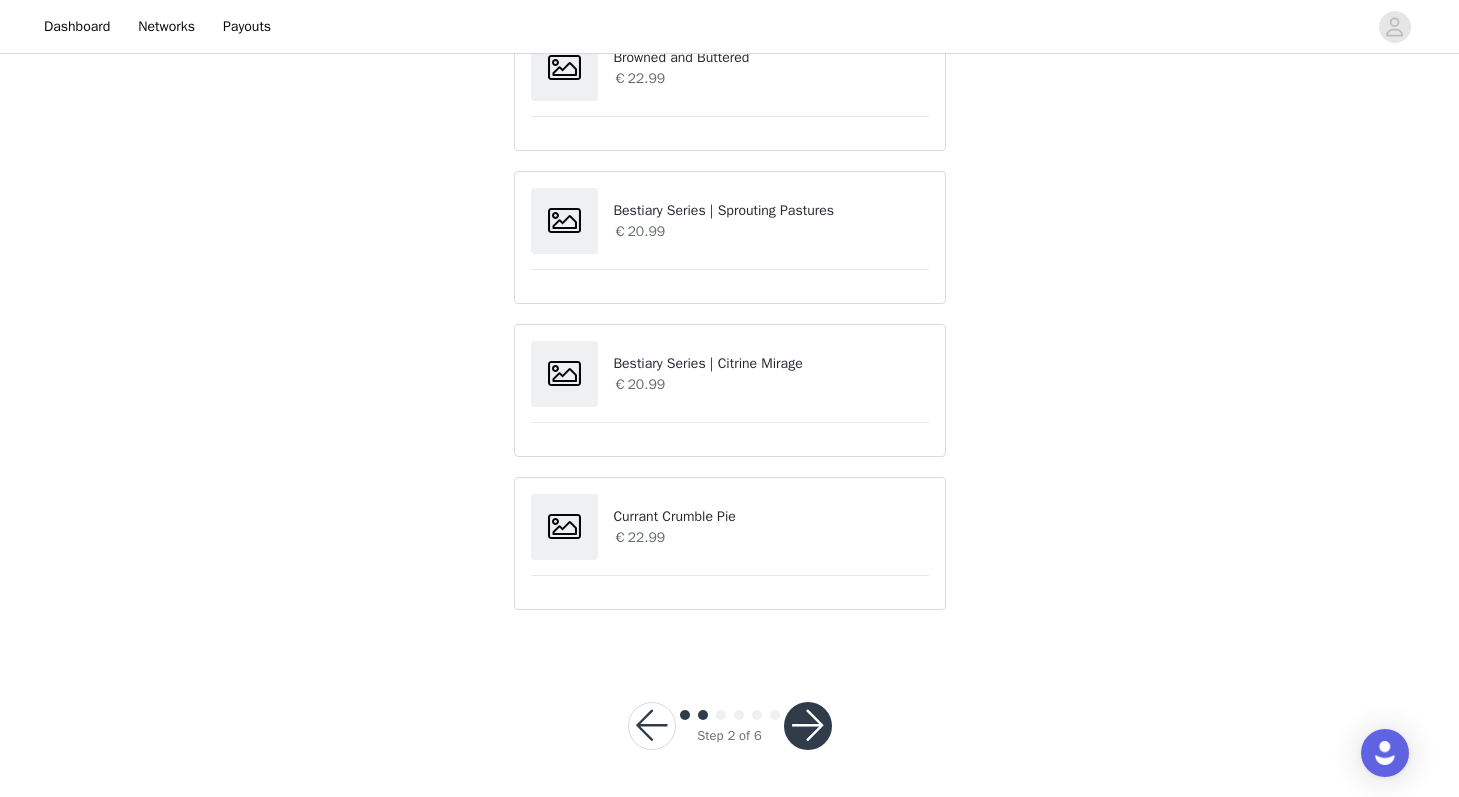 click at bounding box center (808, 726) 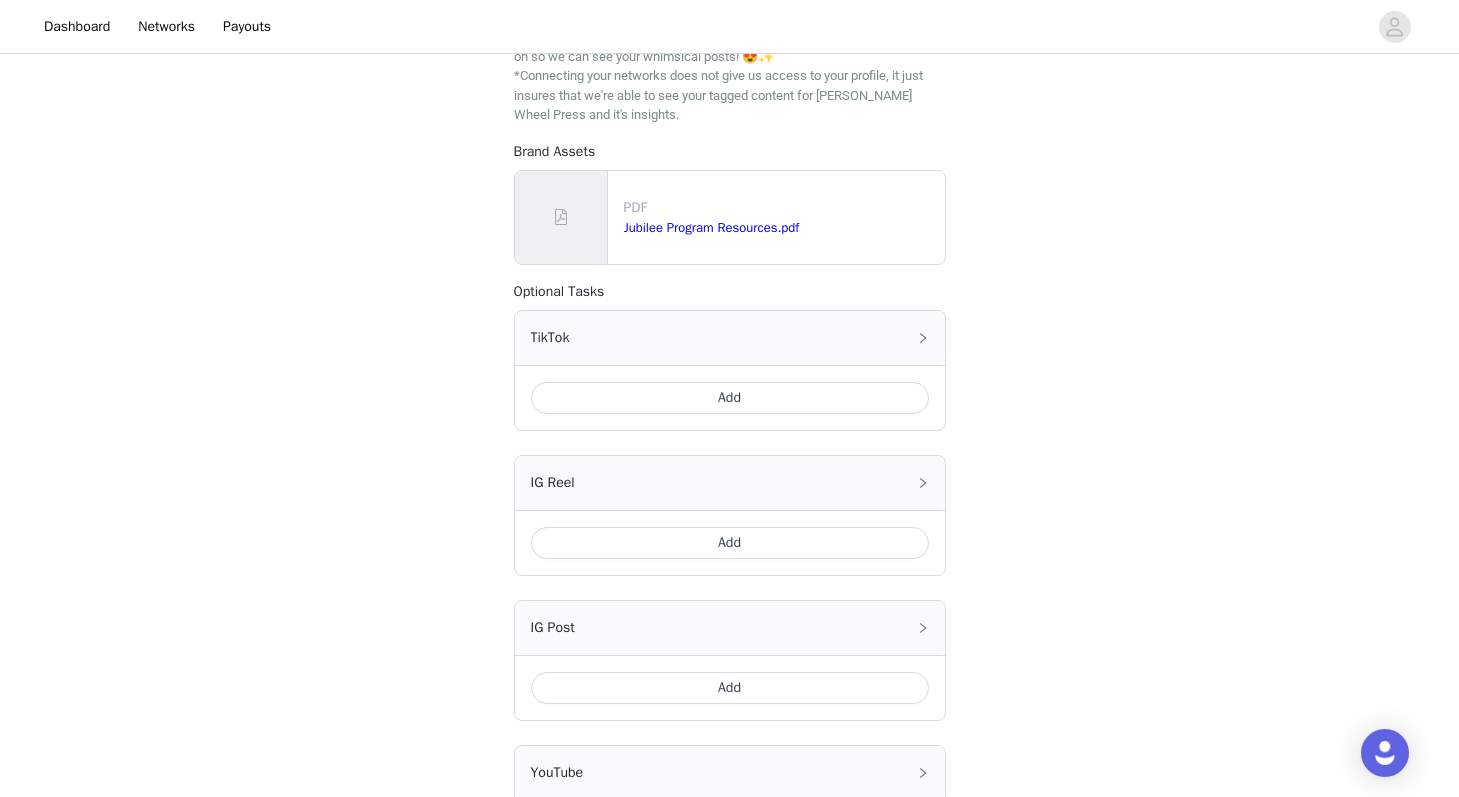 scroll, scrollTop: 417, scrollLeft: 0, axis: vertical 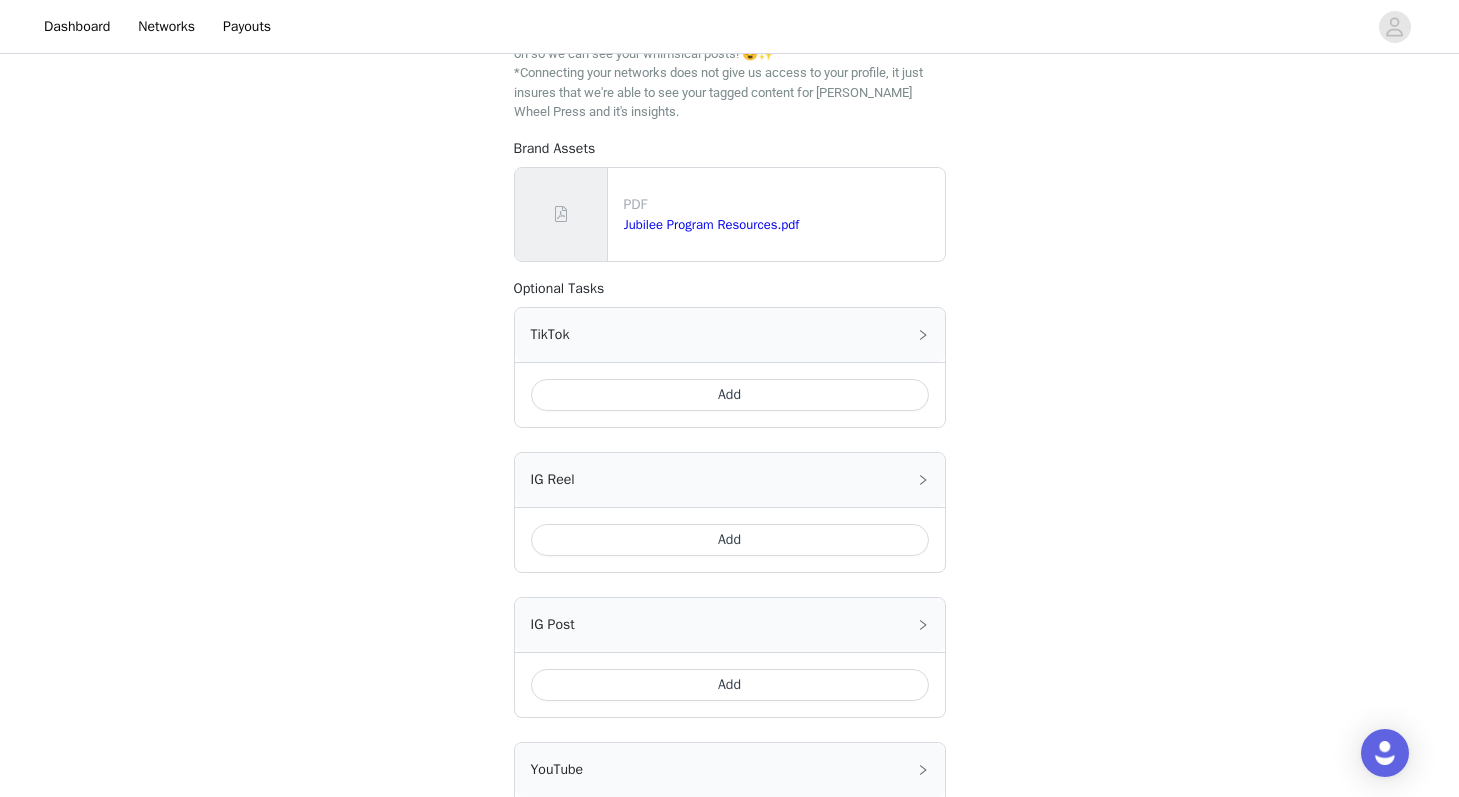 click on "Add" at bounding box center (730, 395) 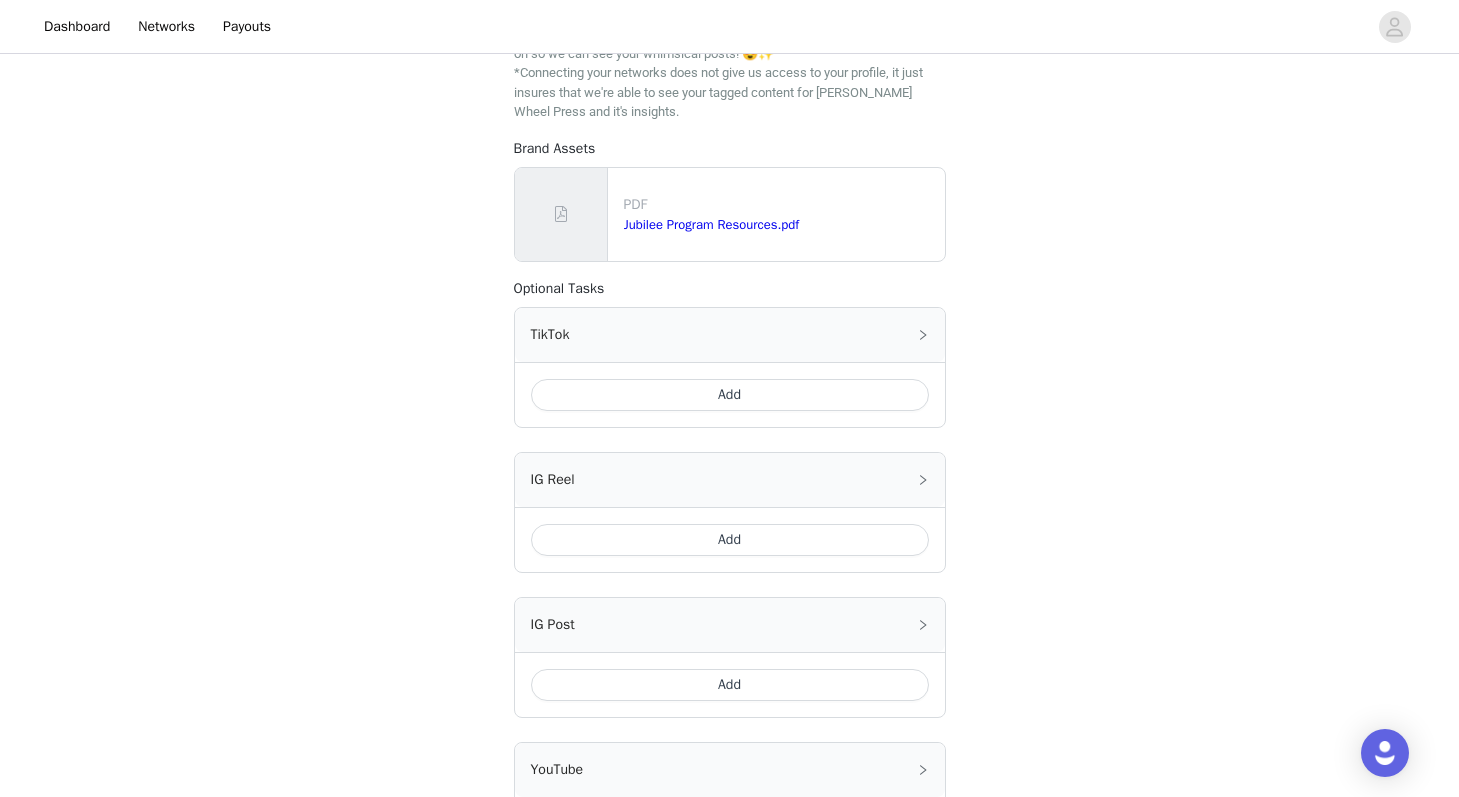 click on "Add" at bounding box center (730, 395) 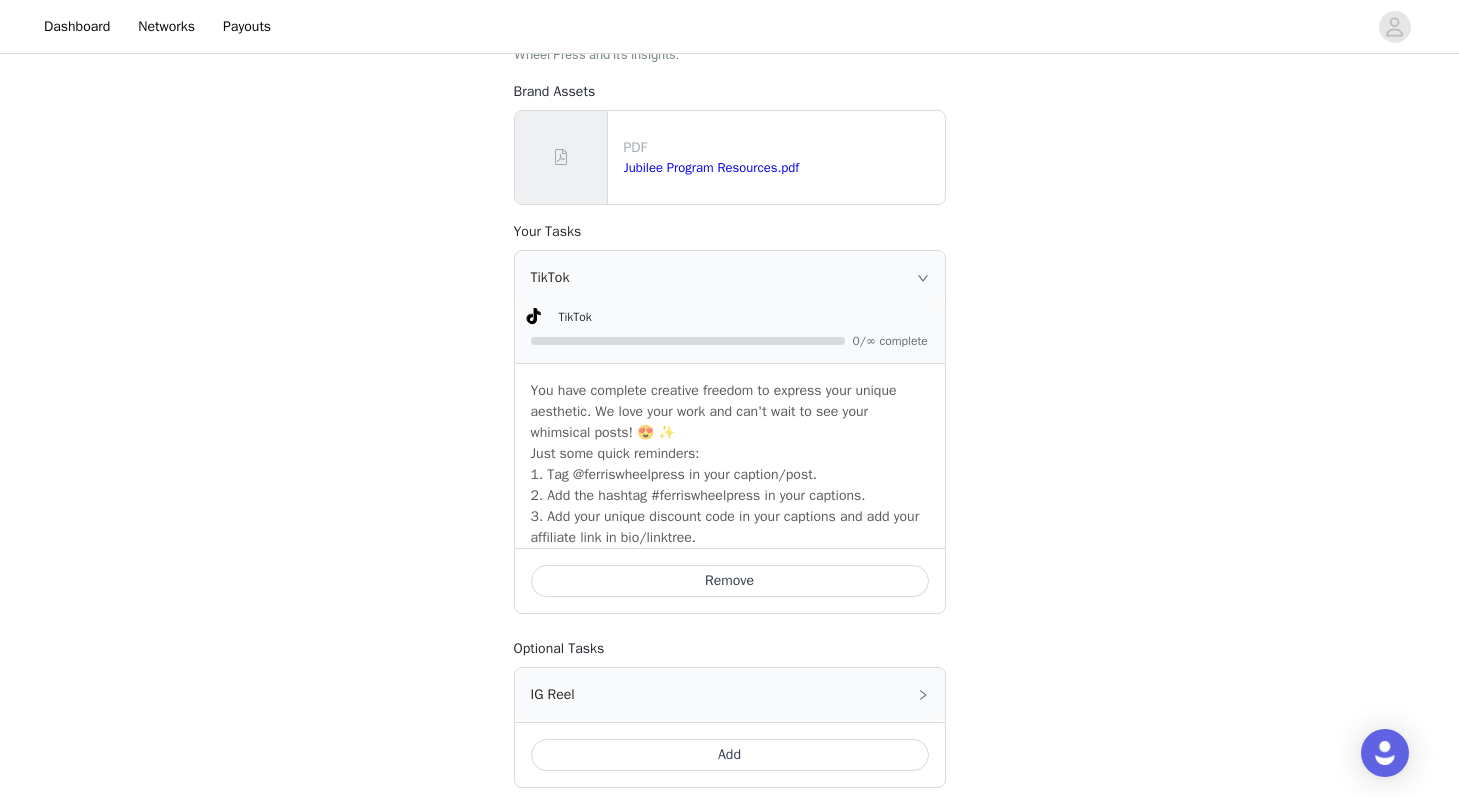 scroll, scrollTop: 475, scrollLeft: 0, axis: vertical 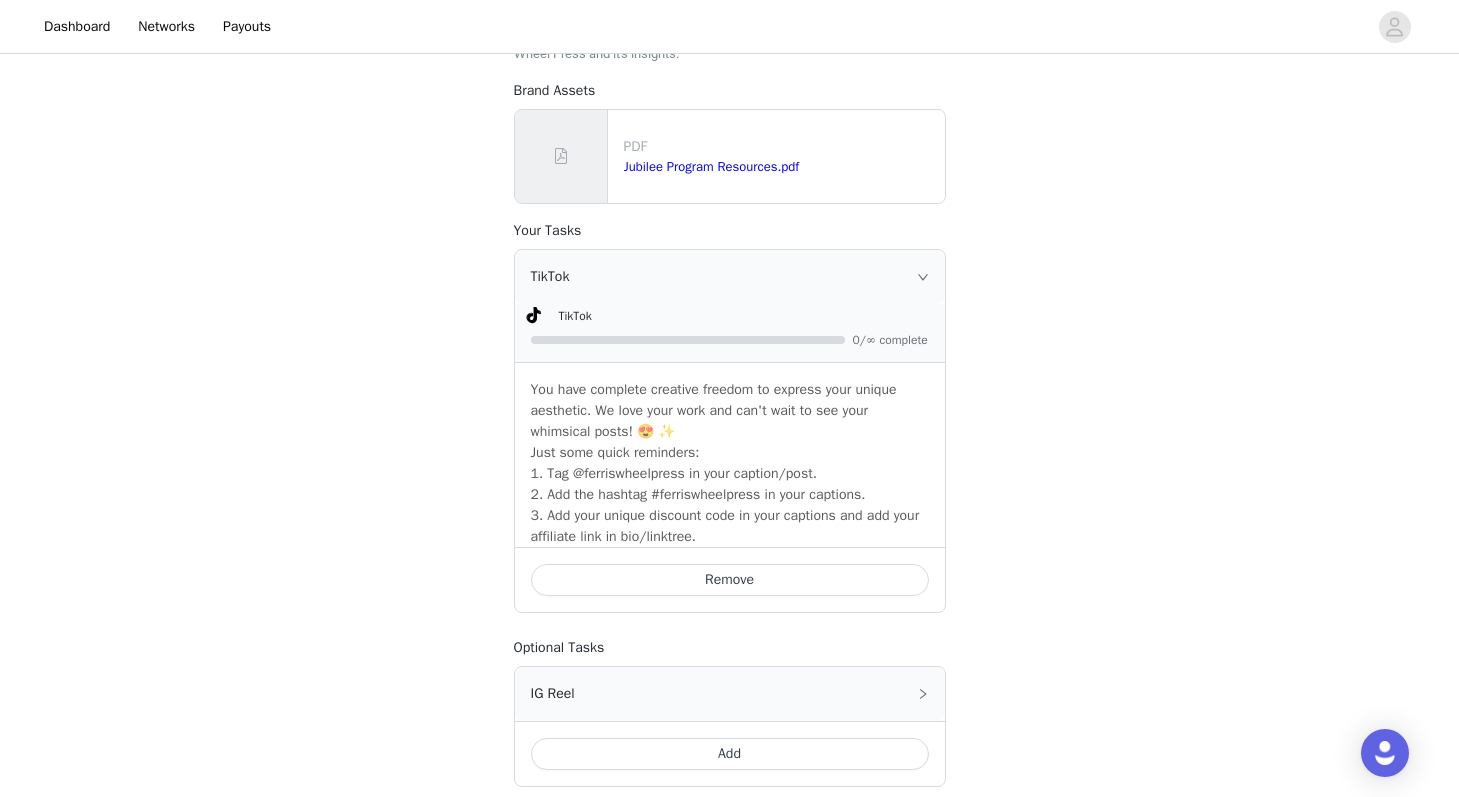 click on "Remove" at bounding box center [730, 580] 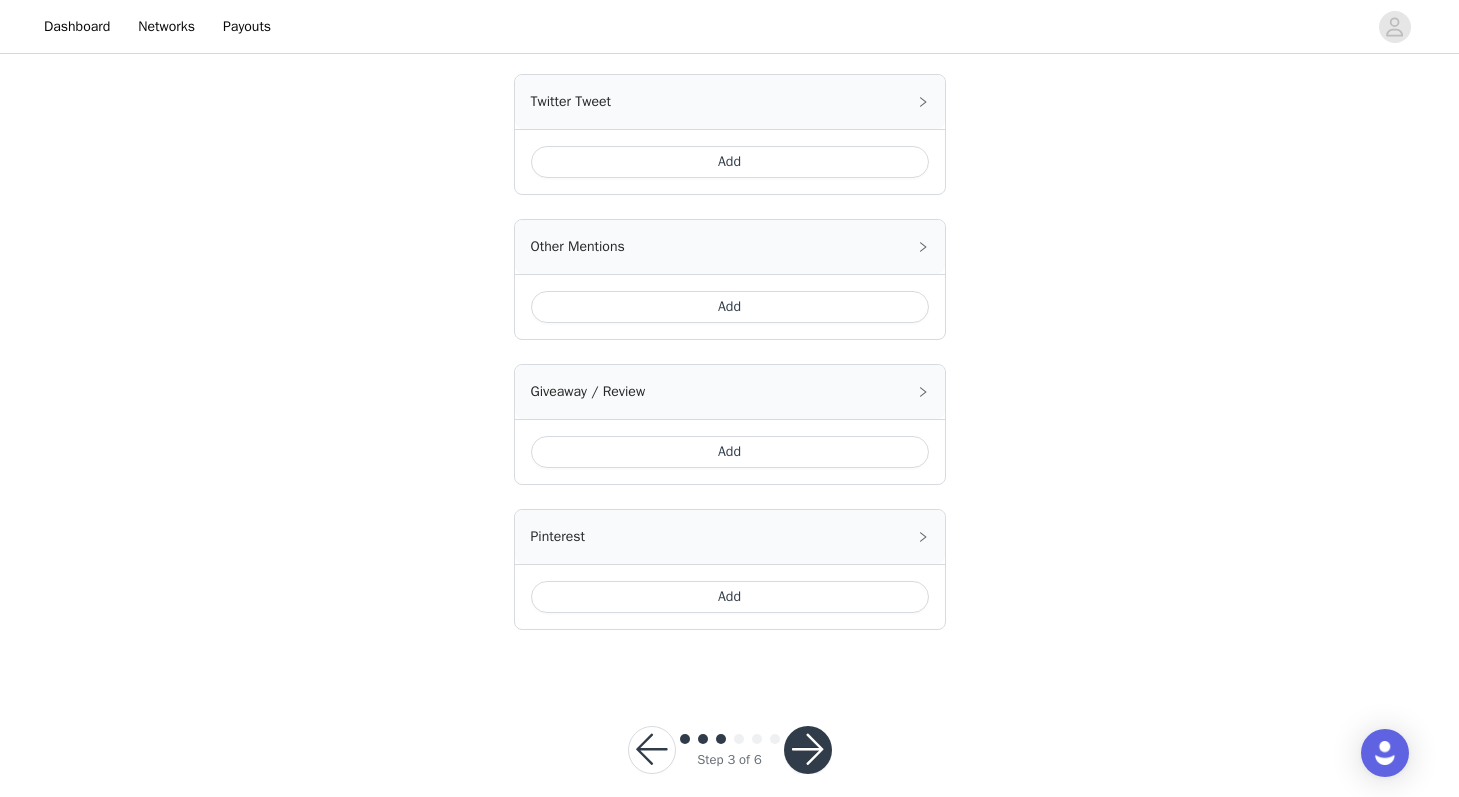 scroll, scrollTop: 1419, scrollLeft: 0, axis: vertical 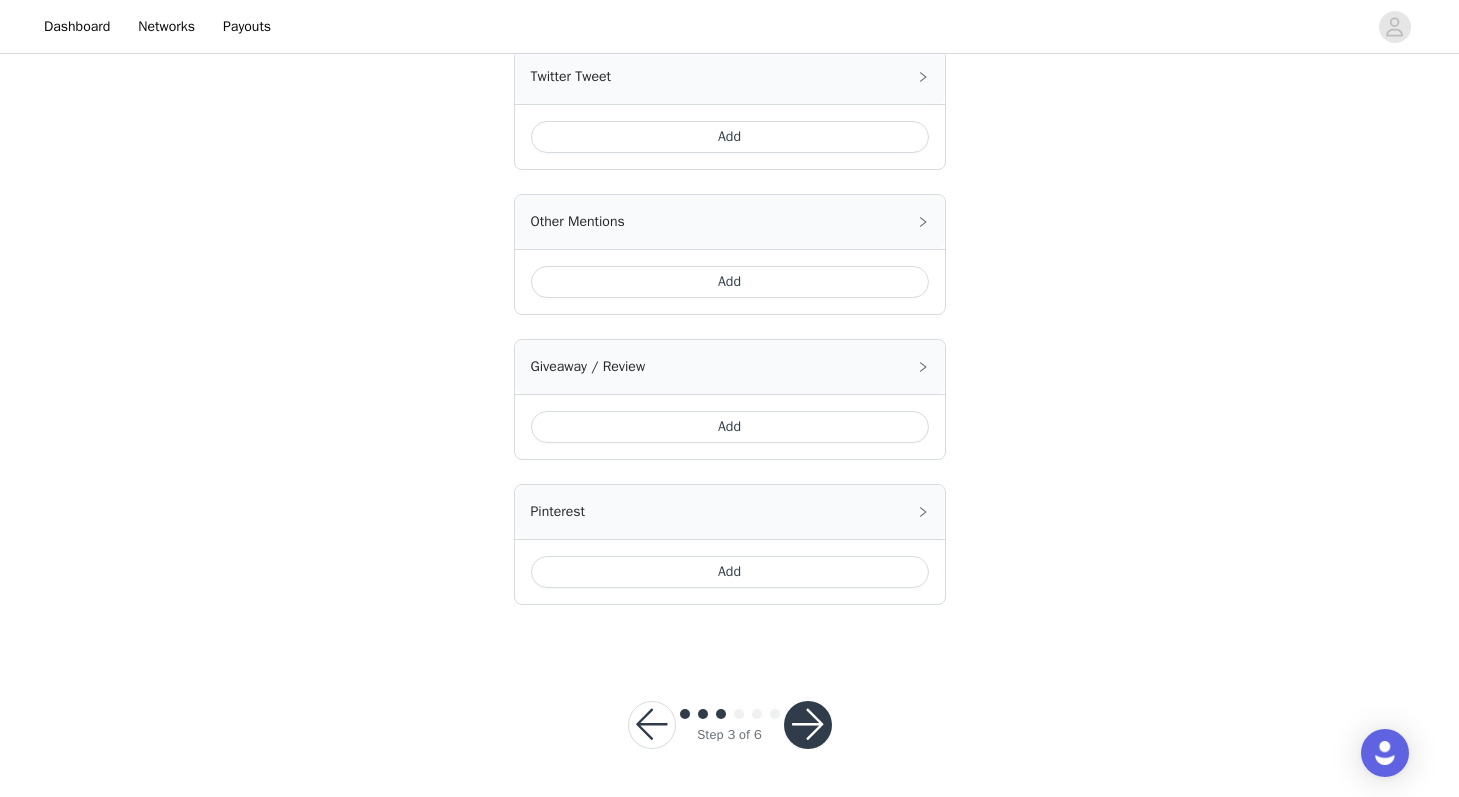 click at bounding box center (808, 725) 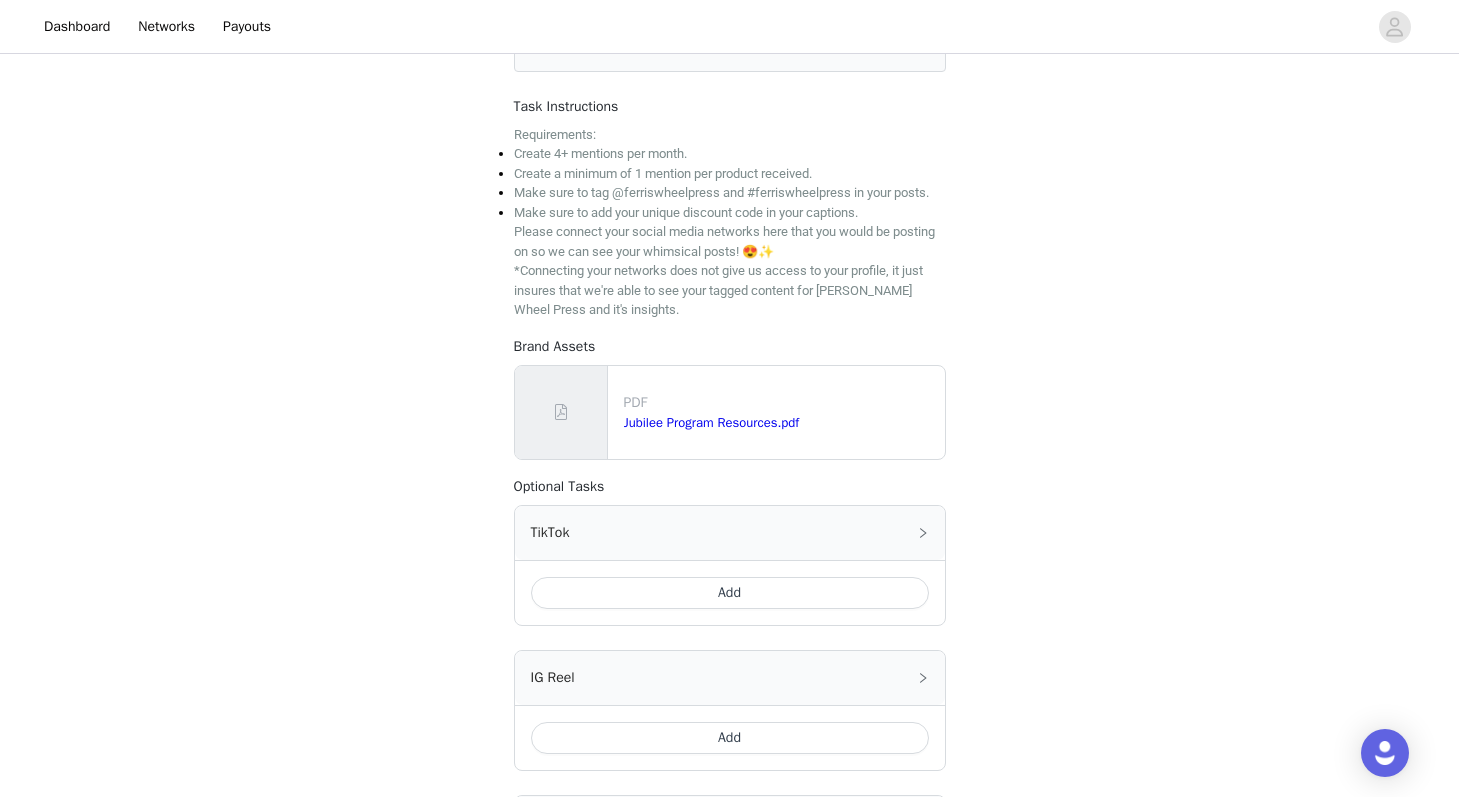 scroll, scrollTop: 180, scrollLeft: 0, axis: vertical 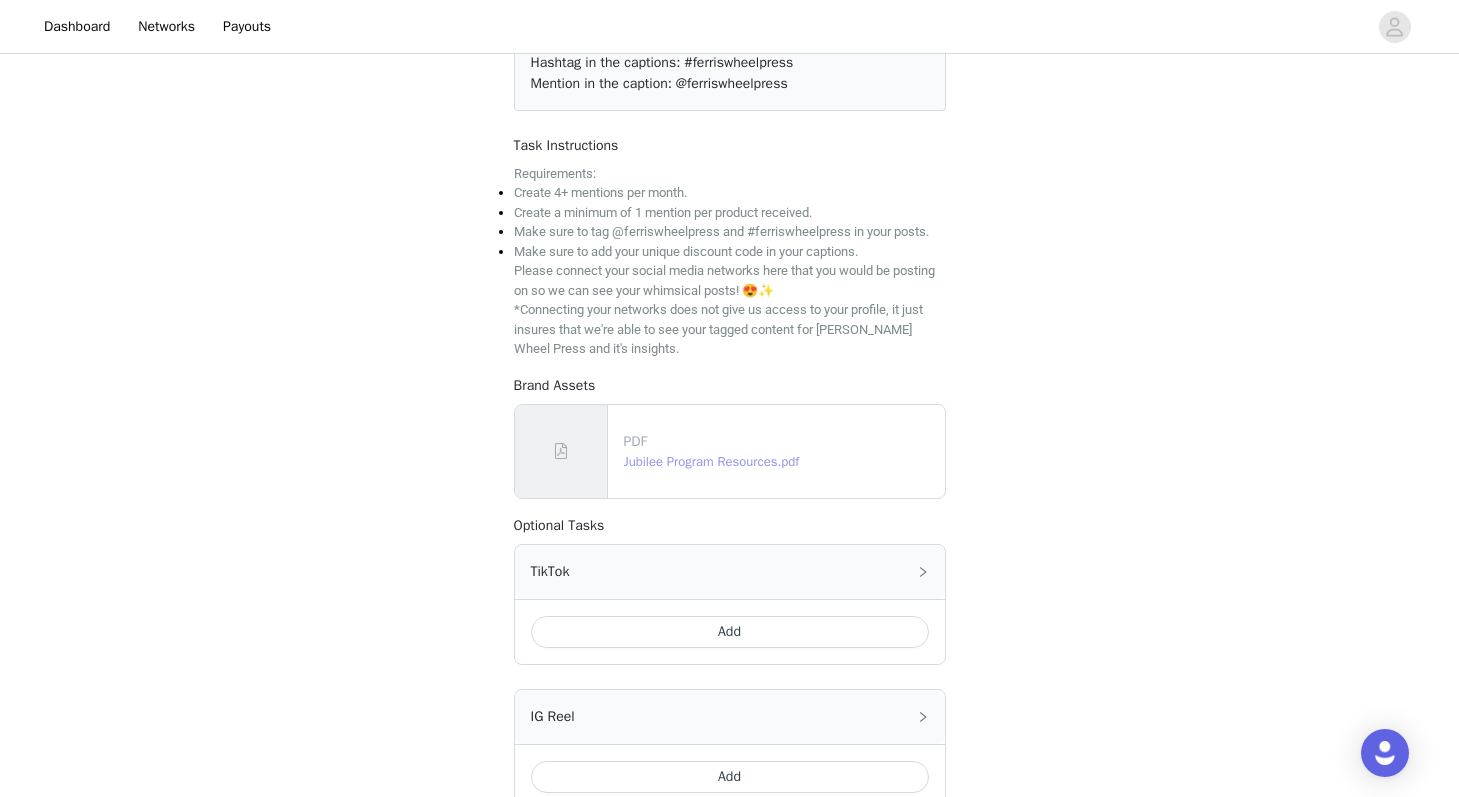 click on "Jubilee Program Resources.pdf" at bounding box center (712, 461) 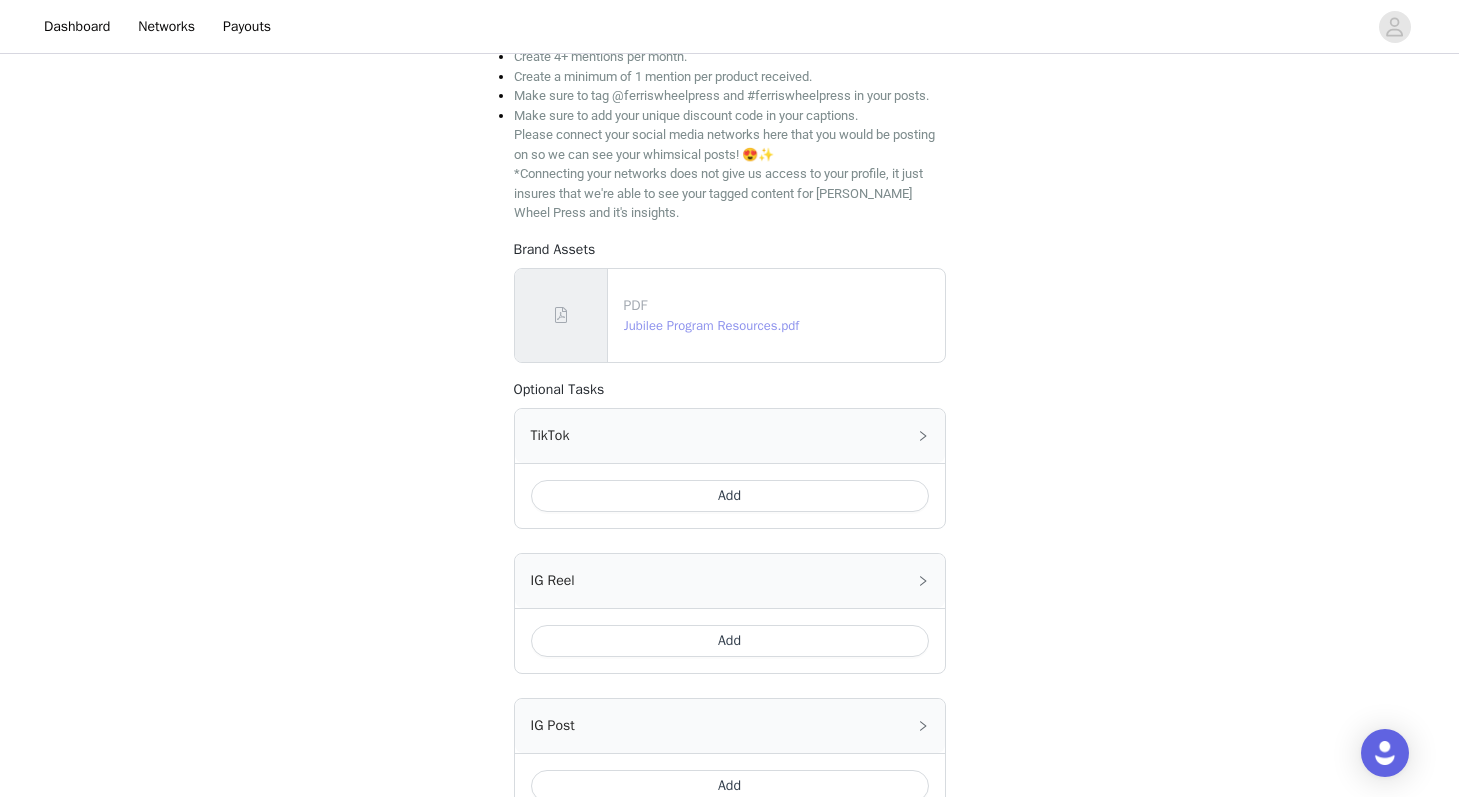 scroll, scrollTop: 405, scrollLeft: 0, axis: vertical 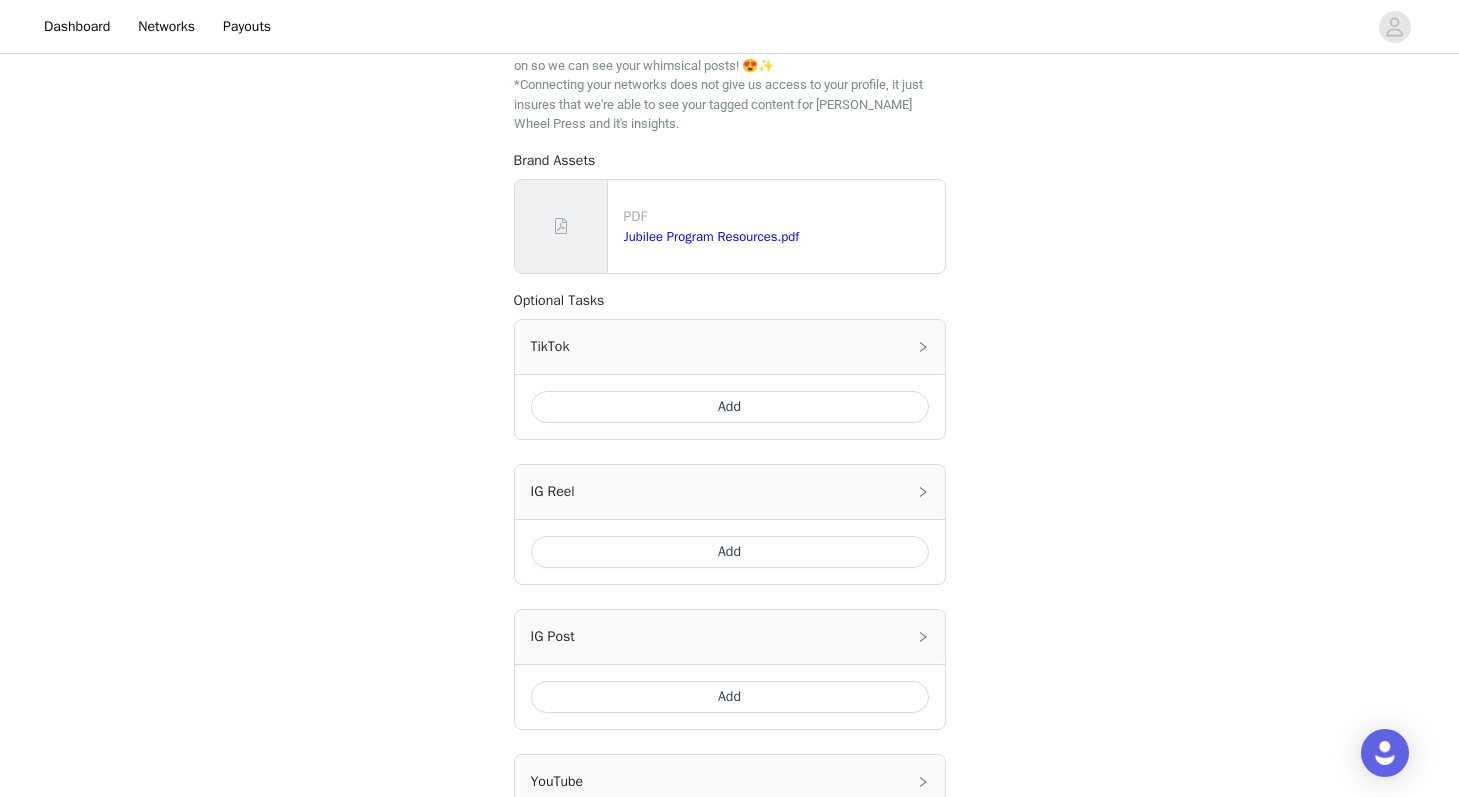 click 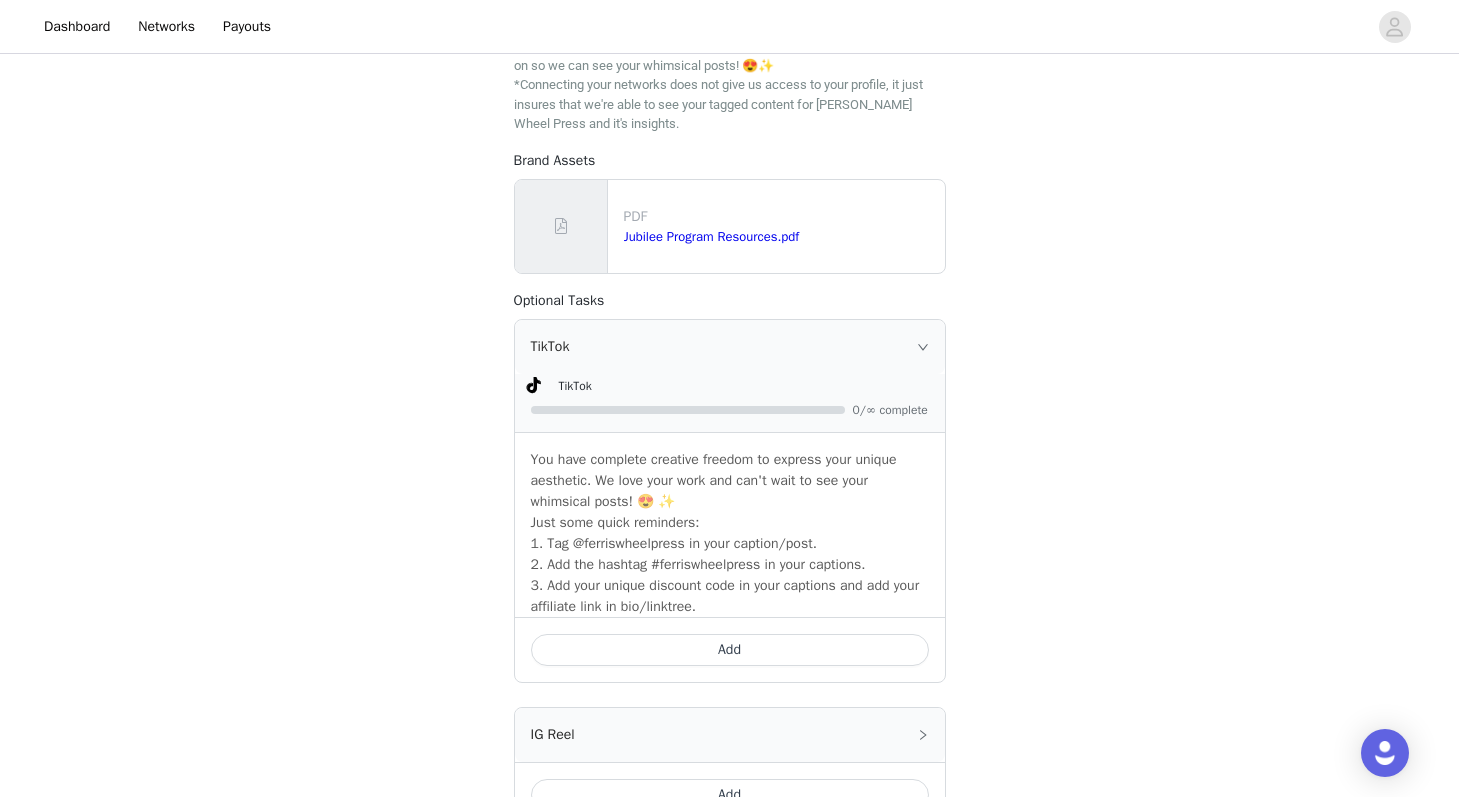 click on "Add" at bounding box center (730, 650) 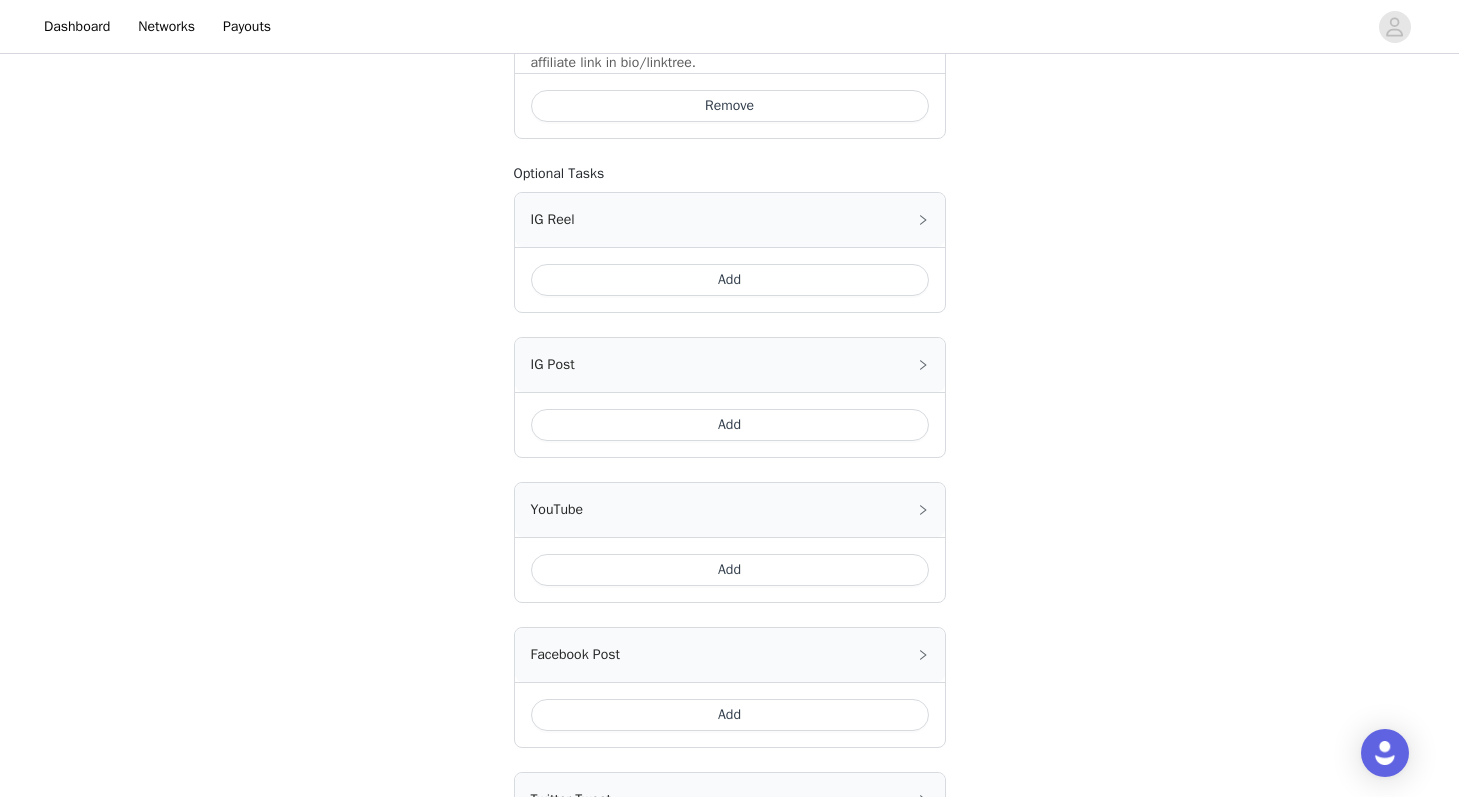scroll, scrollTop: 968, scrollLeft: 0, axis: vertical 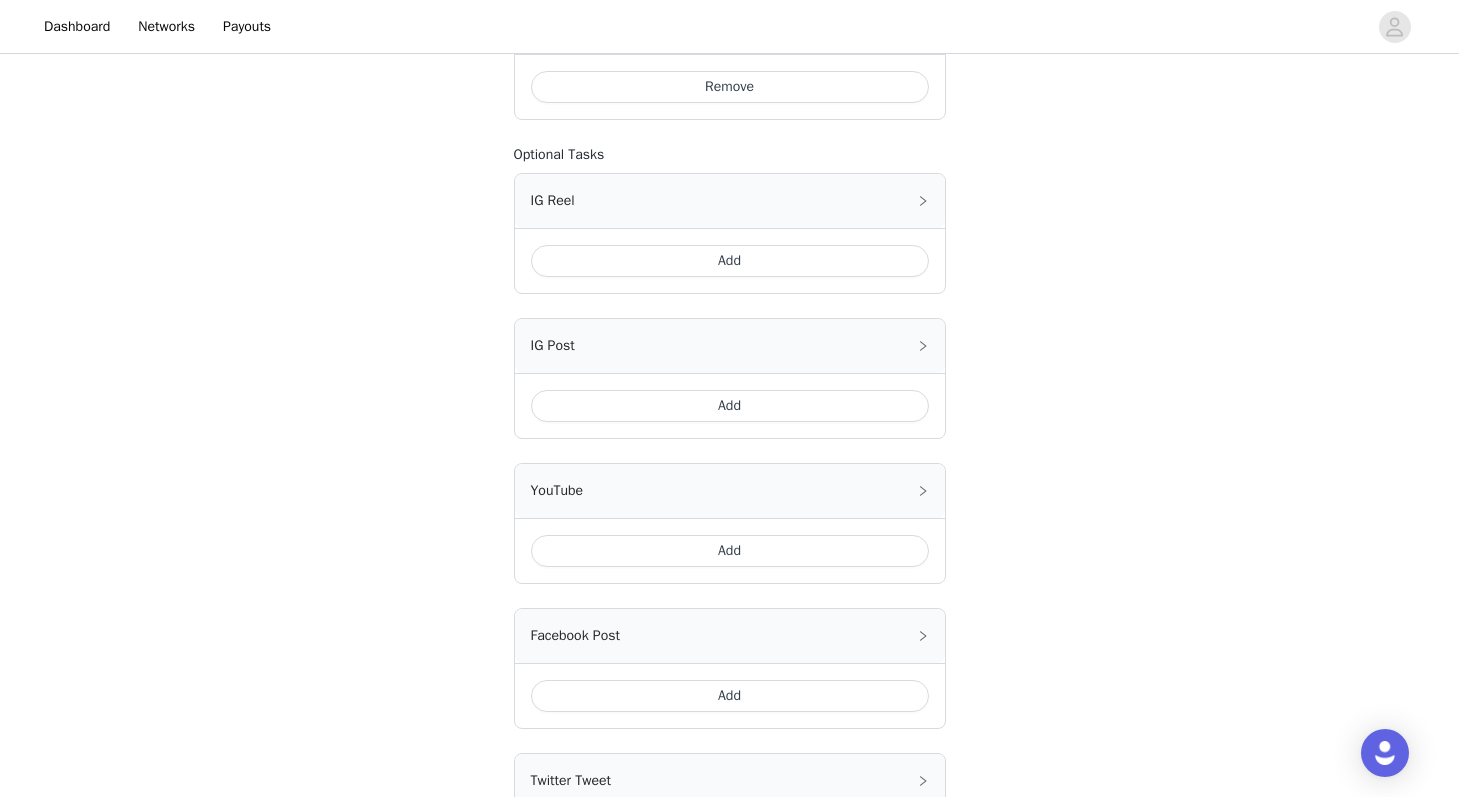 click 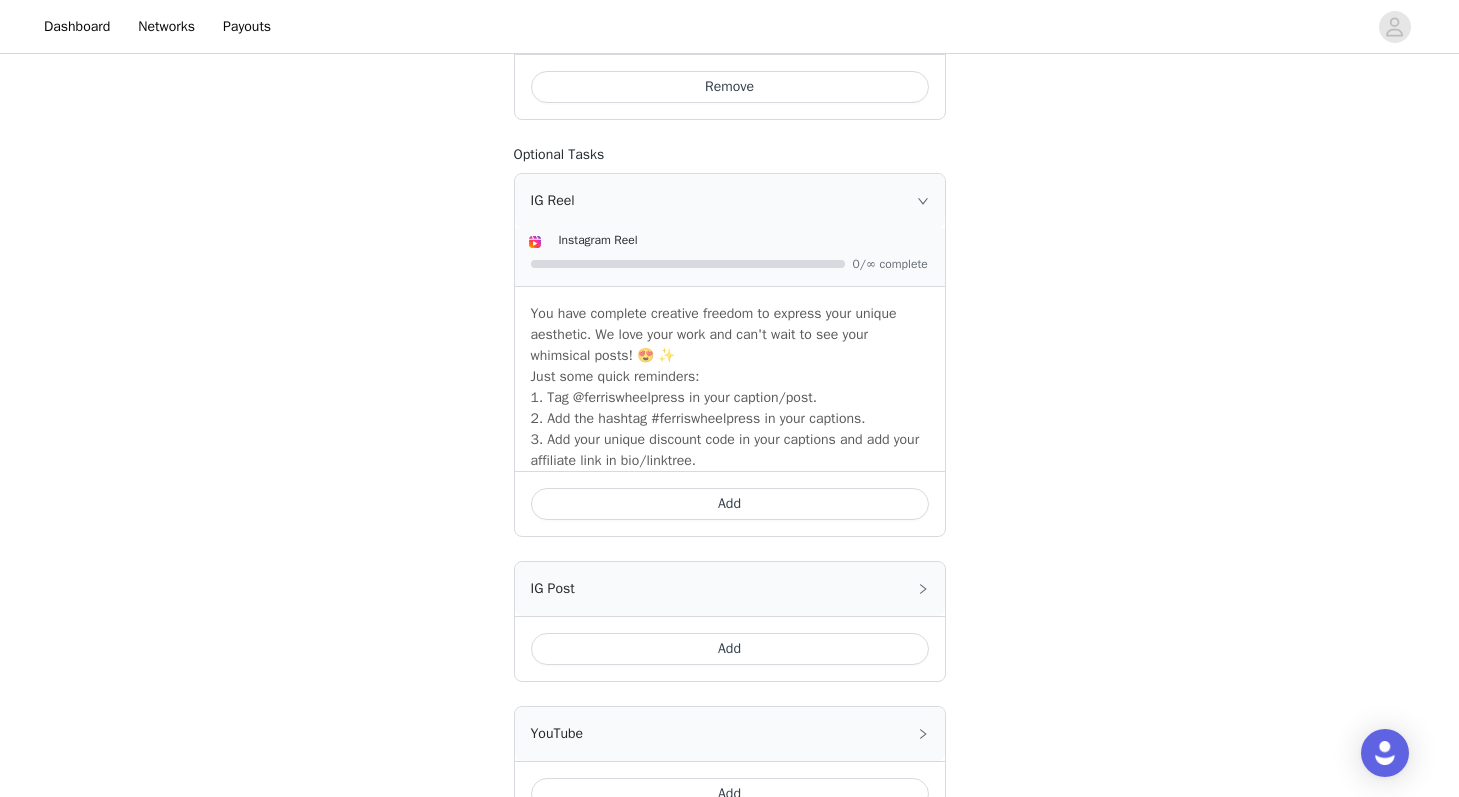 click on "Add" at bounding box center [730, 504] 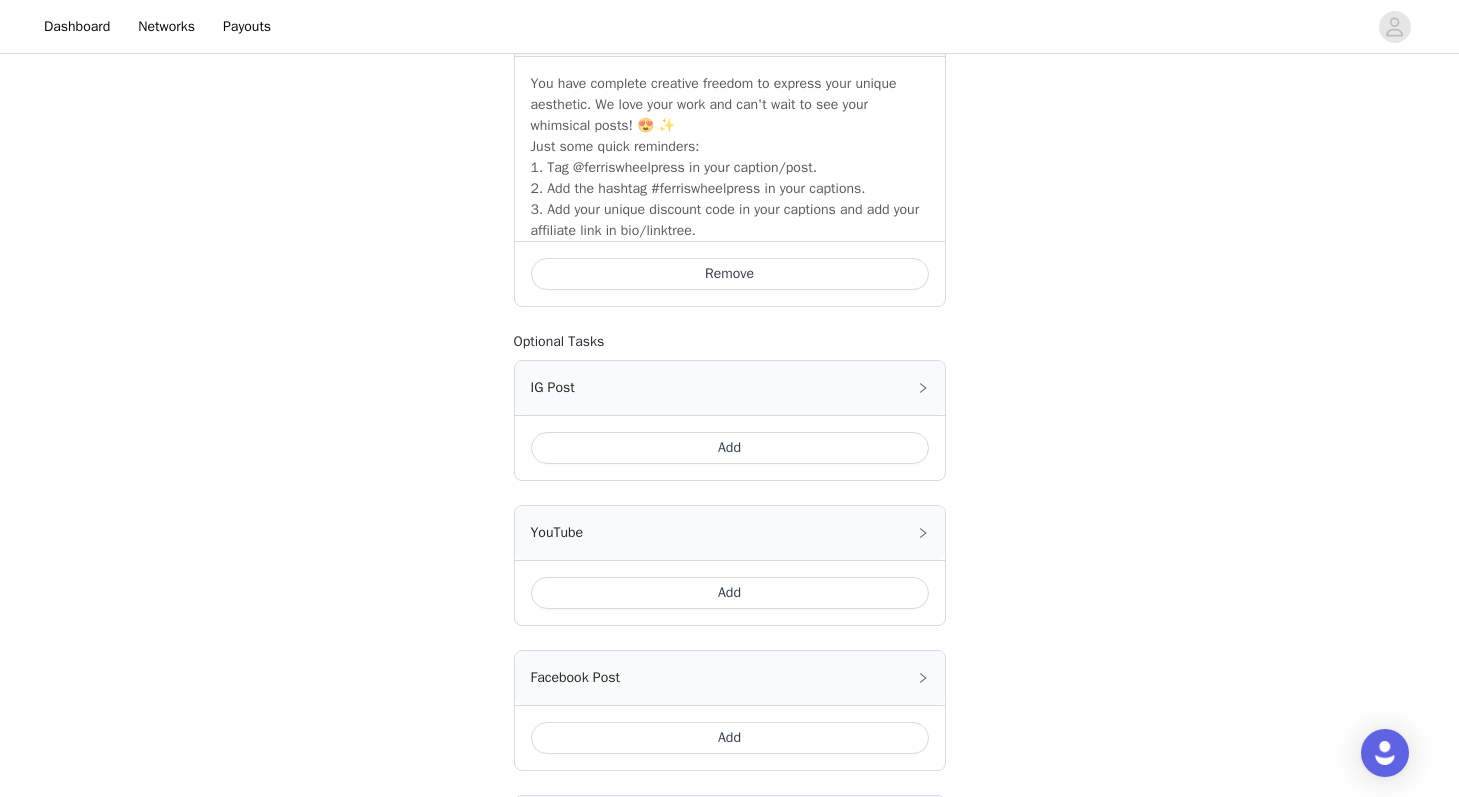 scroll, scrollTop: 1191, scrollLeft: 0, axis: vertical 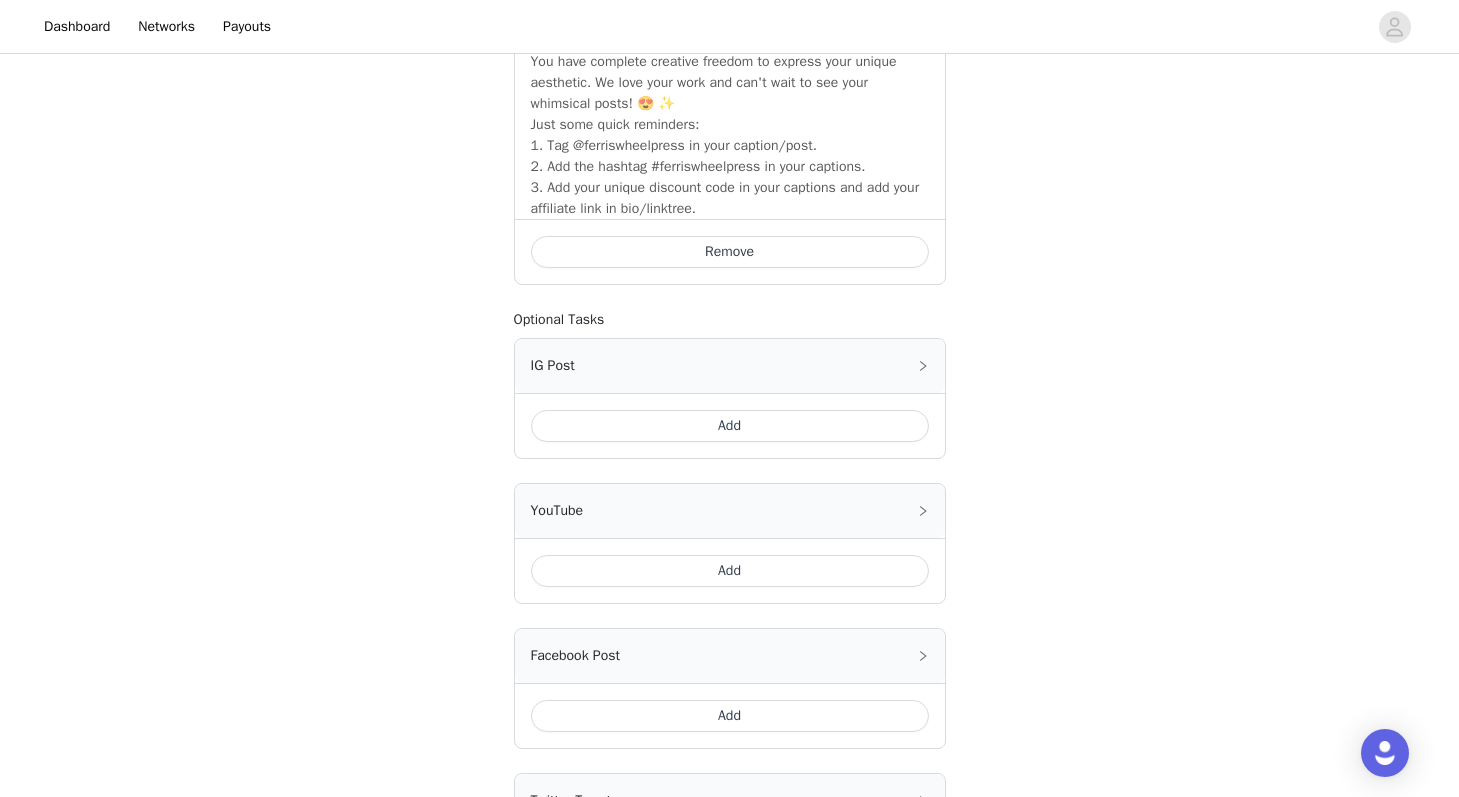 click on "IG Post" at bounding box center [730, 366] 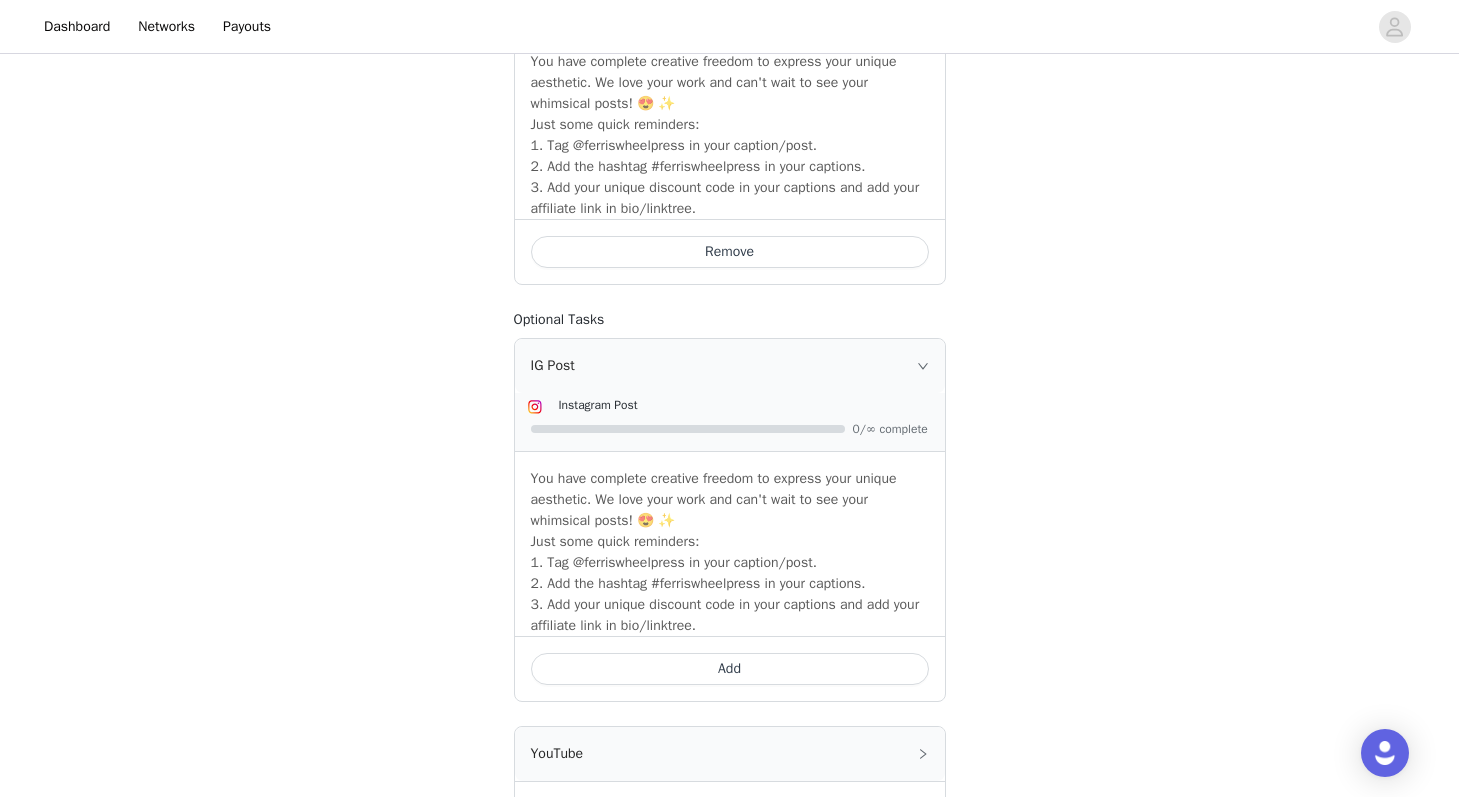 click on "Add" at bounding box center [730, 669] 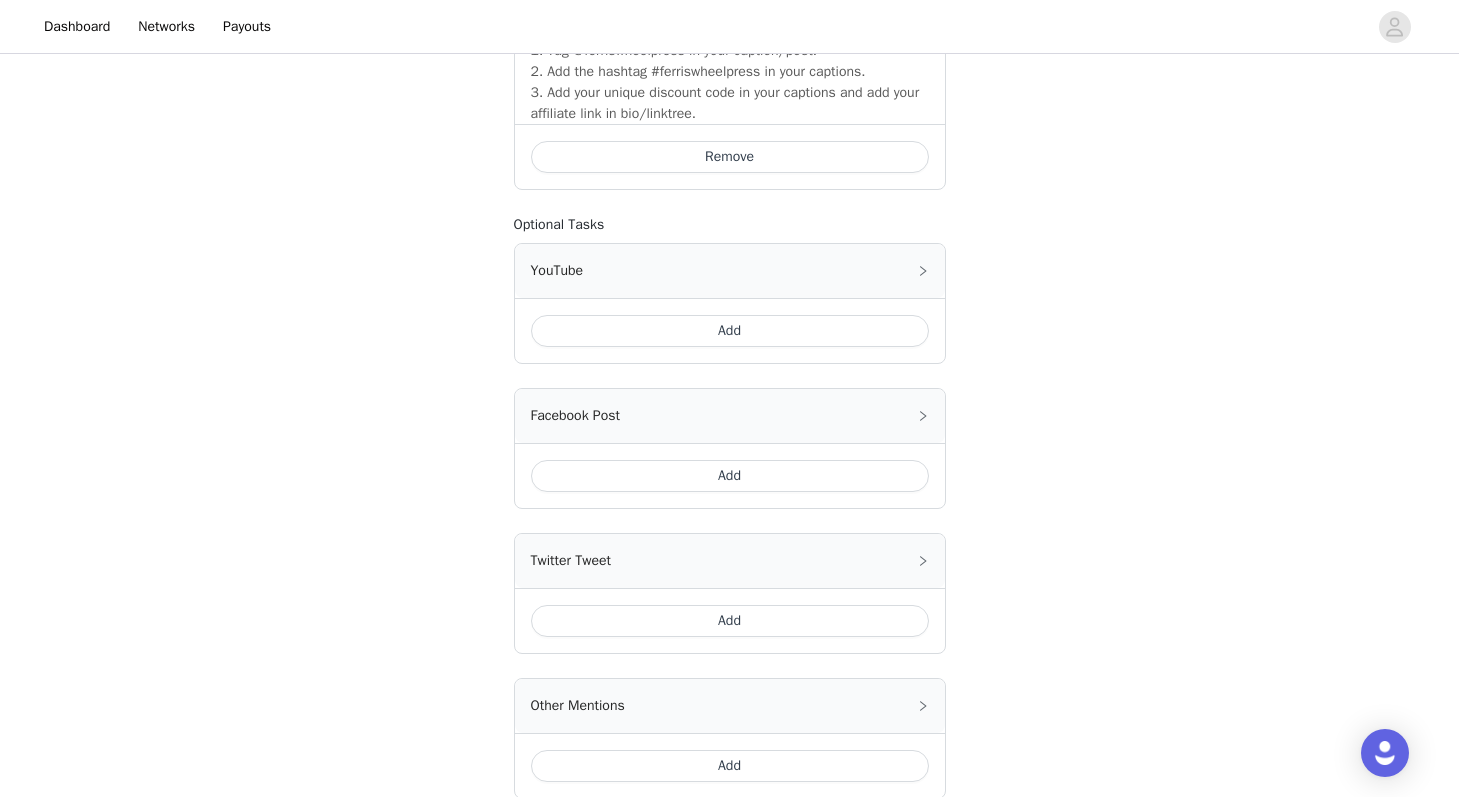 scroll, scrollTop: 1716, scrollLeft: 0, axis: vertical 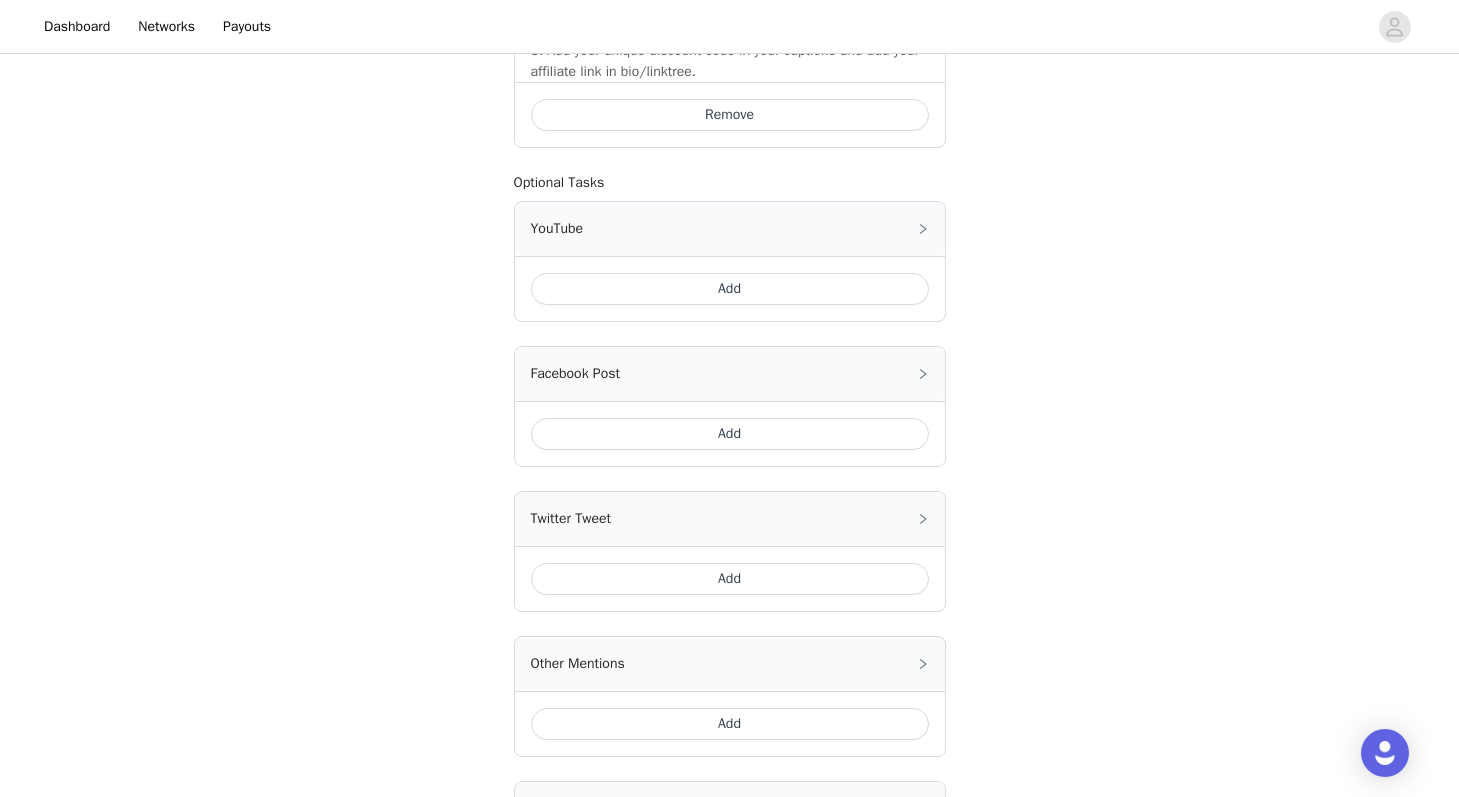 click on "YouTube" at bounding box center [730, 229] 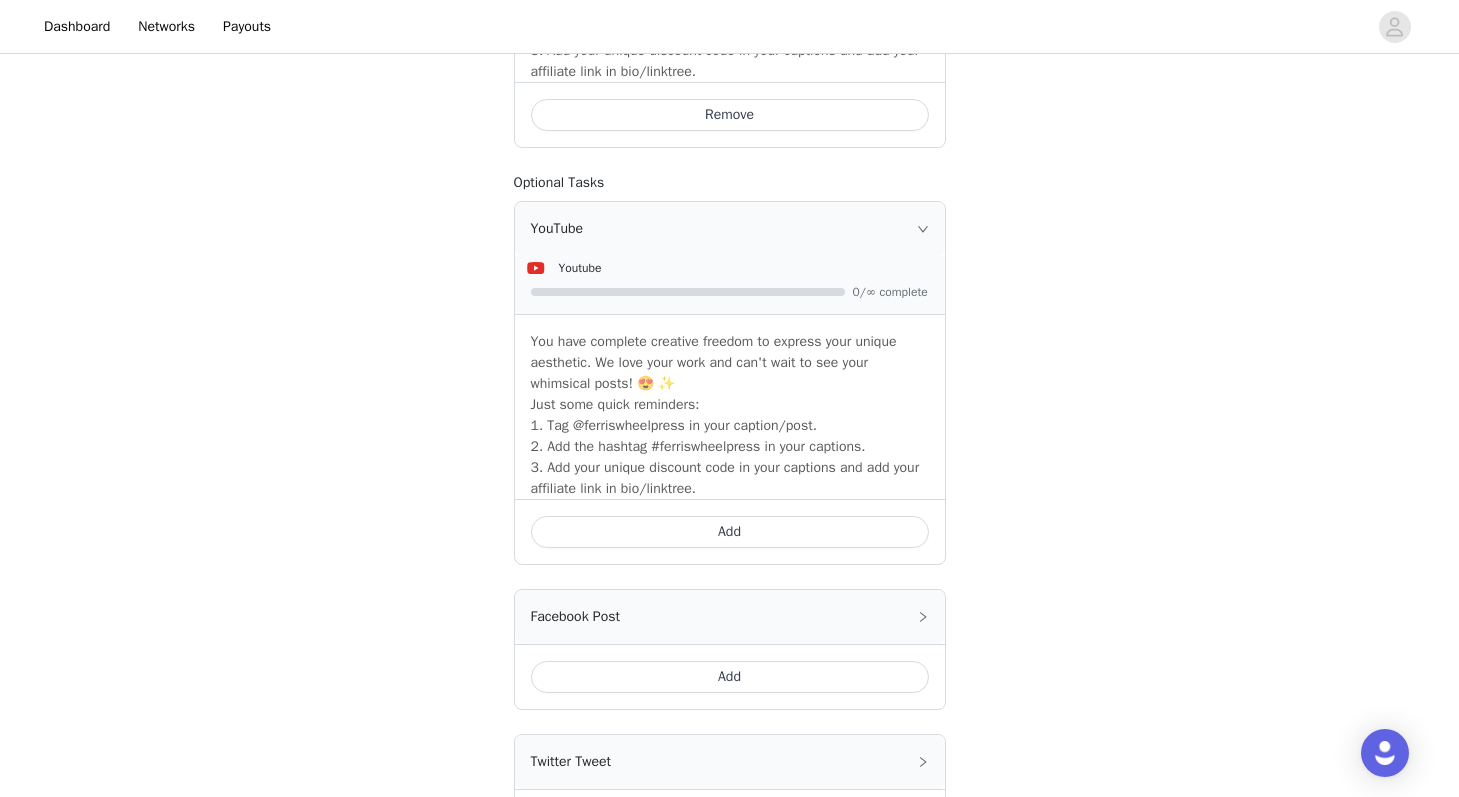 click on "Add" at bounding box center (730, 532) 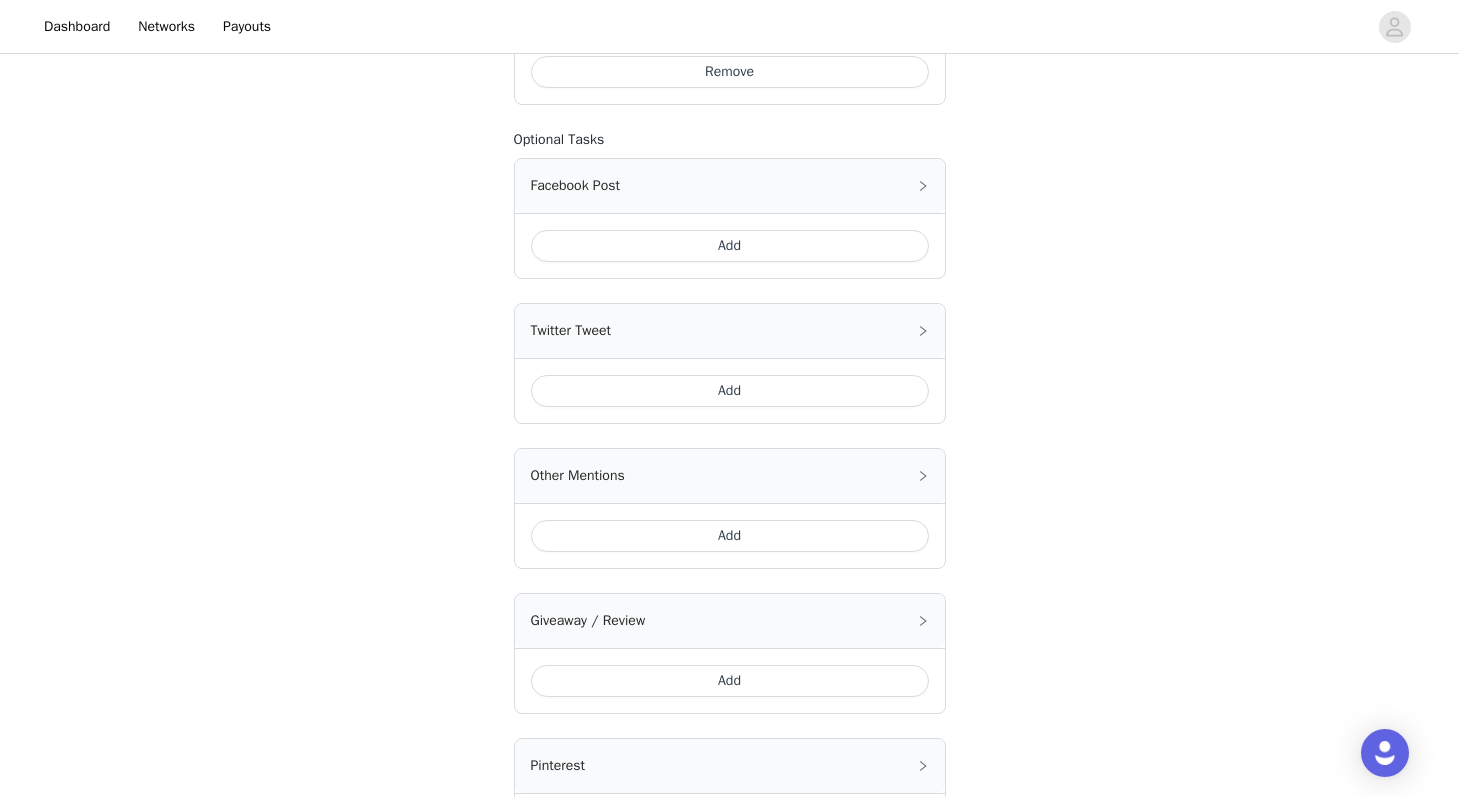 scroll, scrollTop: 2159, scrollLeft: 0, axis: vertical 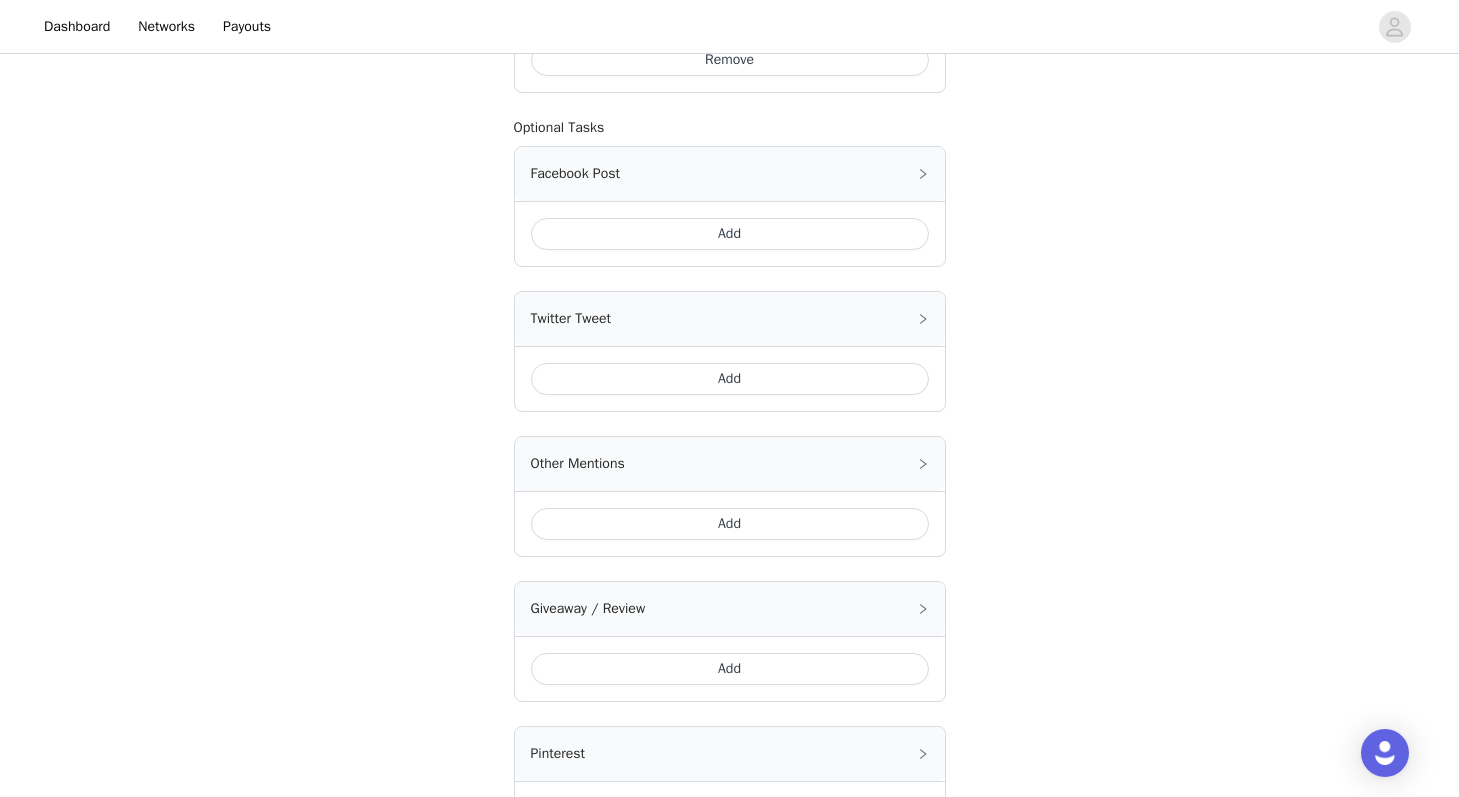 click on "Add" at bounding box center [730, 379] 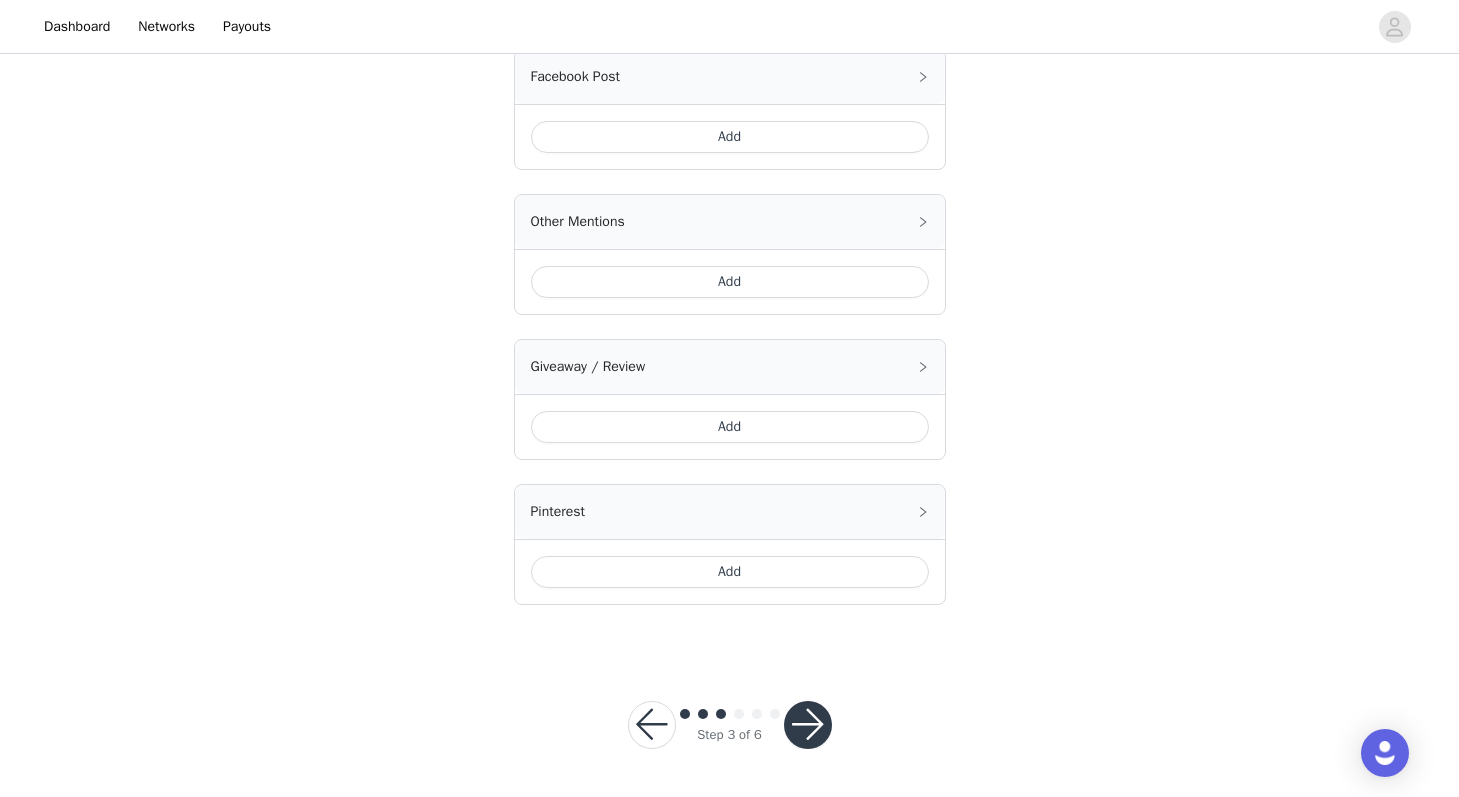 scroll, scrollTop: 2657, scrollLeft: 0, axis: vertical 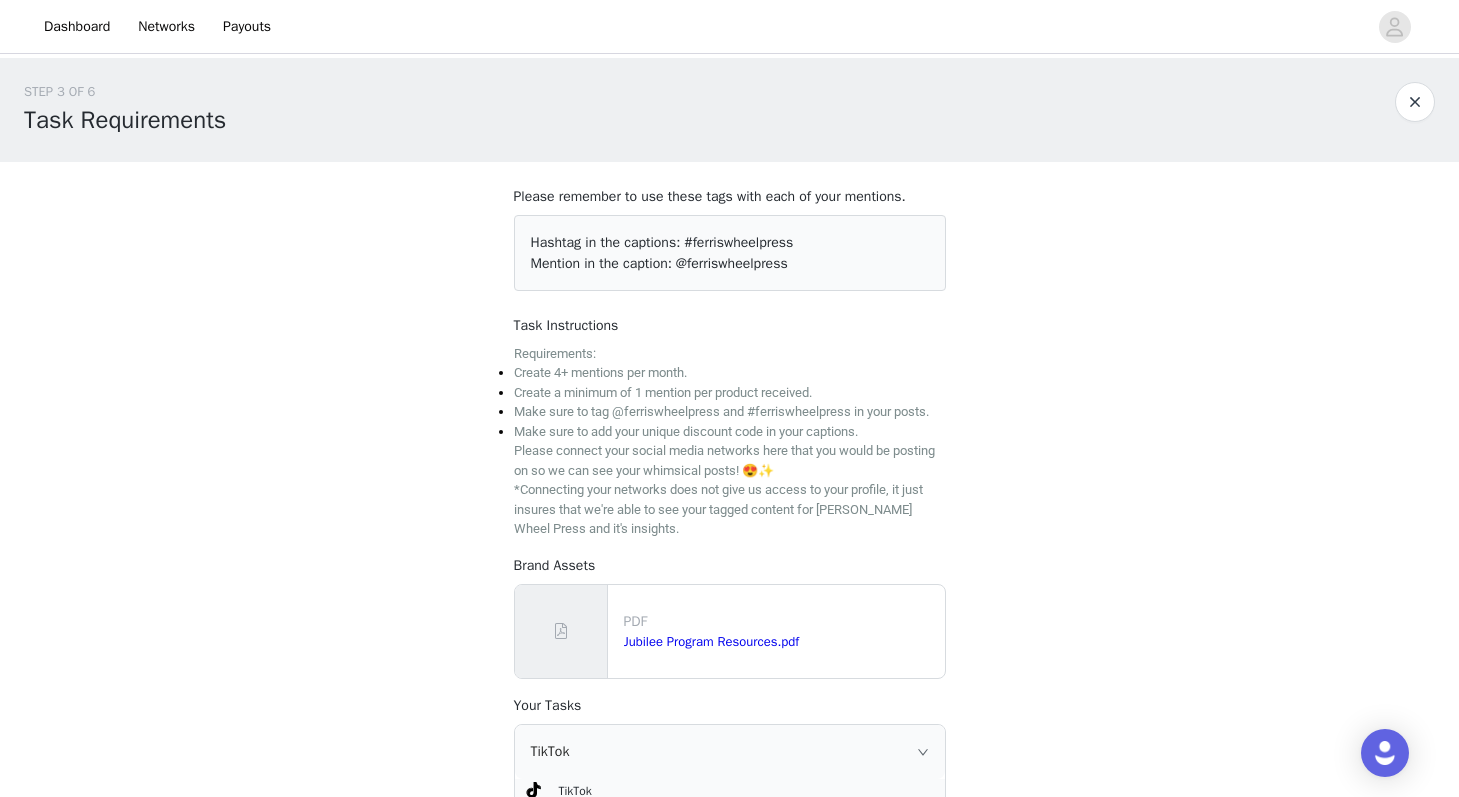 click on "STEP 3 OF 6
Task Requirements
Please remember to use these tags with each of your mentions.    Hashtag in the captions:    #ferriswheelpress    Mention in the caption:    @ferriswheelpress       Task Instructions   Requirements:
Create 4+ mentions per month.
Create a minimum of 1 mention per product received.
Make sure to tag @ferriswheelpress and #ferriswheelpress in your posts.
Make sure to add your unique discount code in your captions.
Please connect your social media networks here that you would be posting on so we can see your whimsical posts! 😍✨
*Connecting your networks does not give us access to your profile, it just insures that we're able to see your tagged content for Ferris Wheel Press and it's insights.   Brand Assets     PDF   Jubilee Program Resources.pdf           Your Tasks     TikTok     TikTok     0/∞ complete
Just some quick reminders:
Remove   IG Reel" at bounding box center (729, 2039) 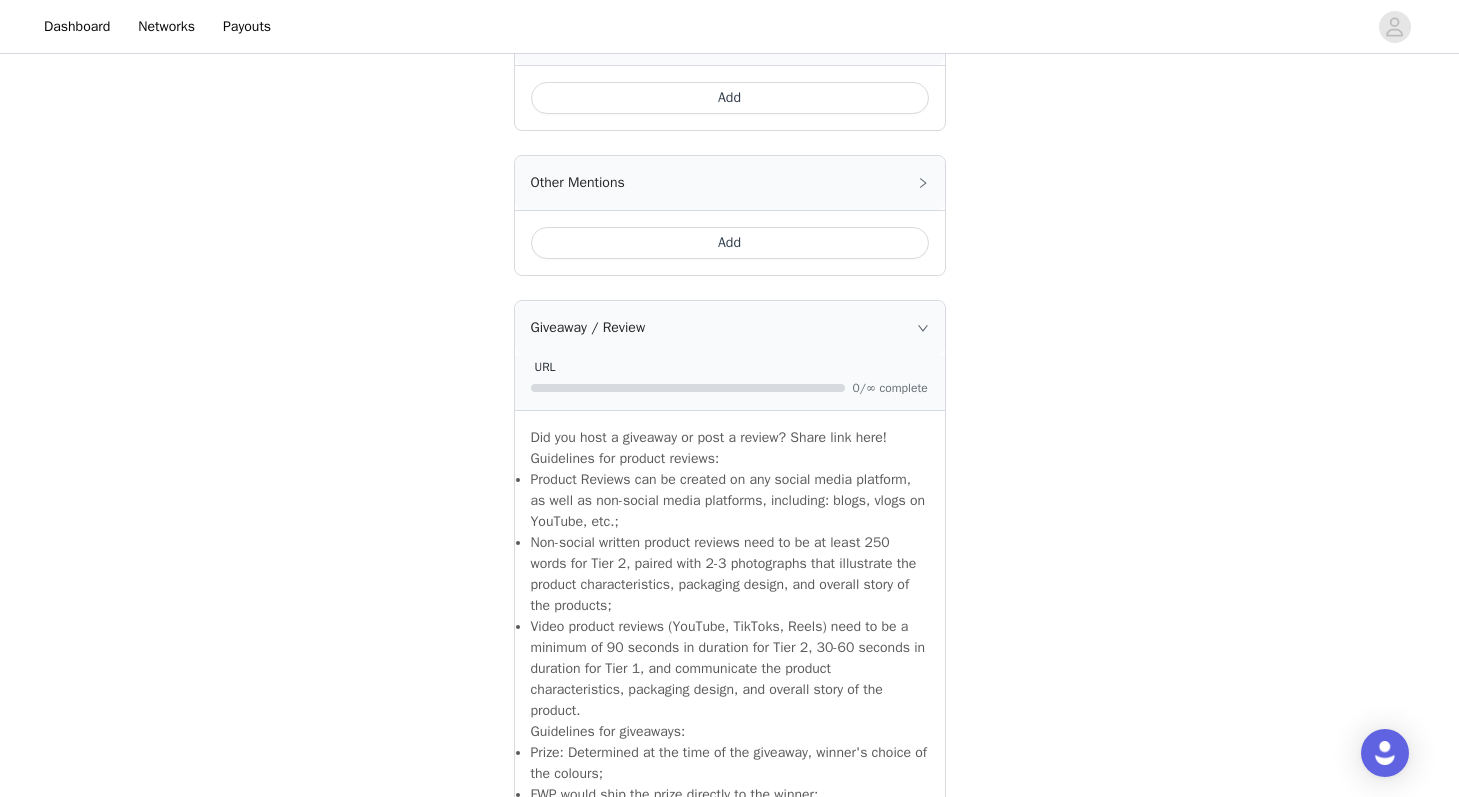 scroll, scrollTop: 2632, scrollLeft: 0, axis: vertical 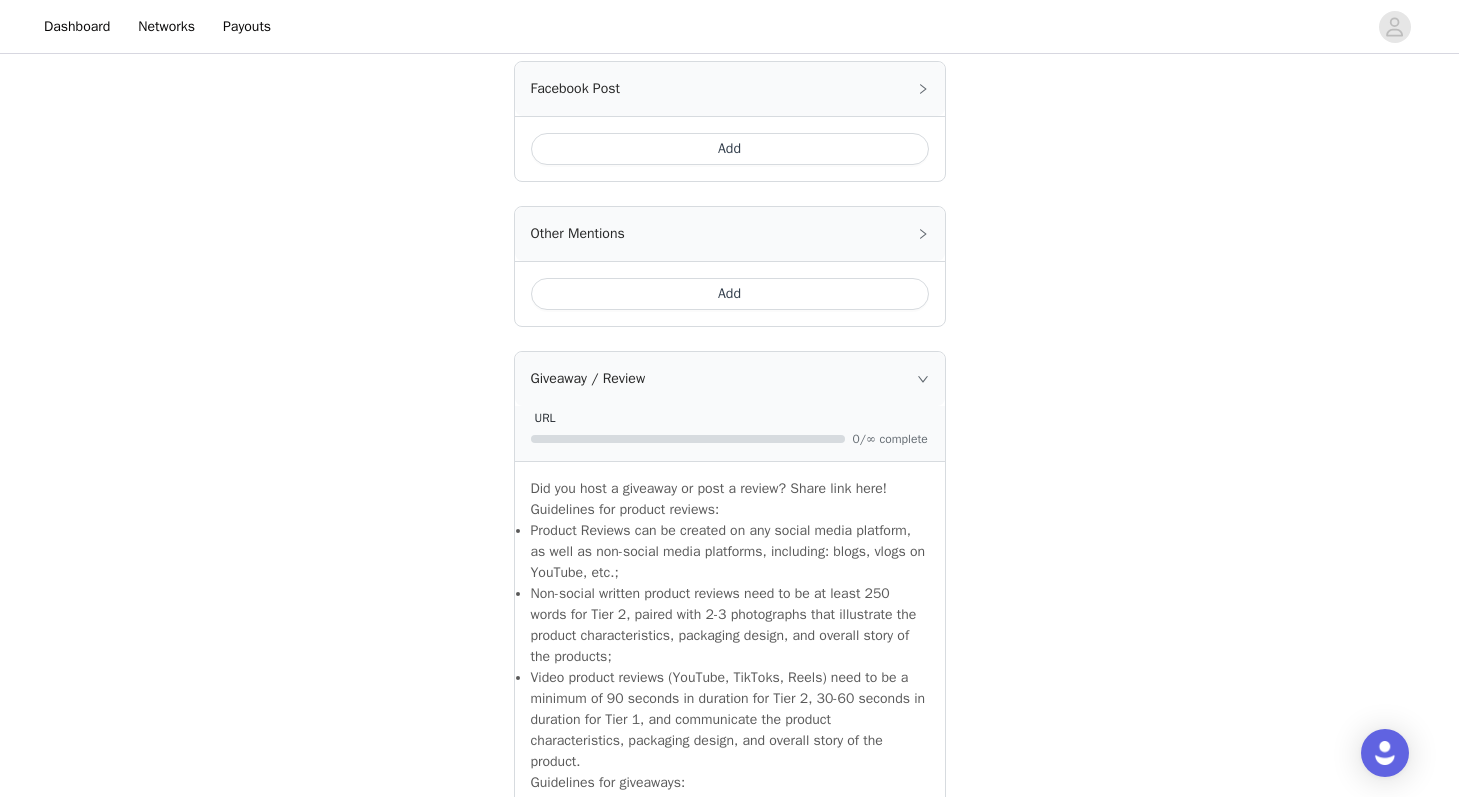 click on "Giveaway / Review" at bounding box center [730, 379] 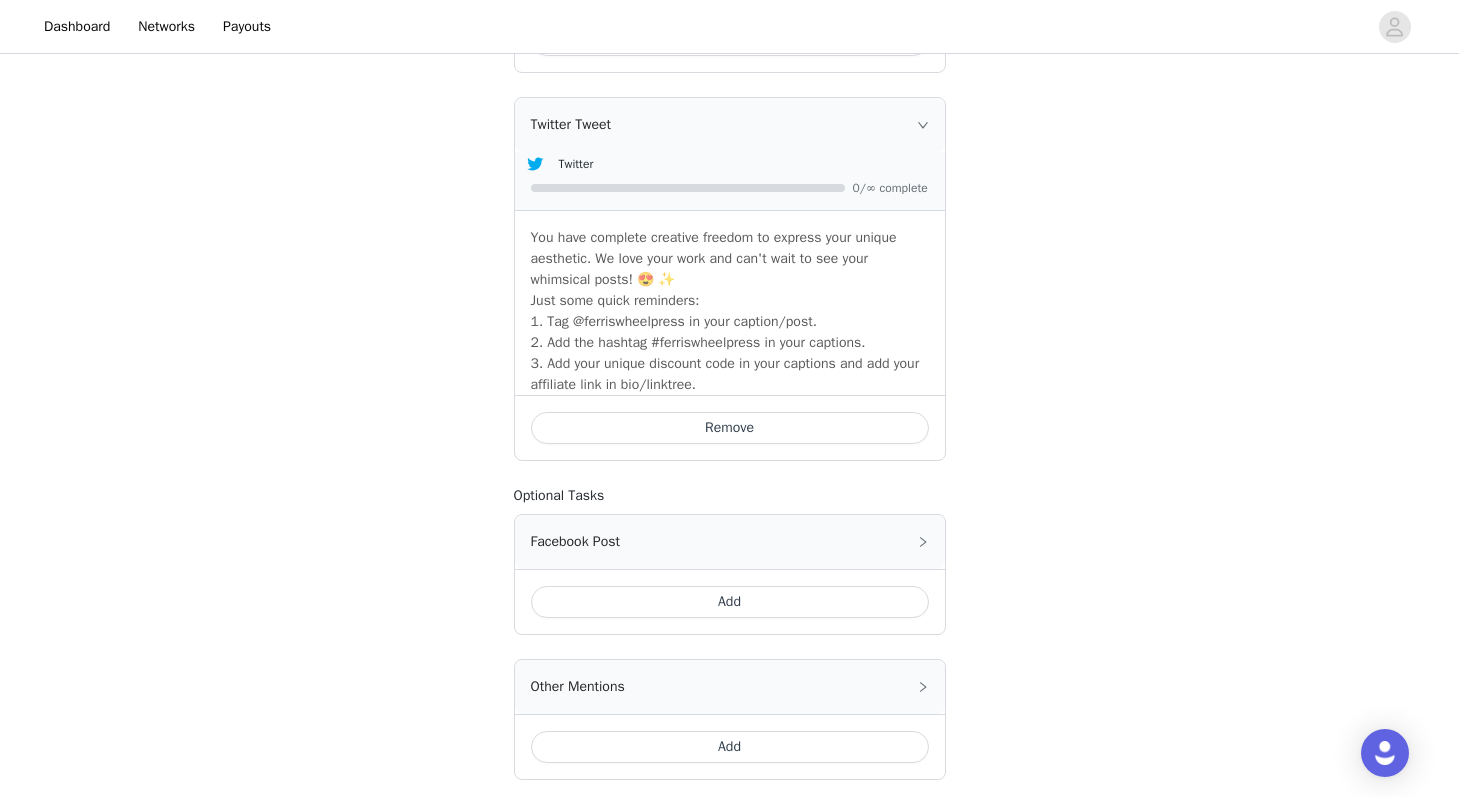 scroll, scrollTop: 2129, scrollLeft: 0, axis: vertical 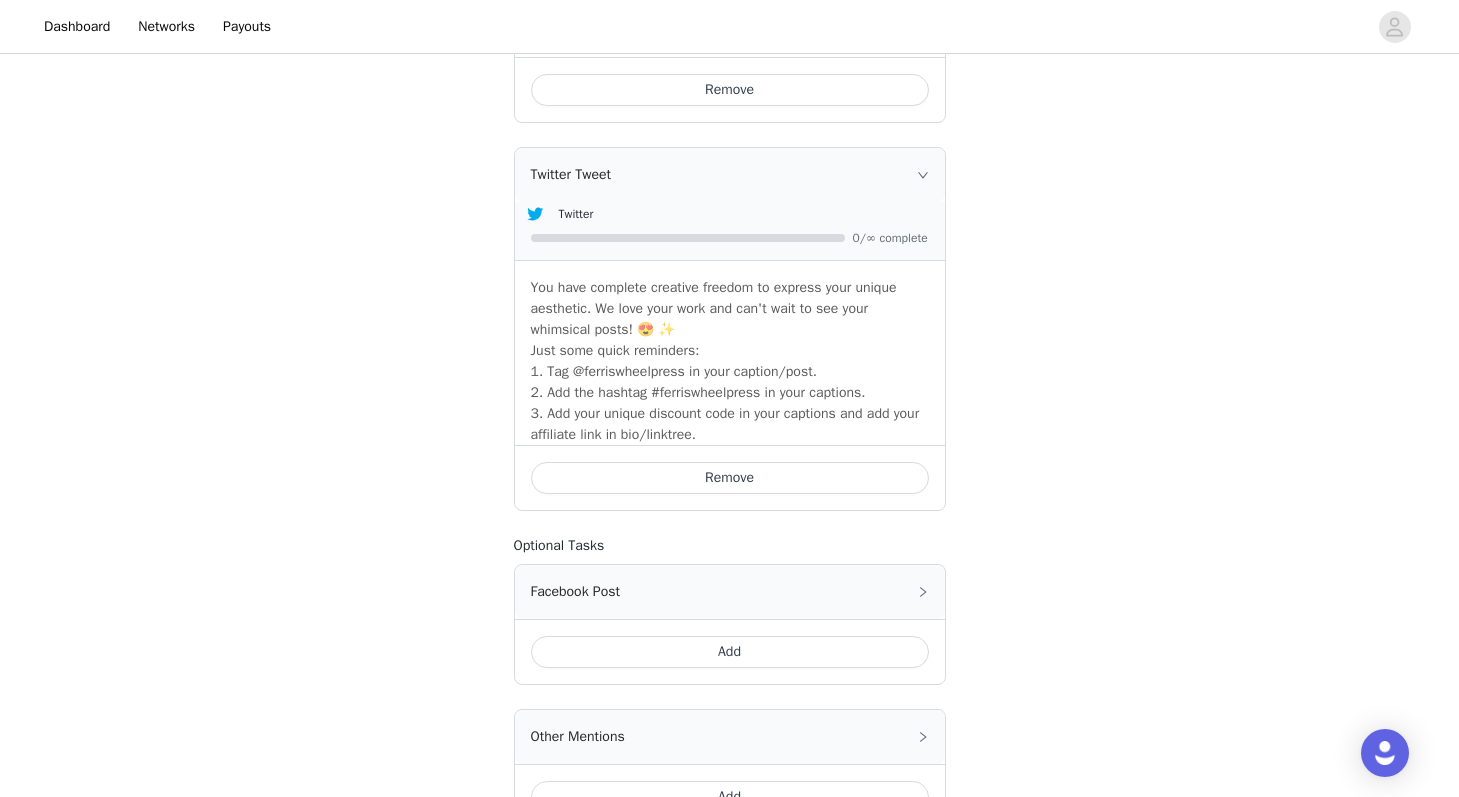 click on "Twitter Tweet" at bounding box center (730, 175) 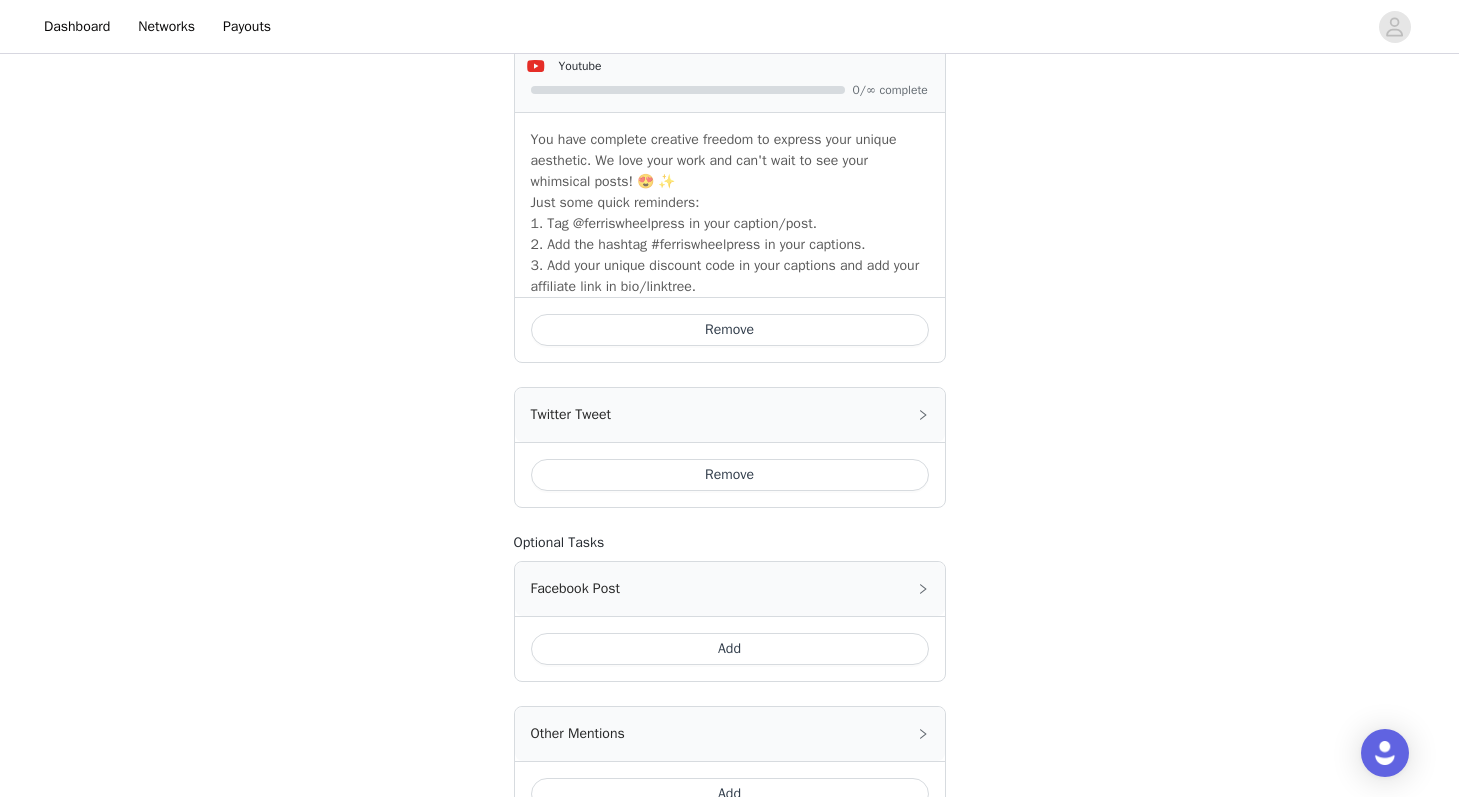 scroll, scrollTop: 1783, scrollLeft: 0, axis: vertical 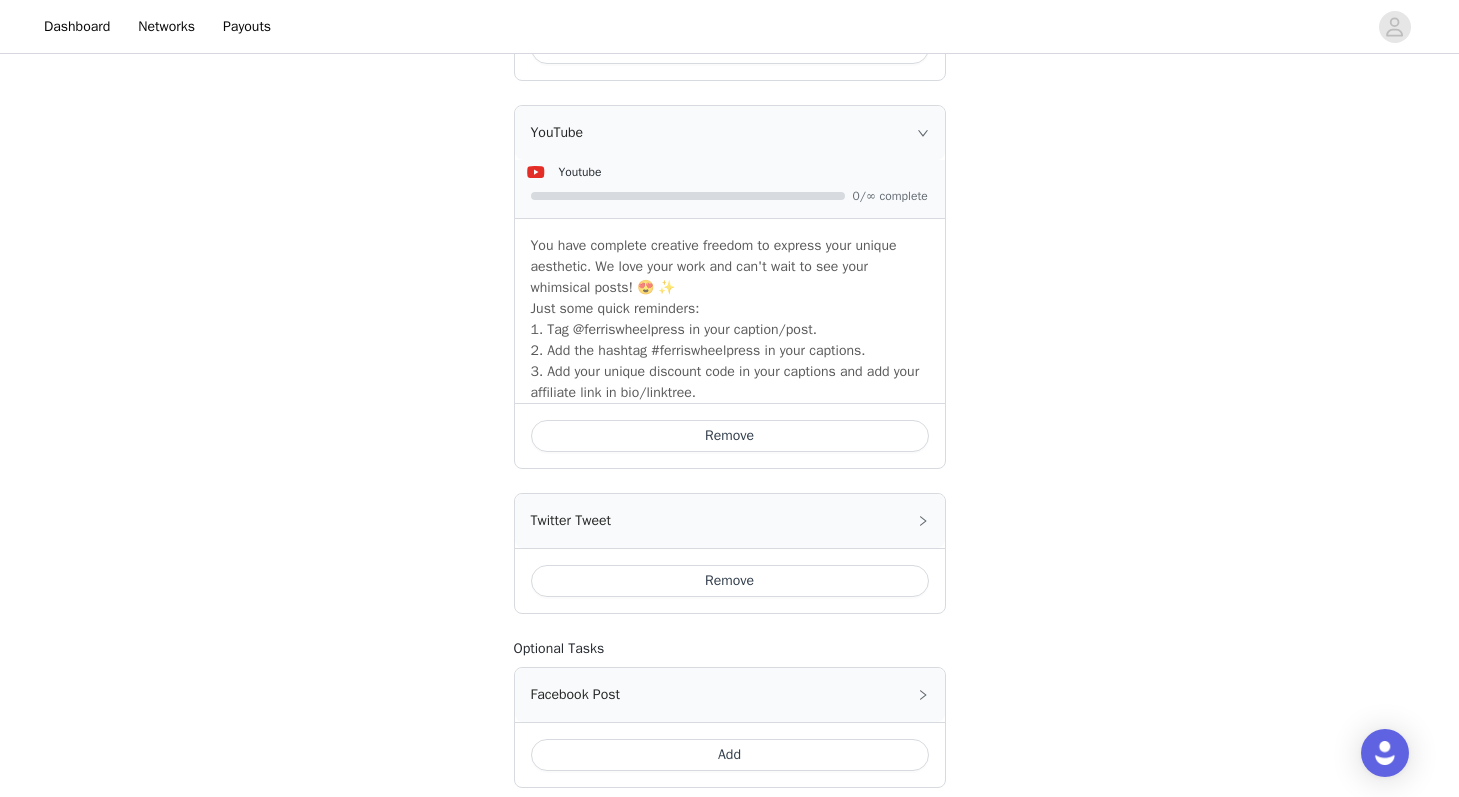 click on "YouTube" at bounding box center (730, 133) 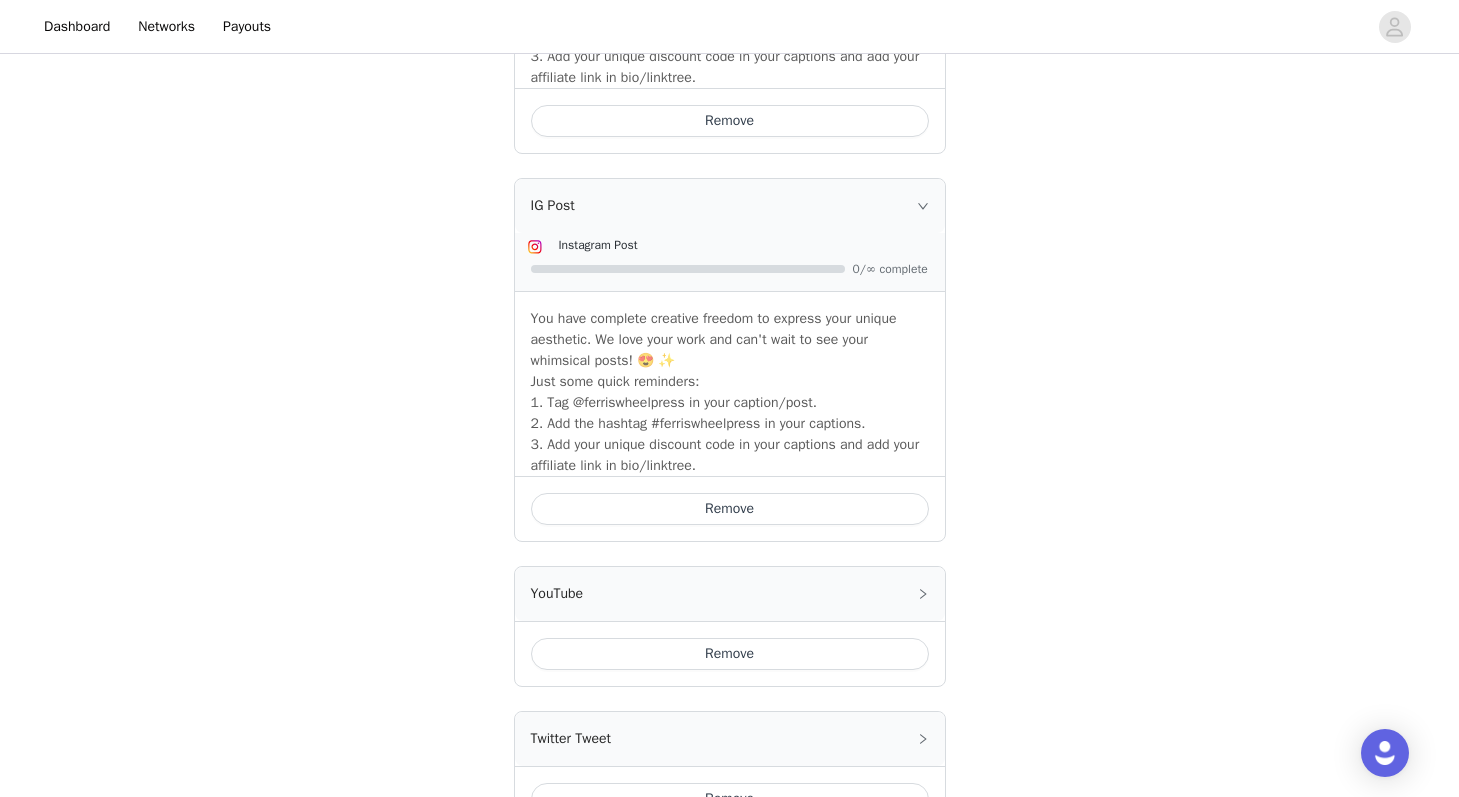 scroll, scrollTop: 1309, scrollLeft: 0, axis: vertical 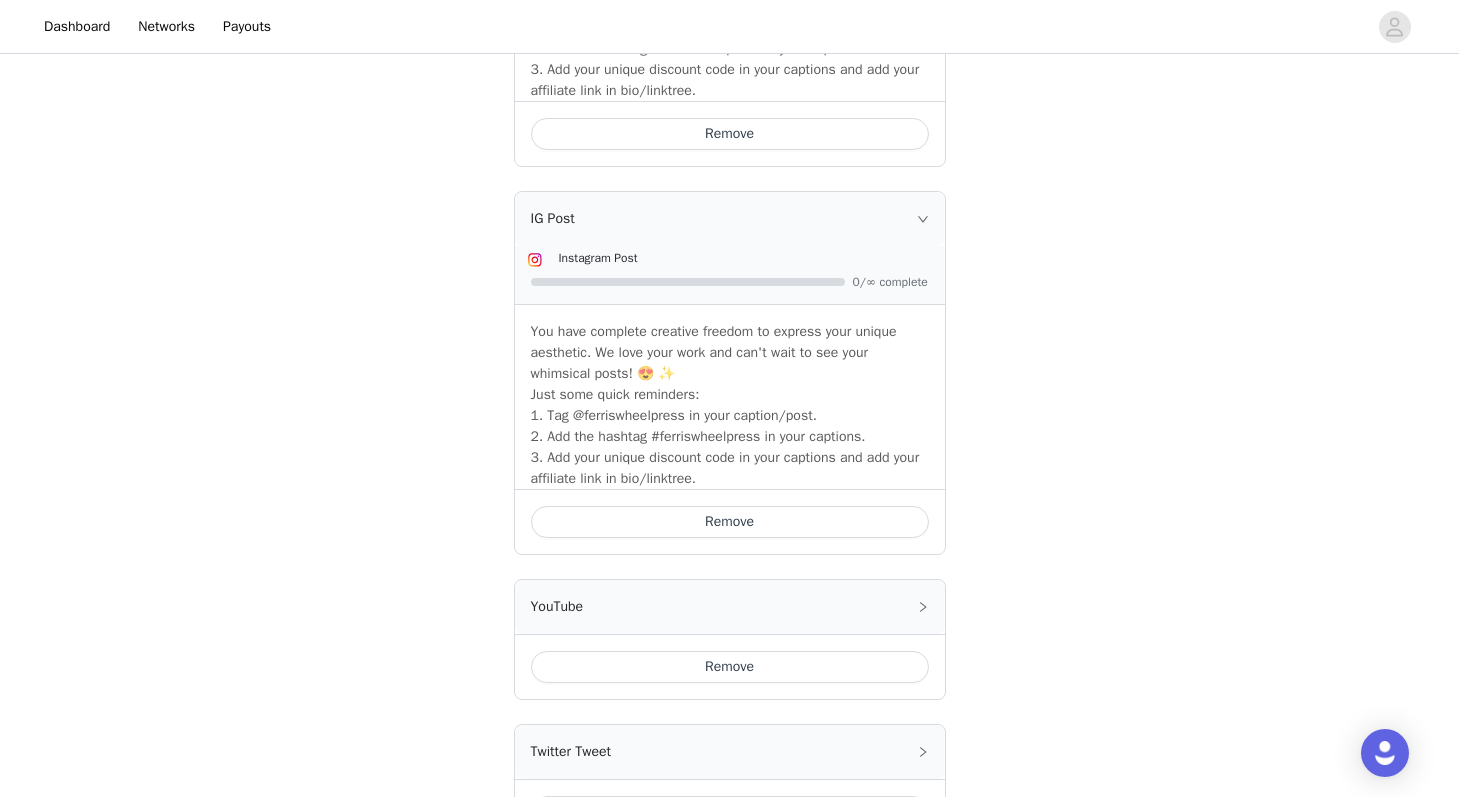 click 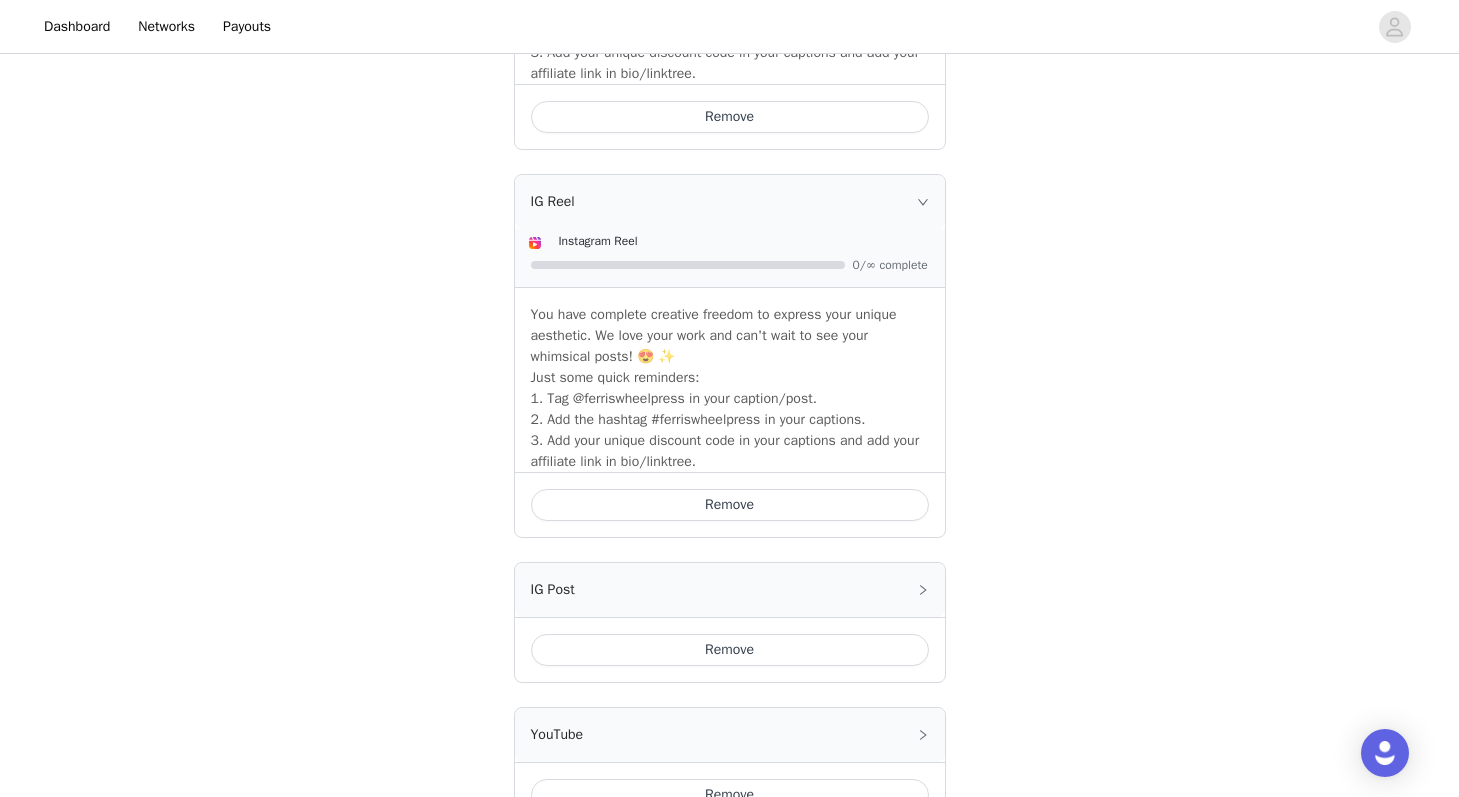 scroll, scrollTop: 836, scrollLeft: 0, axis: vertical 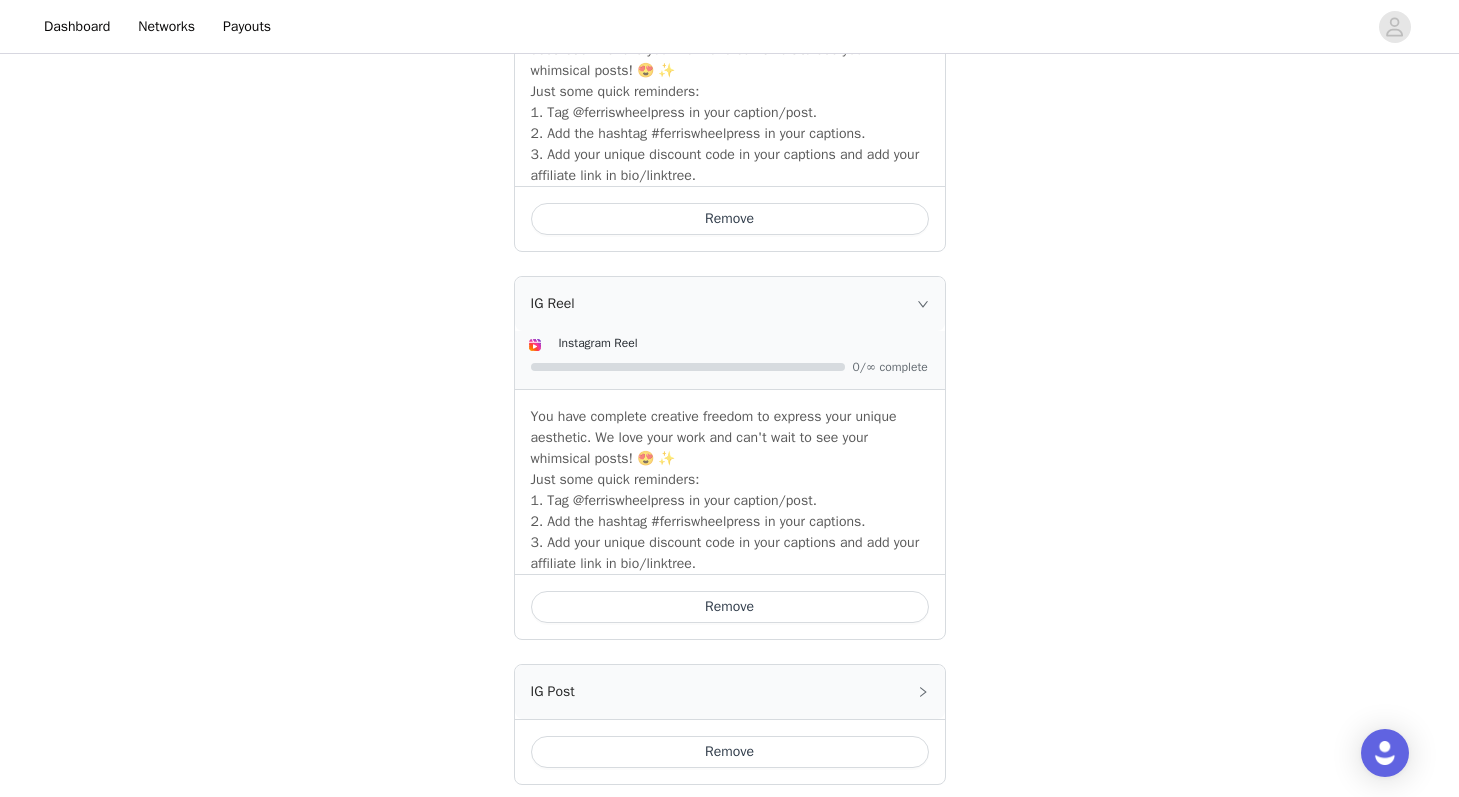 click 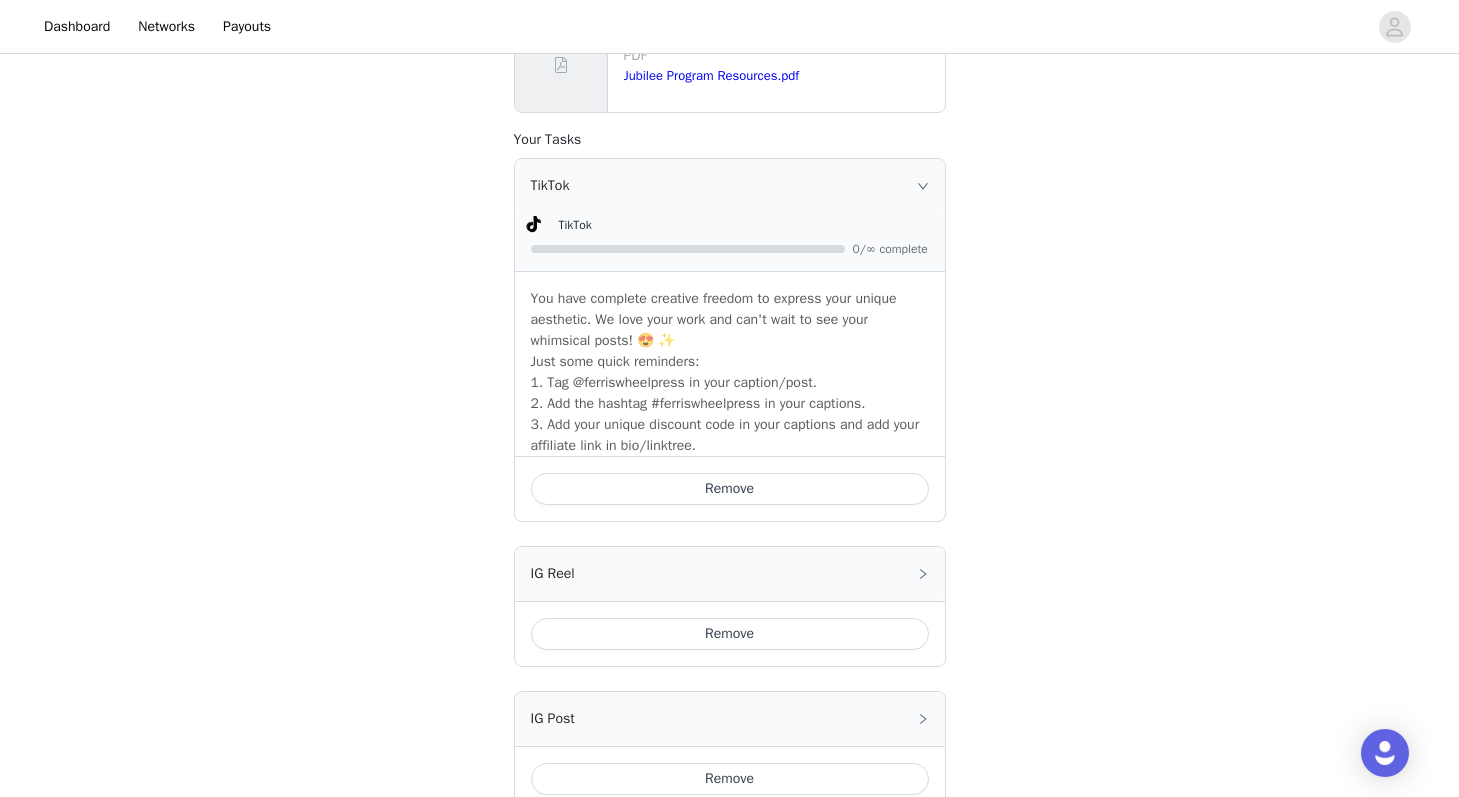 scroll, scrollTop: 497, scrollLeft: 0, axis: vertical 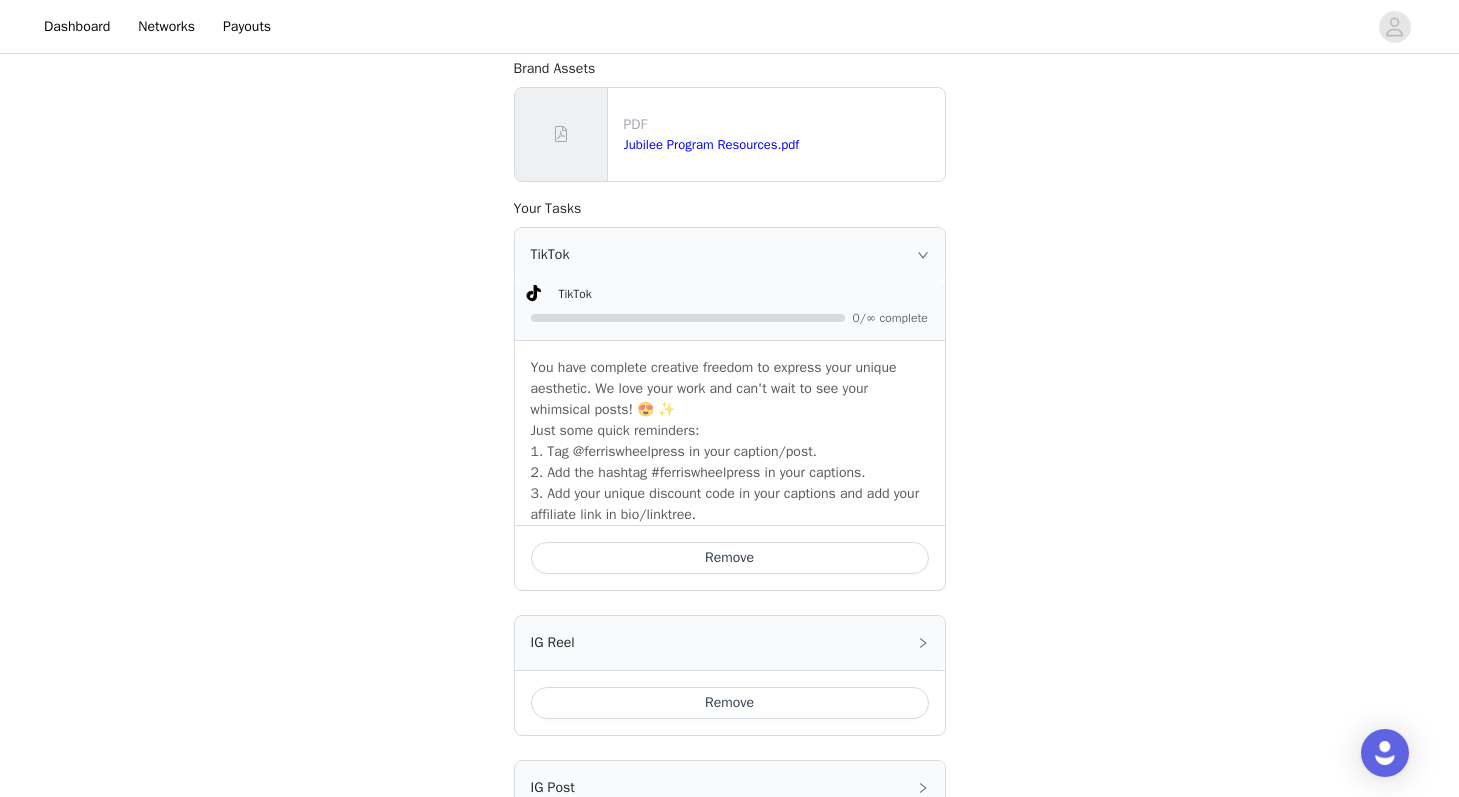 click 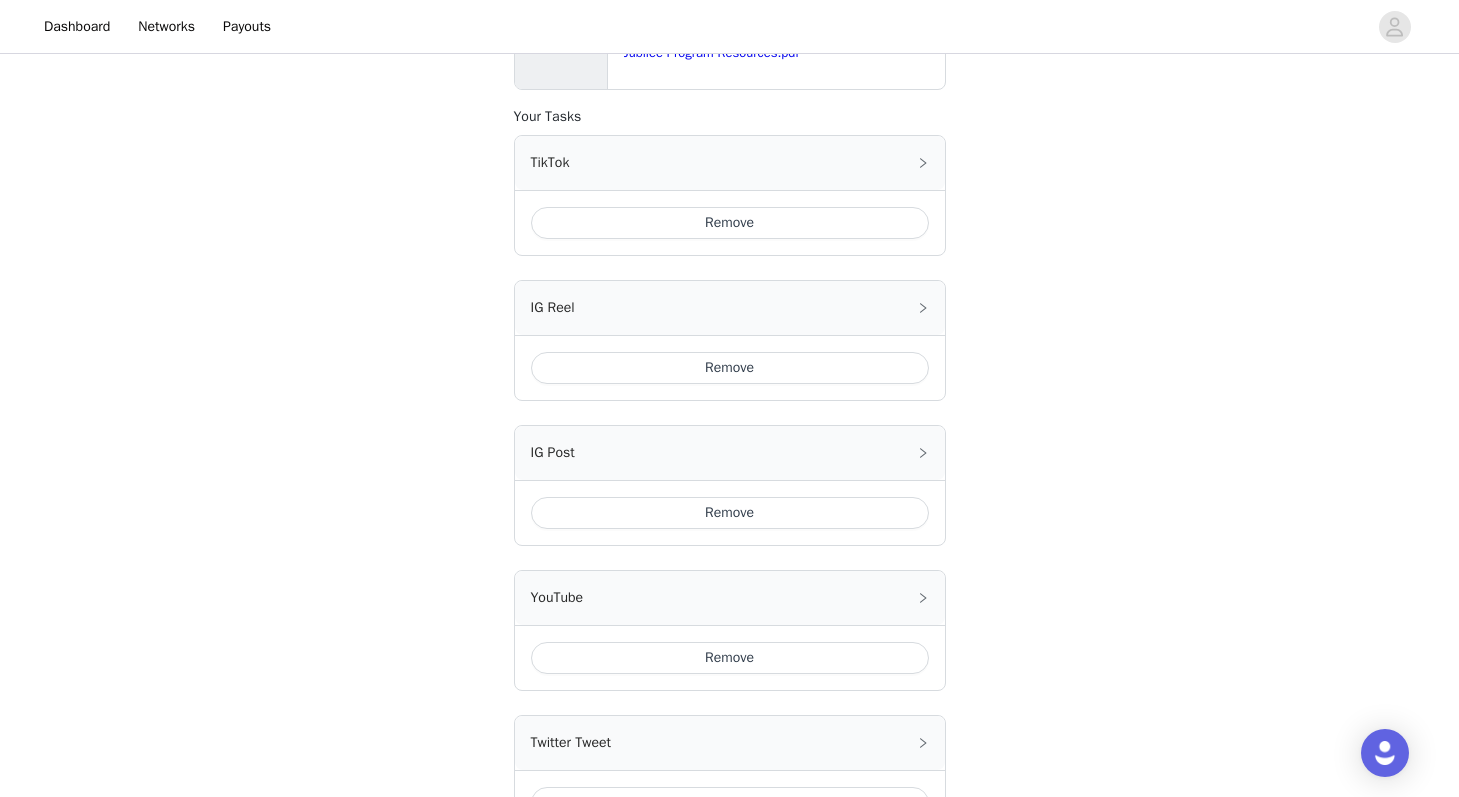 scroll, scrollTop: 1448, scrollLeft: 0, axis: vertical 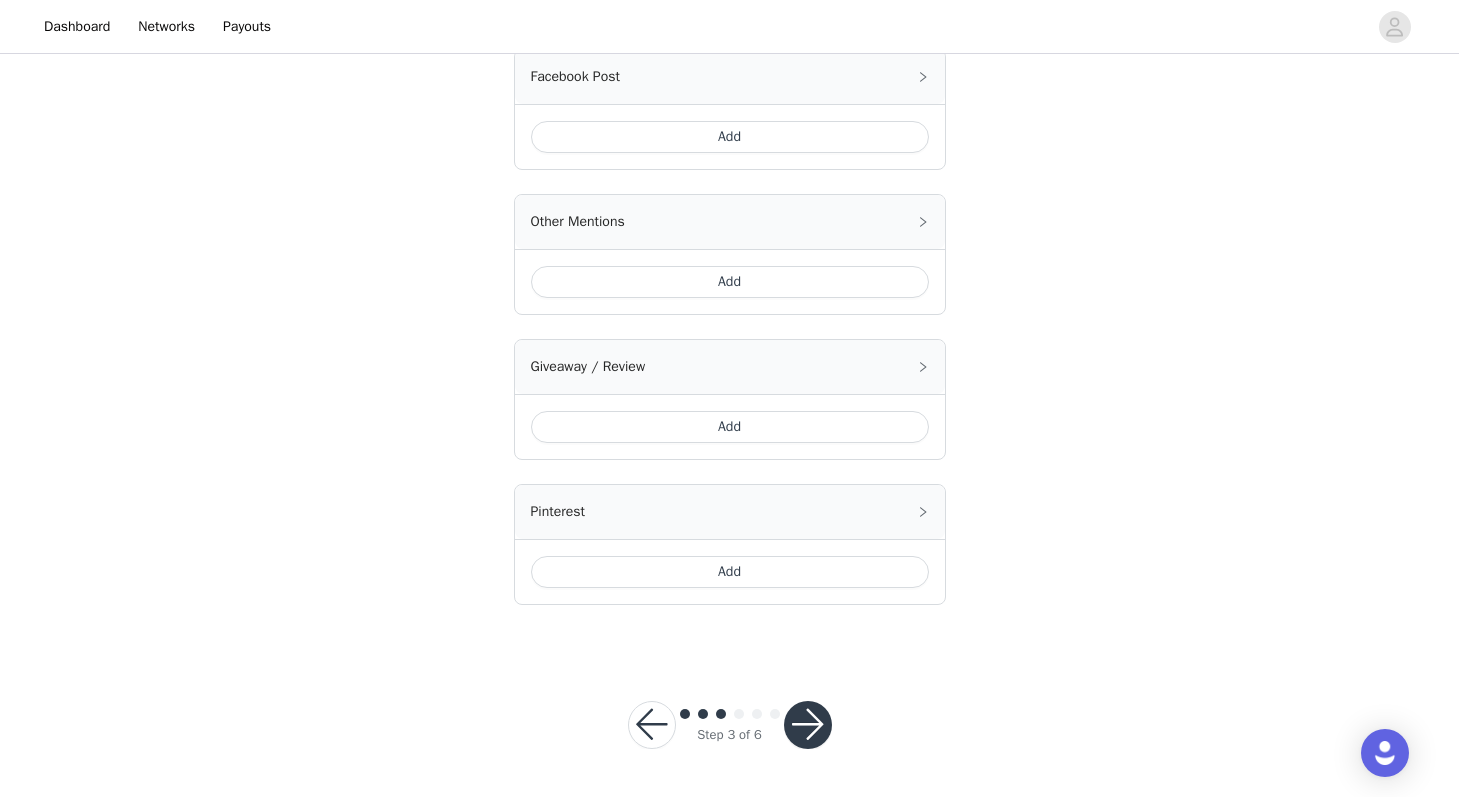 click at bounding box center [808, 725] 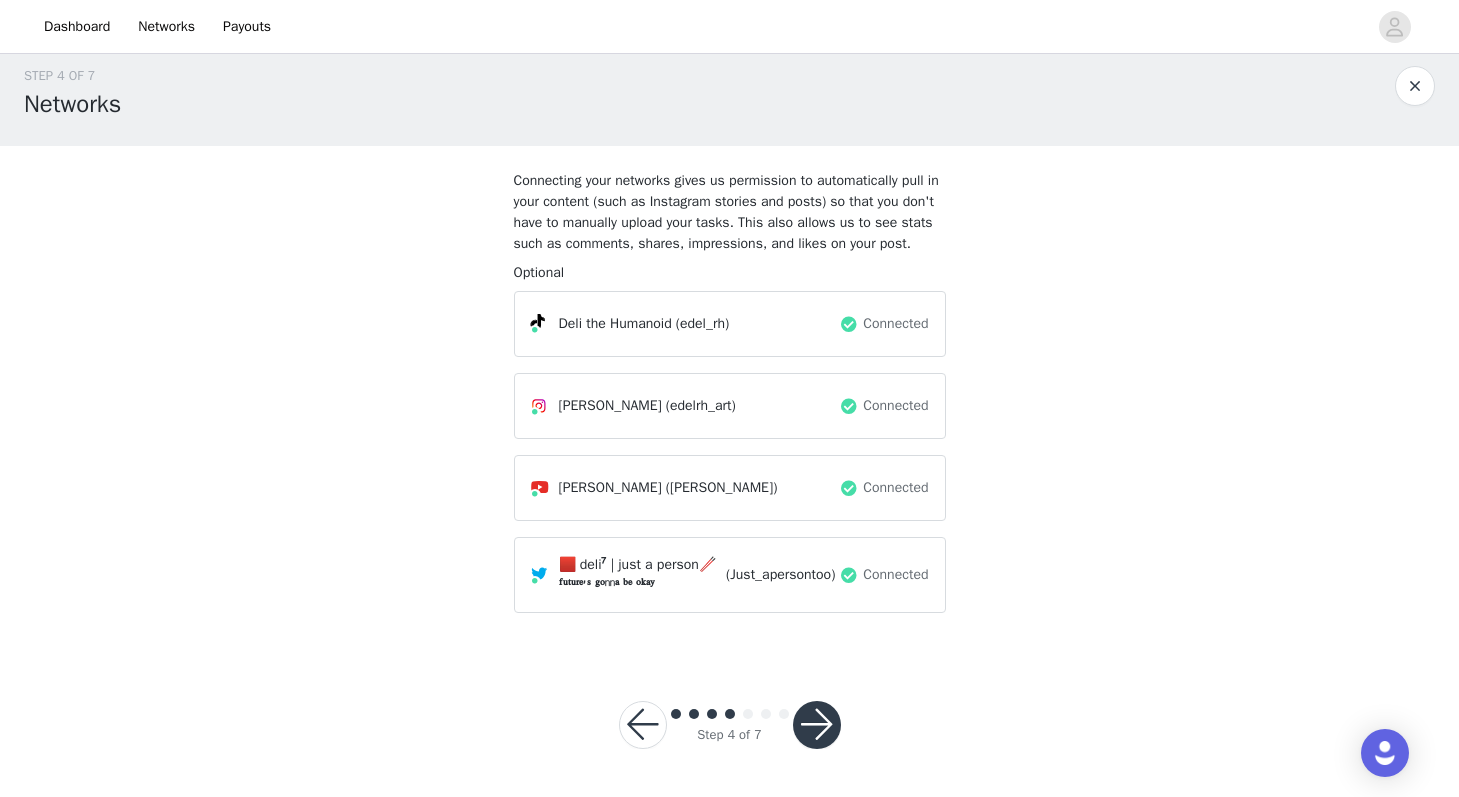 scroll, scrollTop: 46, scrollLeft: 0, axis: vertical 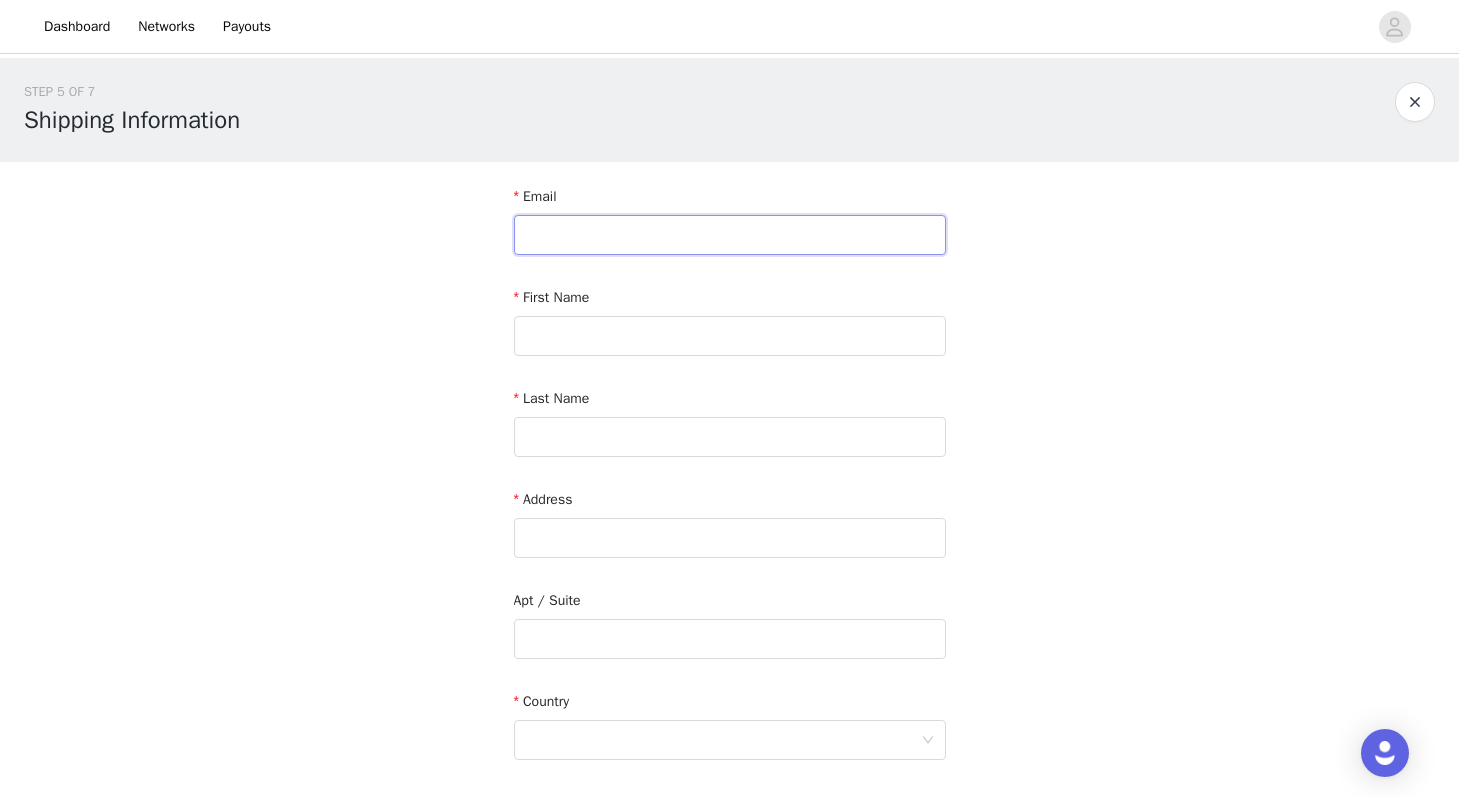 click at bounding box center (730, 235) 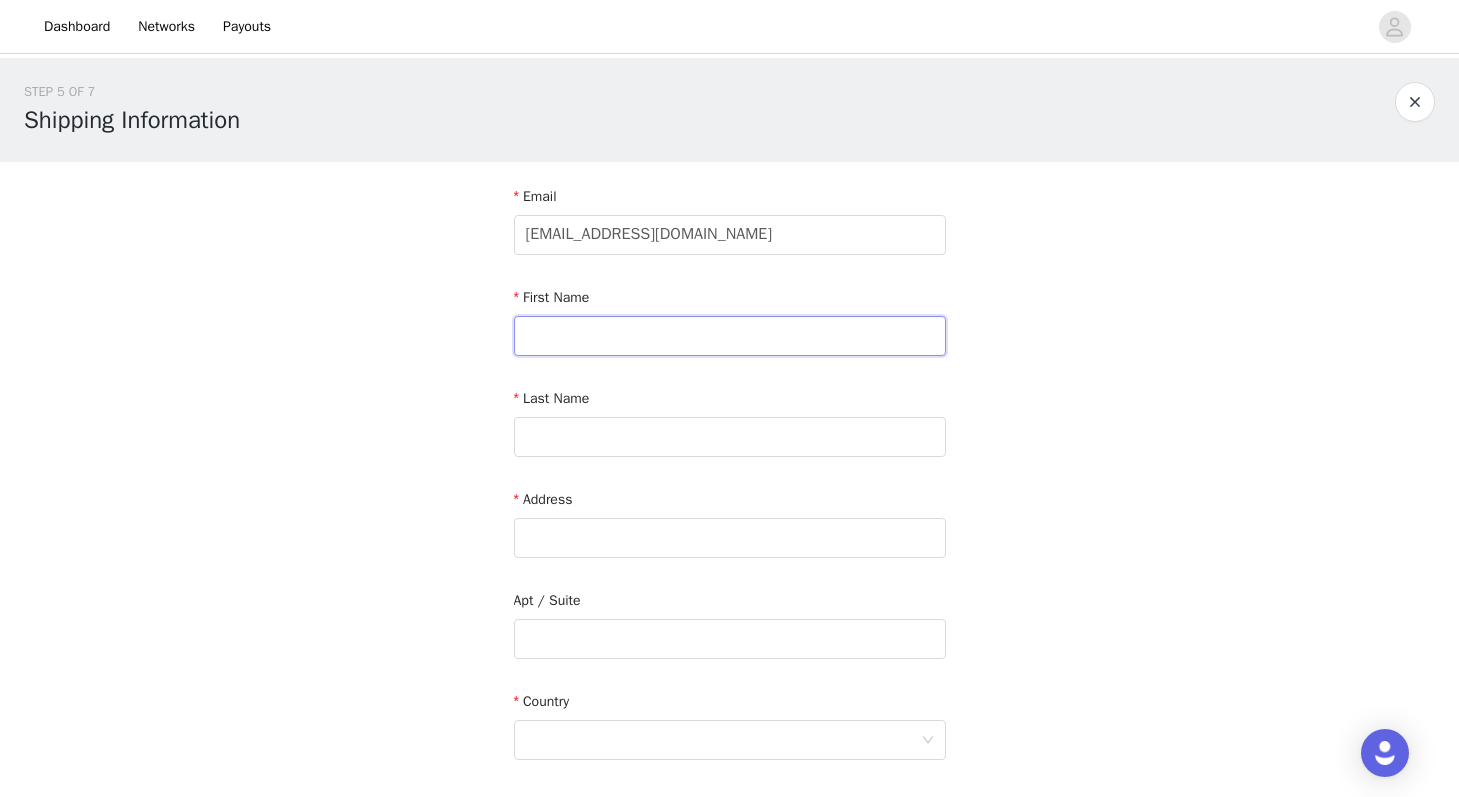 type on "Edel" 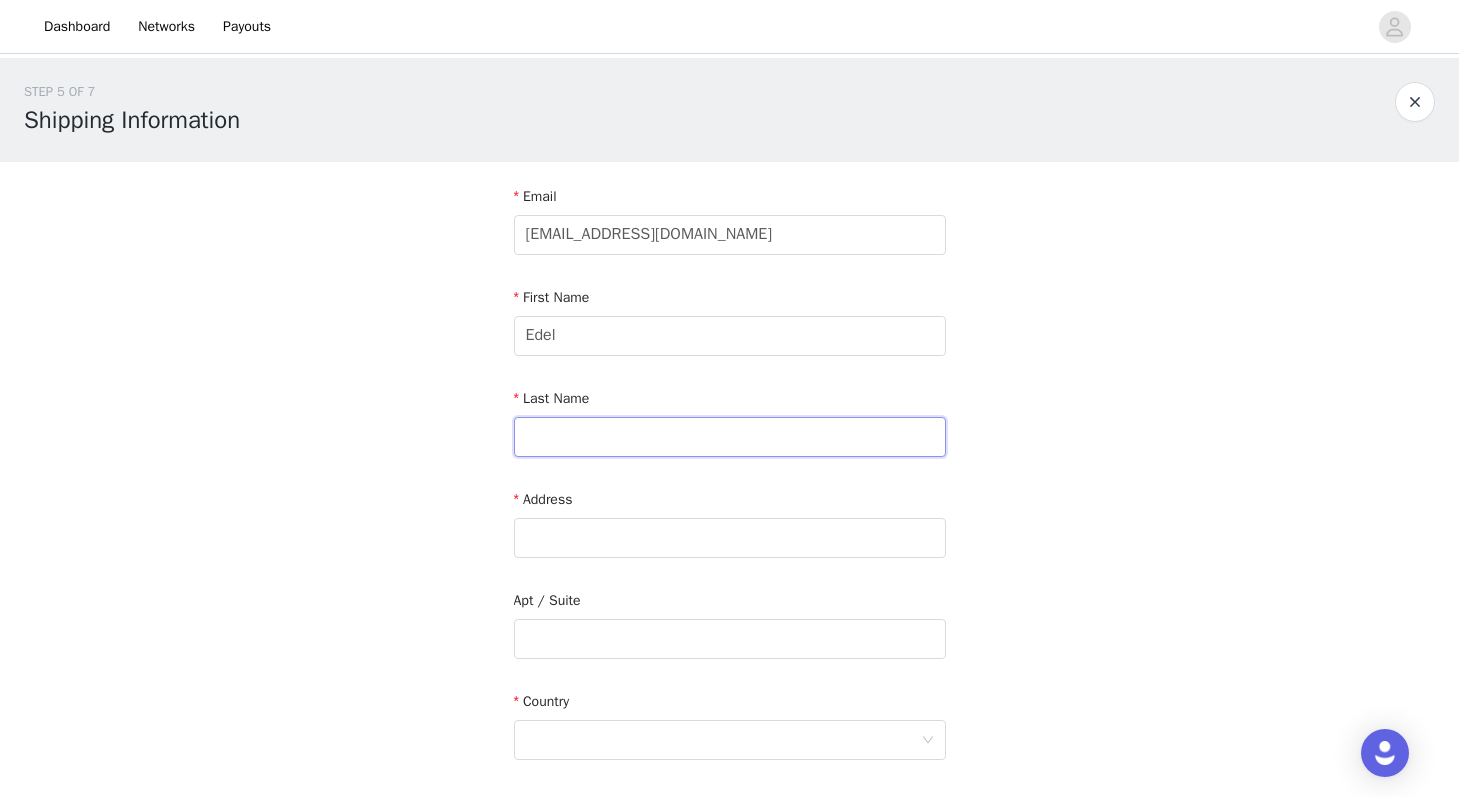 type on "Ryder-Hanrahan" 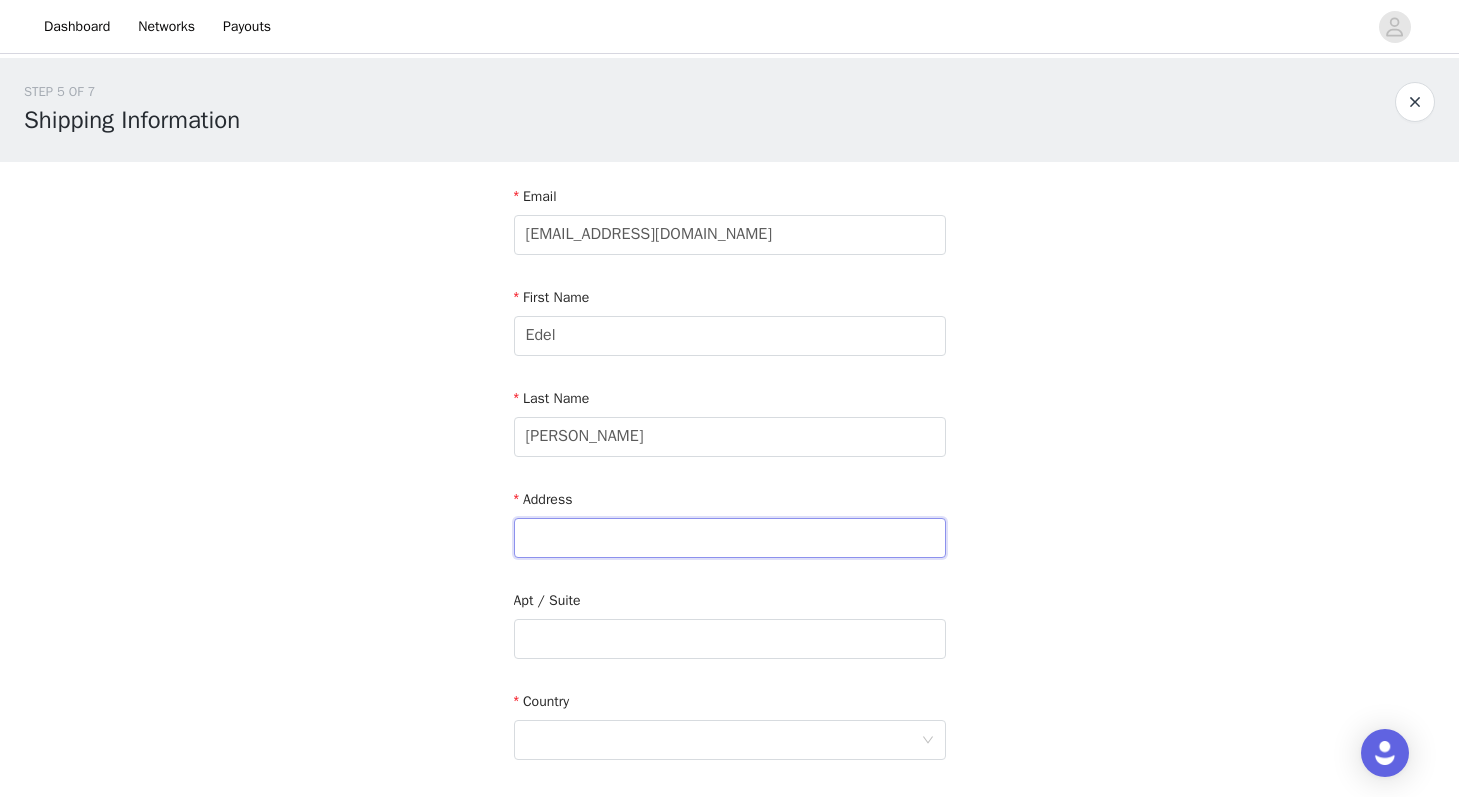type on "Revere House" 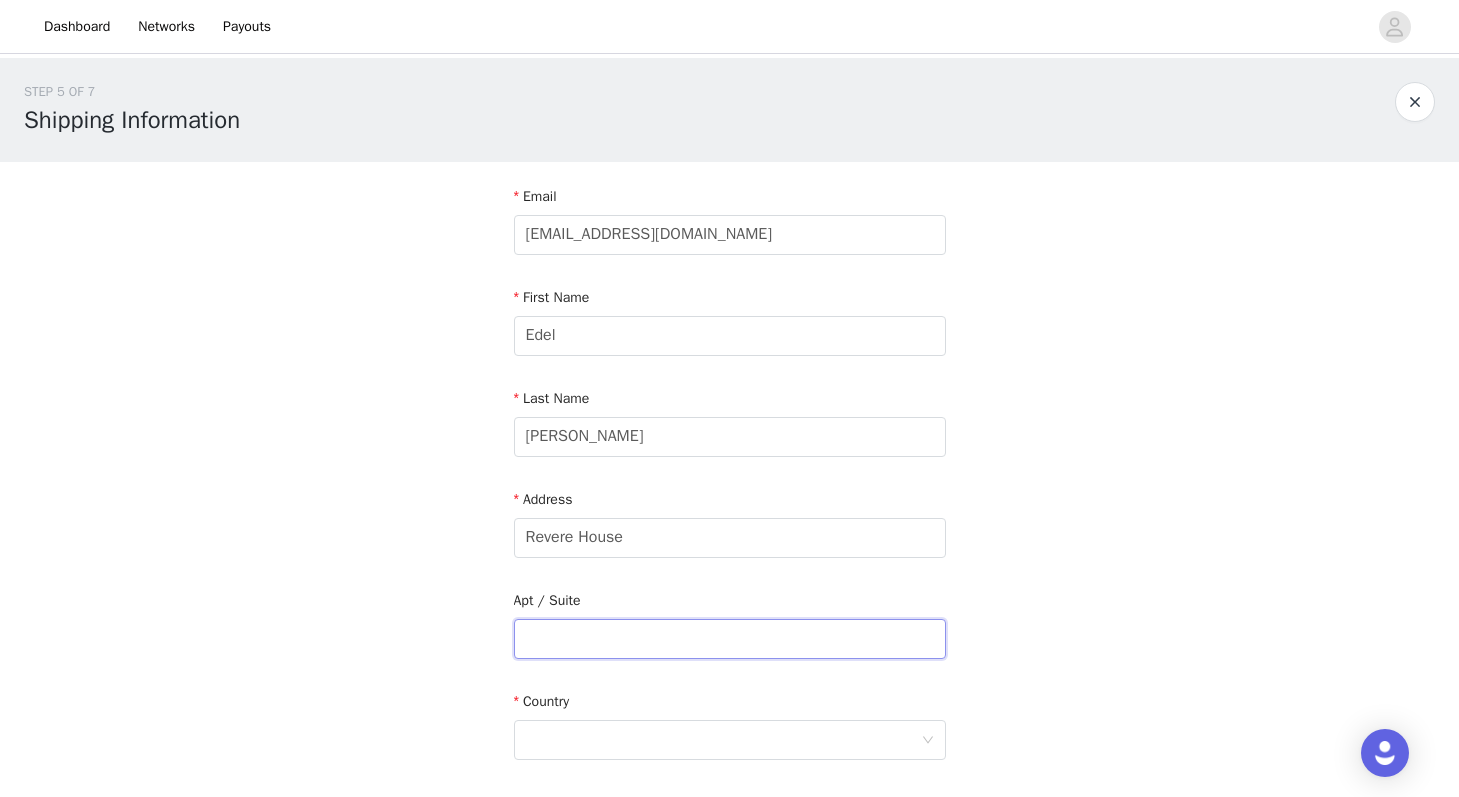 type on "South Douglas Rd." 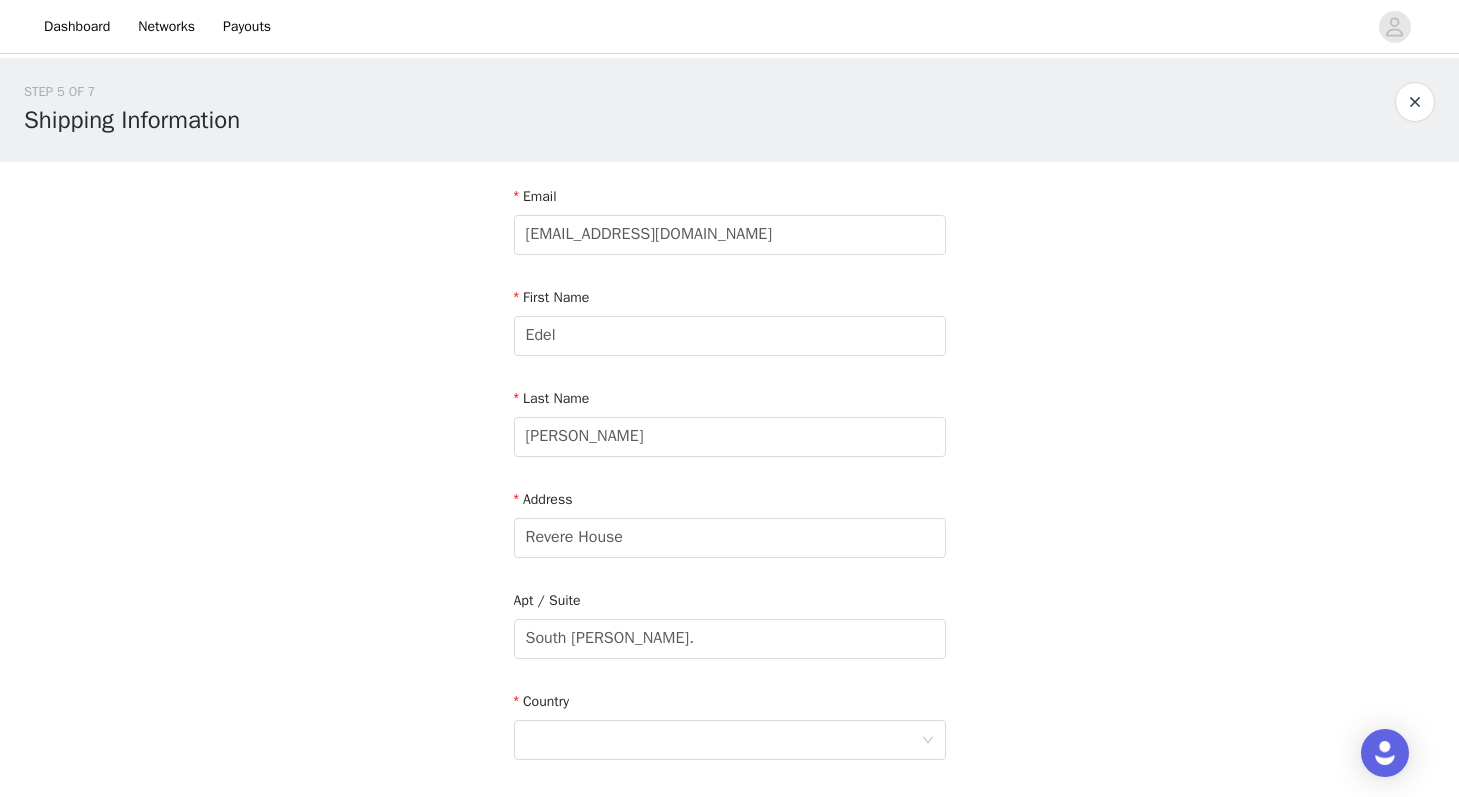 type on "Cork" 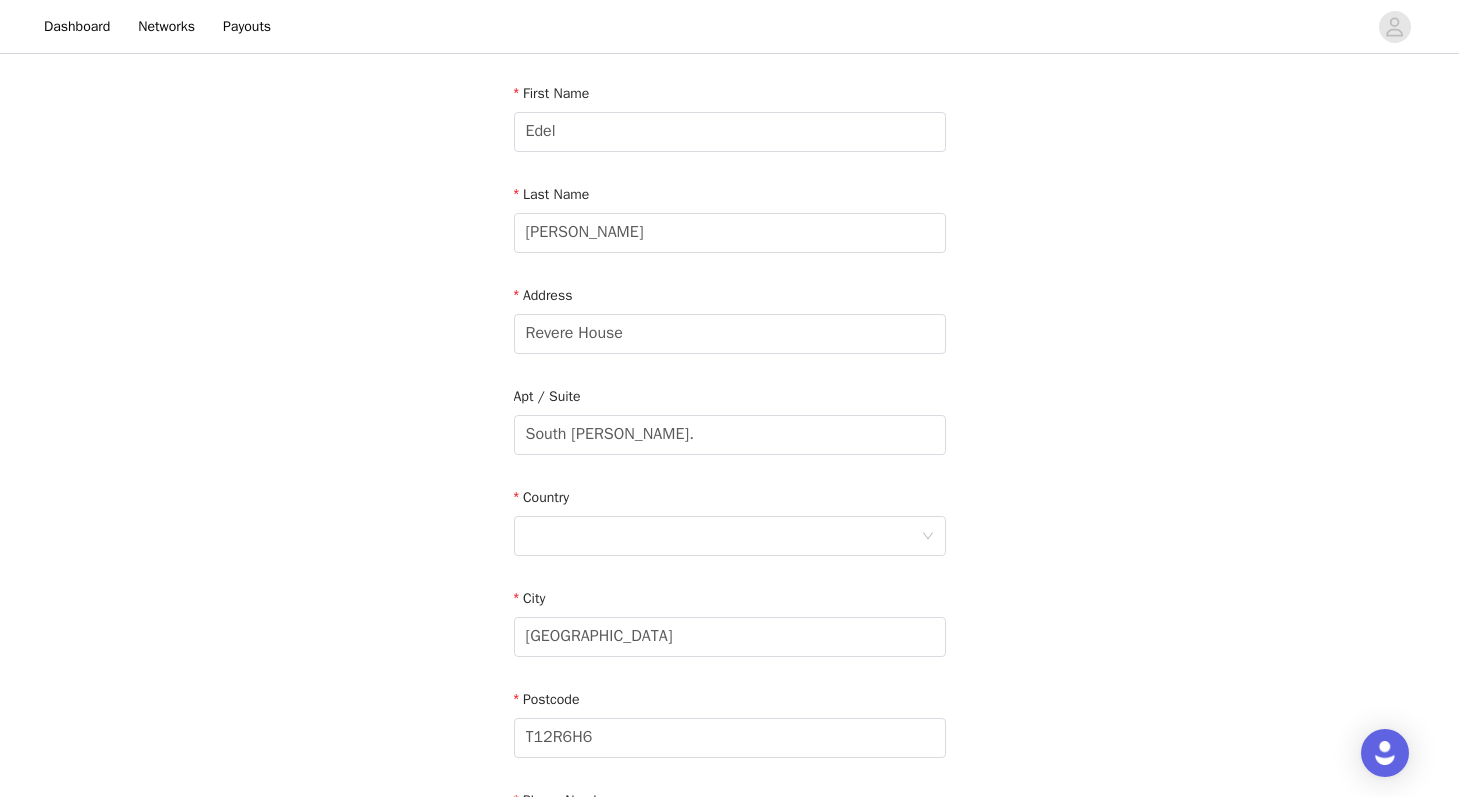 scroll, scrollTop: 215, scrollLeft: 0, axis: vertical 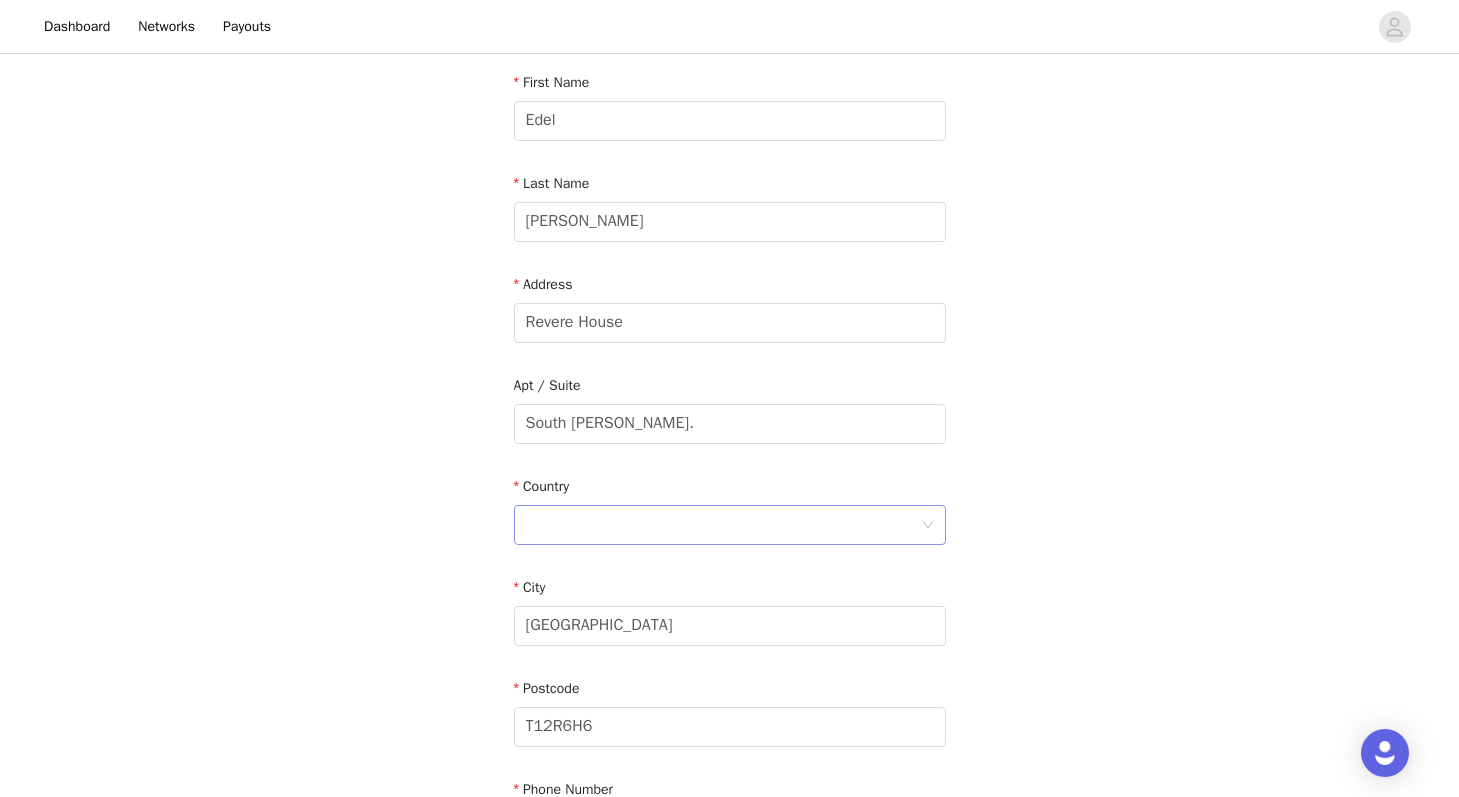click at bounding box center (723, 525) 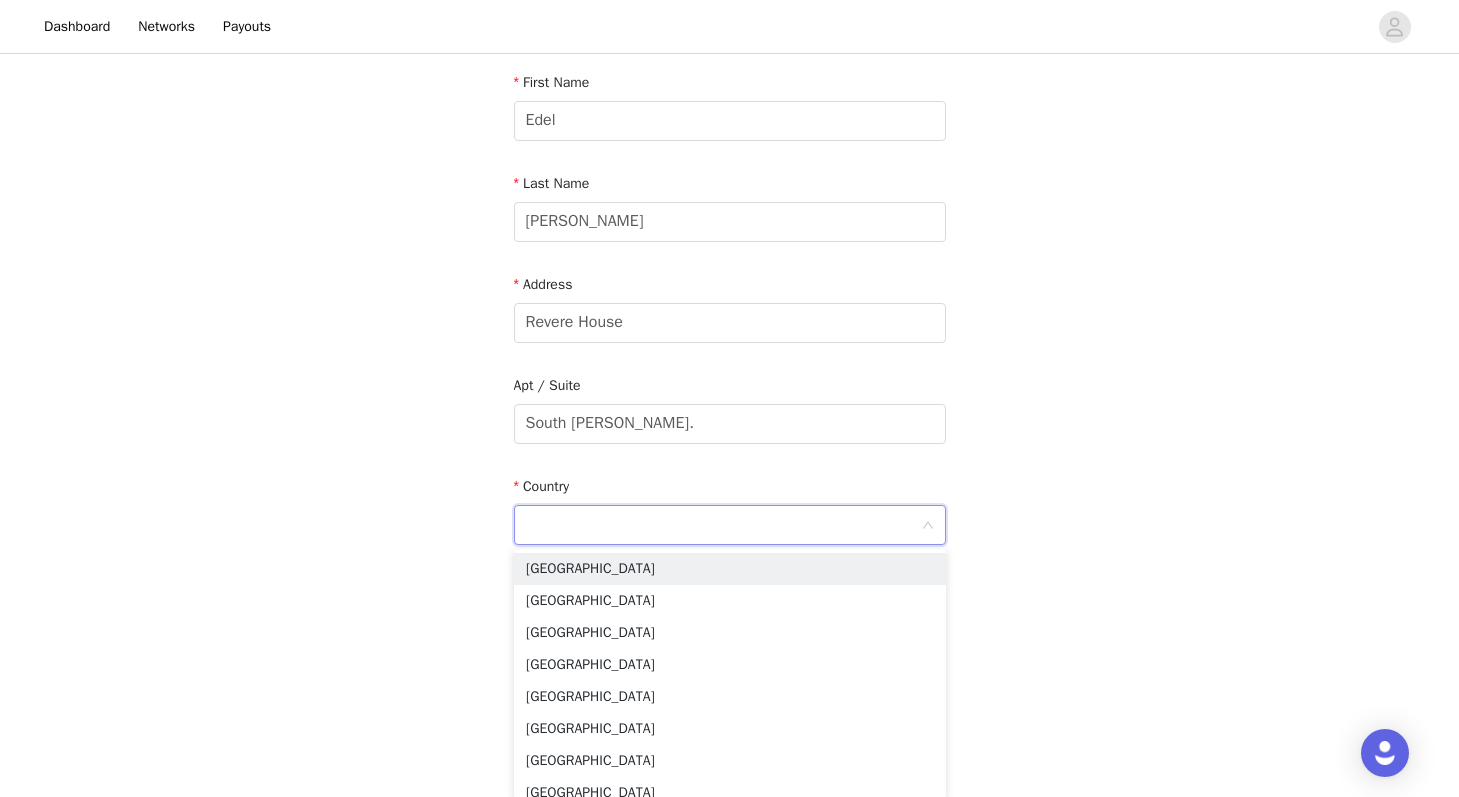 type on "Ireland" 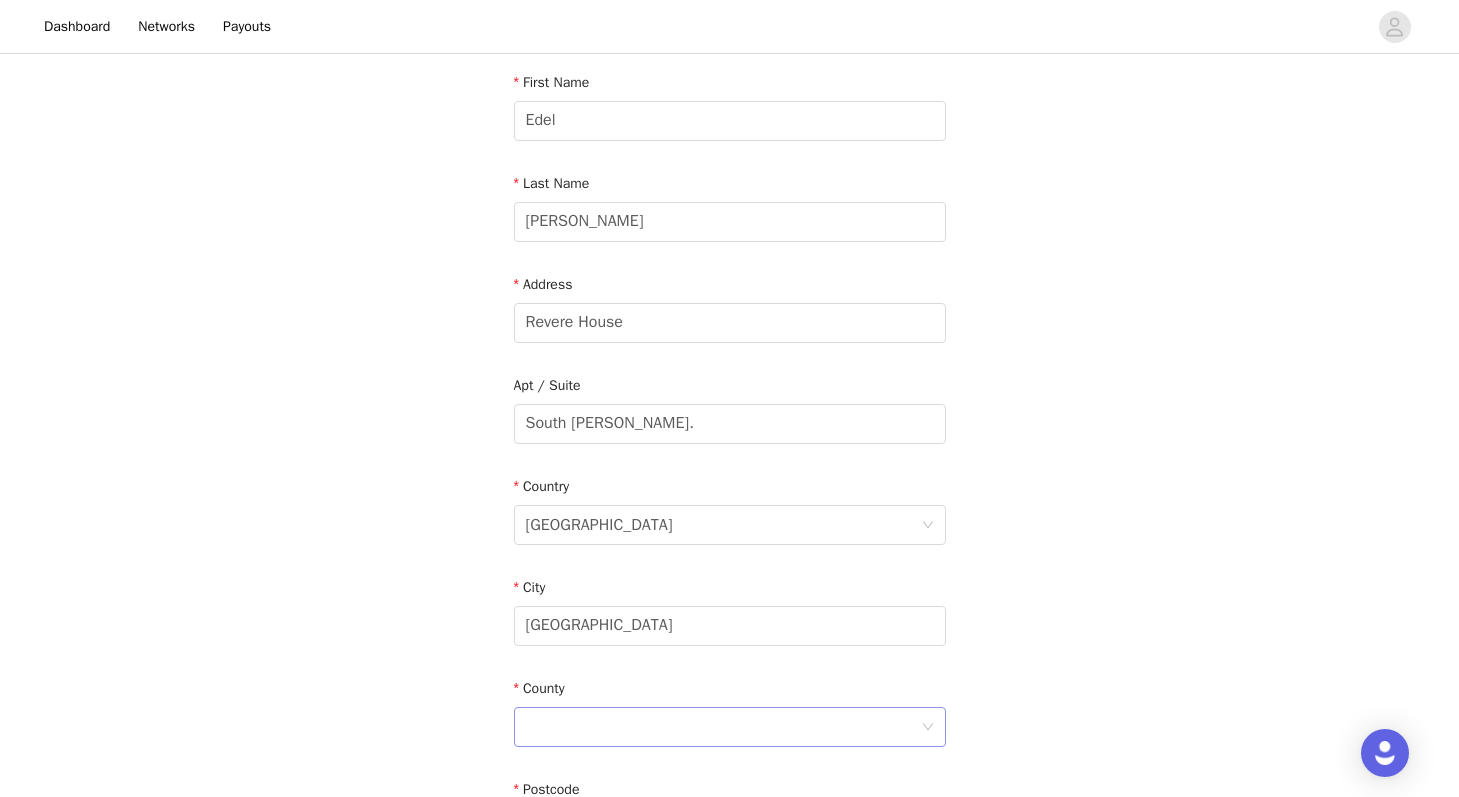 click at bounding box center [723, 727] 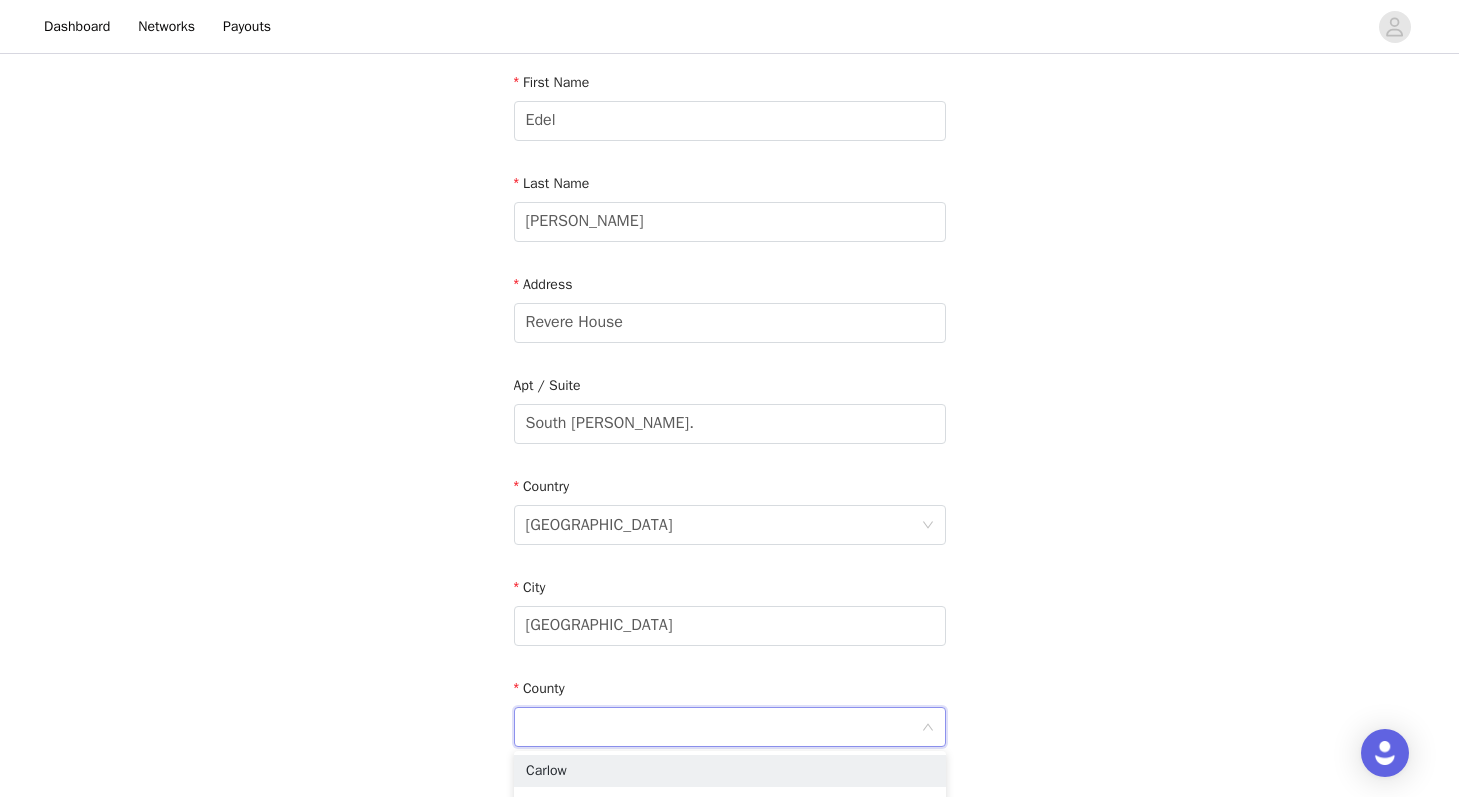 type on "CO. CORK" 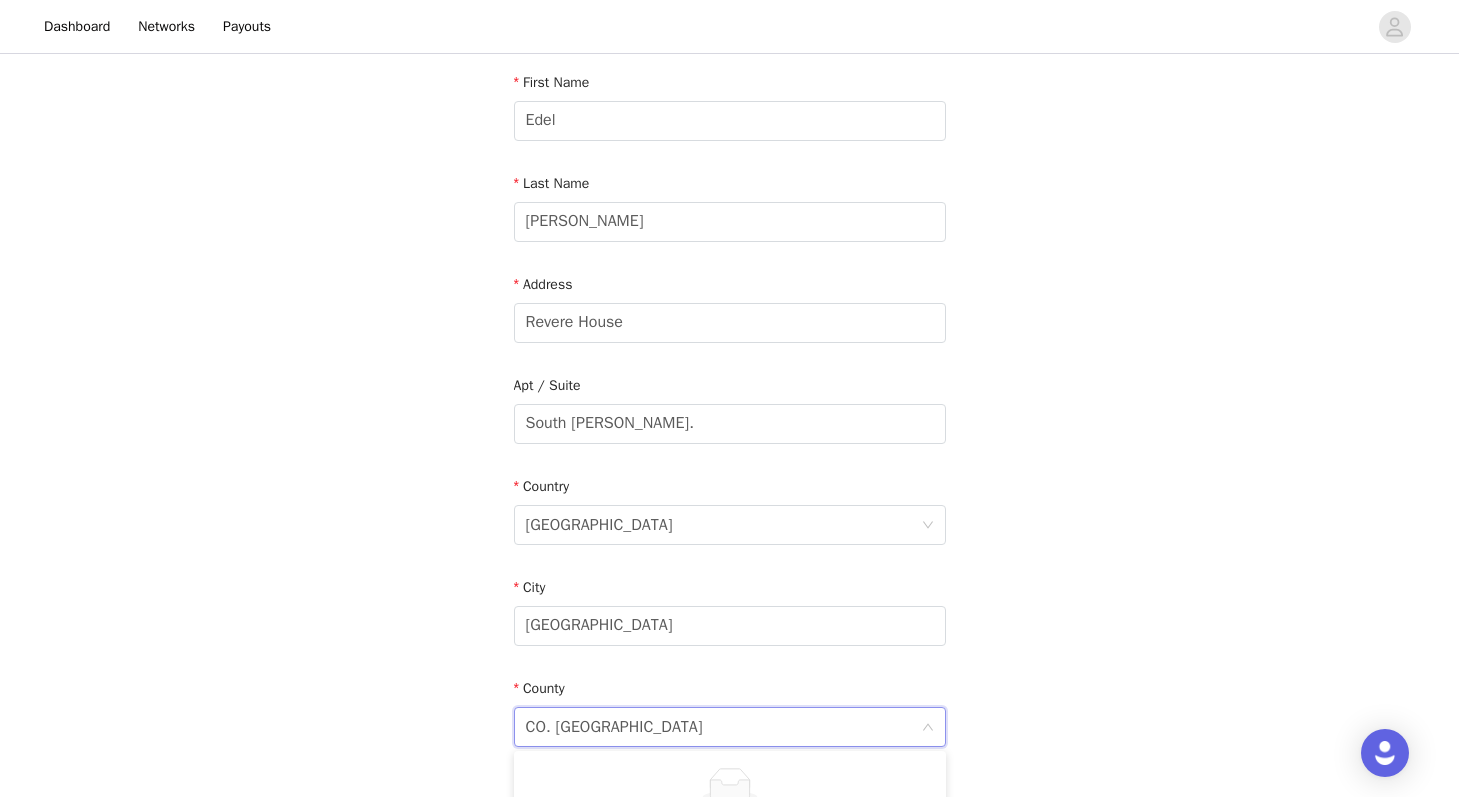 click on "STEP 5 OF 7
Shipping Information
Email edelrh@gmail.com   First Name Edel   Last Name Ryder-Hanrahan   Address Revere House   Apt / Suite South Douglas Rd.   Country
Ireland
City Cork   County CO. CORK CO. CORK    Postcode T12R6H6   Phone Number 0833517912" at bounding box center [729, 424] 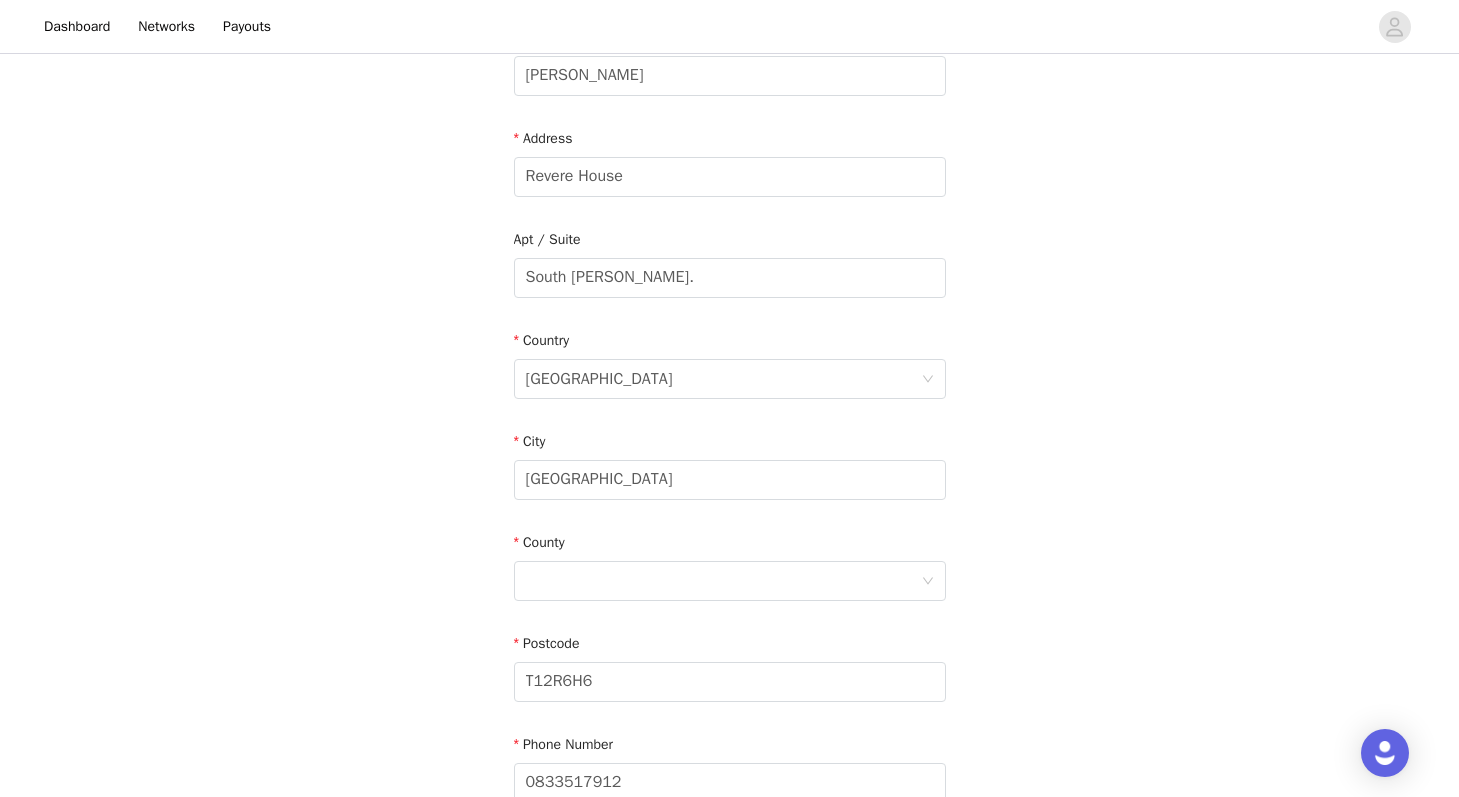 scroll, scrollTop: 462, scrollLeft: 0, axis: vertical 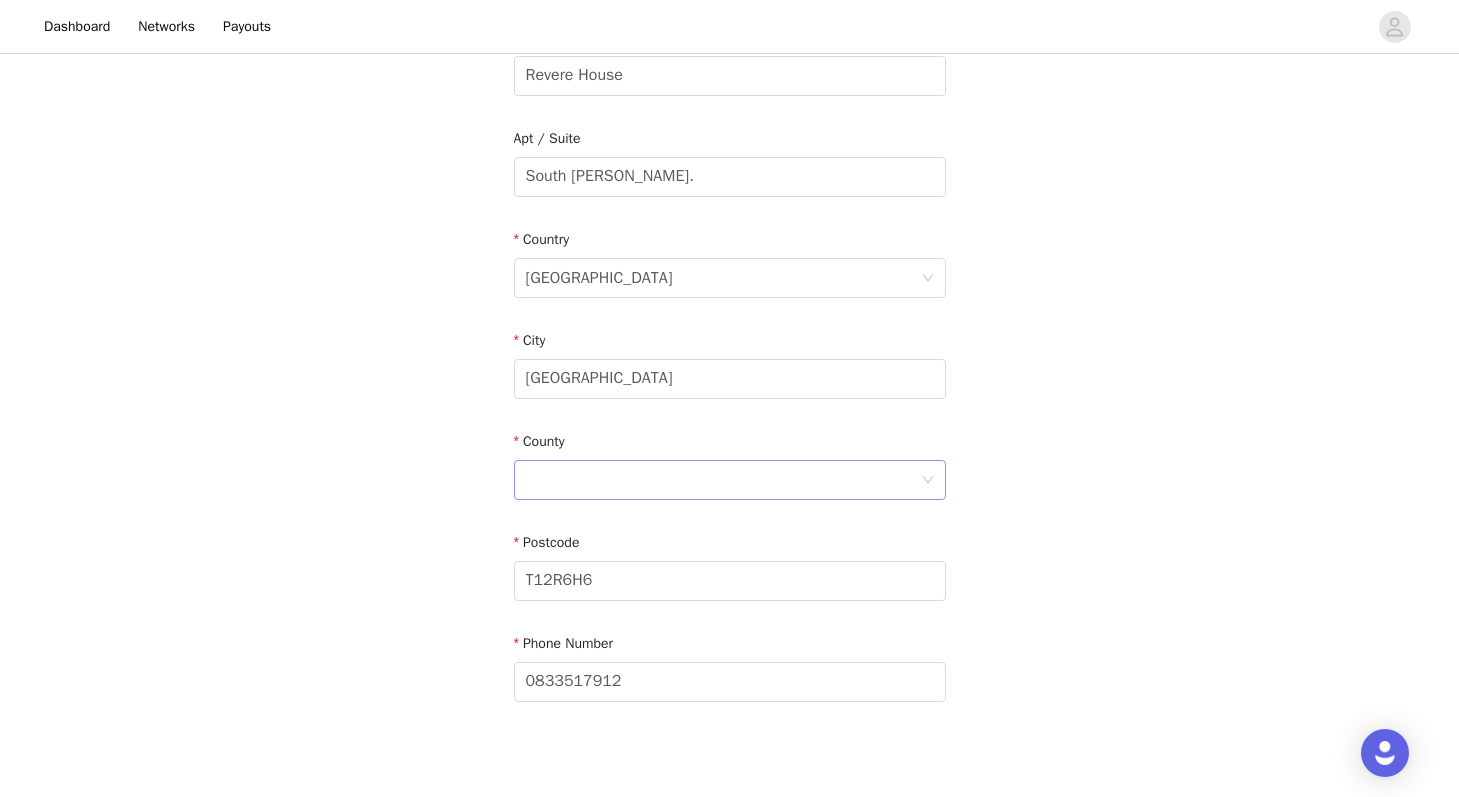 click at bounding box center (723, 480) 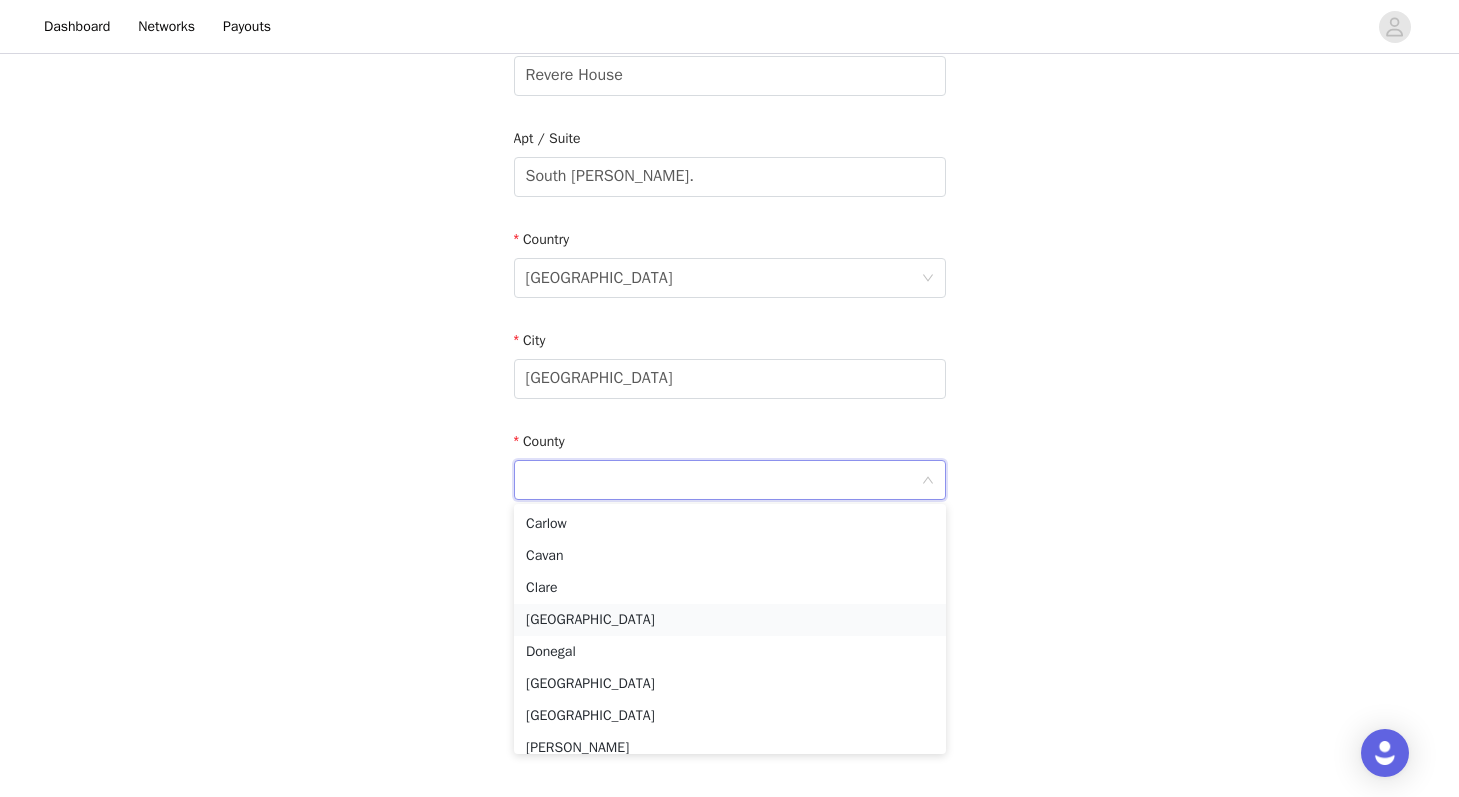 click on "Cork" at bounding box center (730, 620) 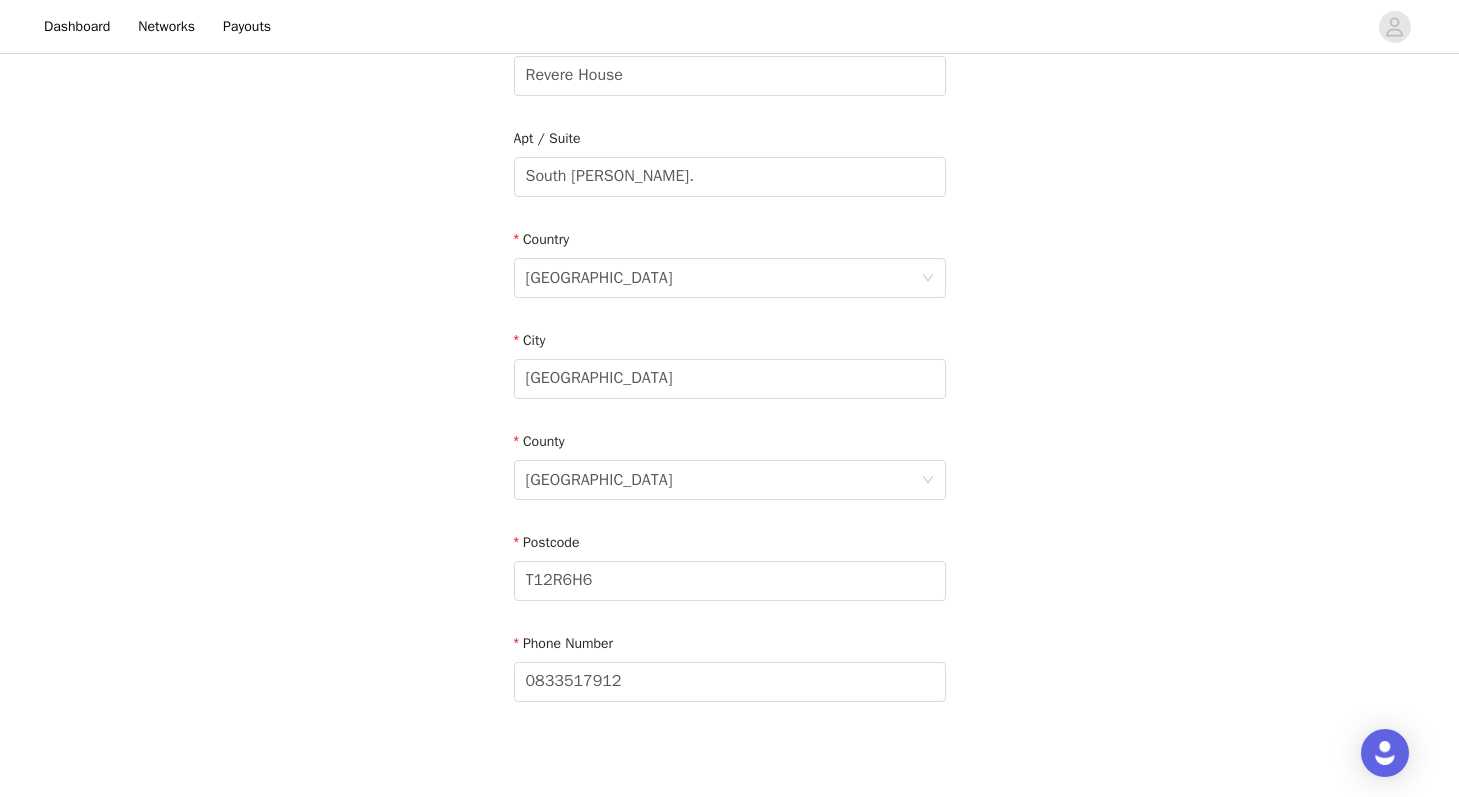 click on "STEP 5 OF 7
Shipping Information
Email edelrh@gmail.com   First Name Edel   Last Name Ryder-Hanrahan   Address Revere House   Apt / Suite South Douglas Rd.   Country
Ireland
City Cork   County
Cork
Postcode T12R6H6   Phone Number 0833517912" at bounding box center (729, 177) 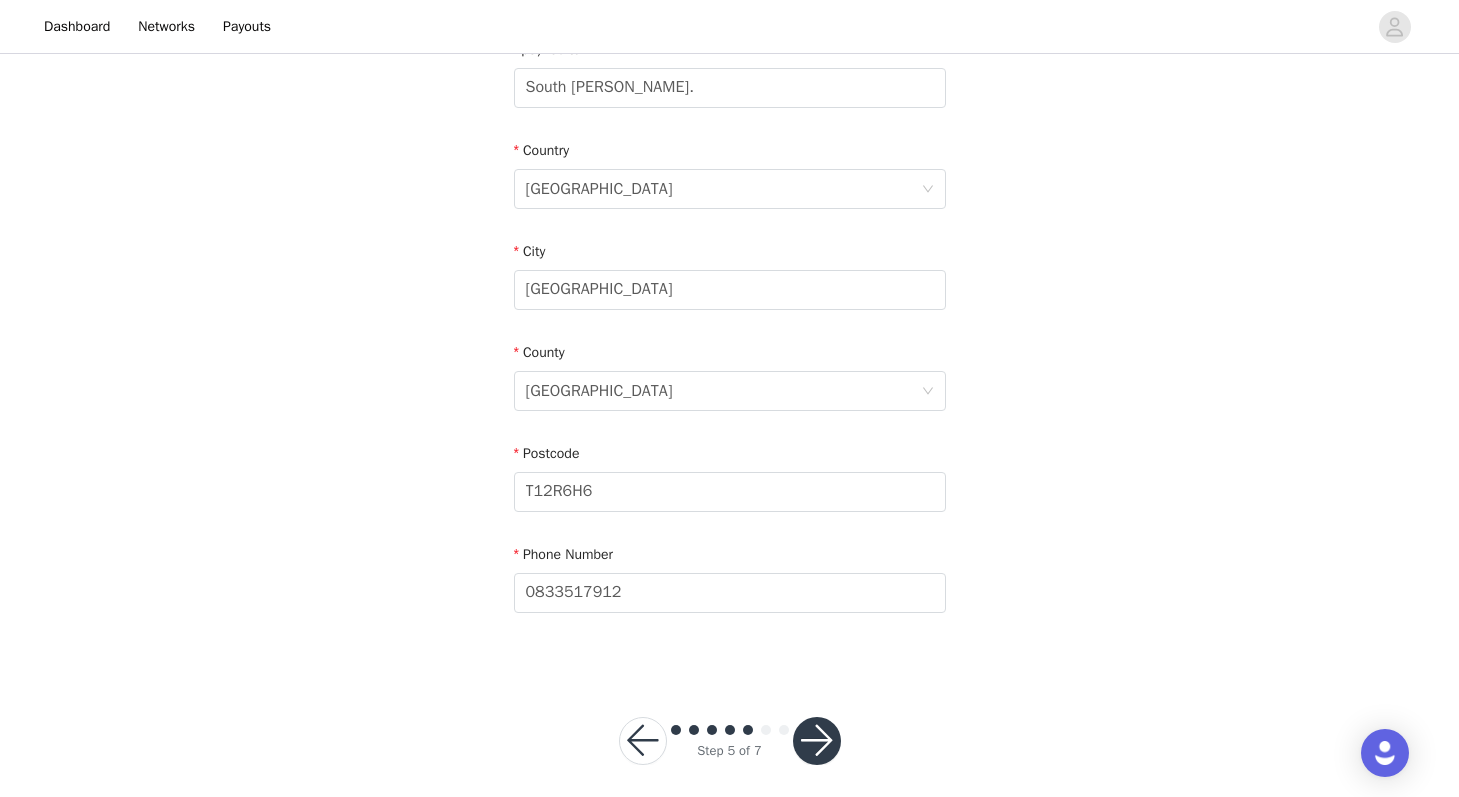 scroll, scrollTop: 566, scrollLeft: 0, axis: vertical 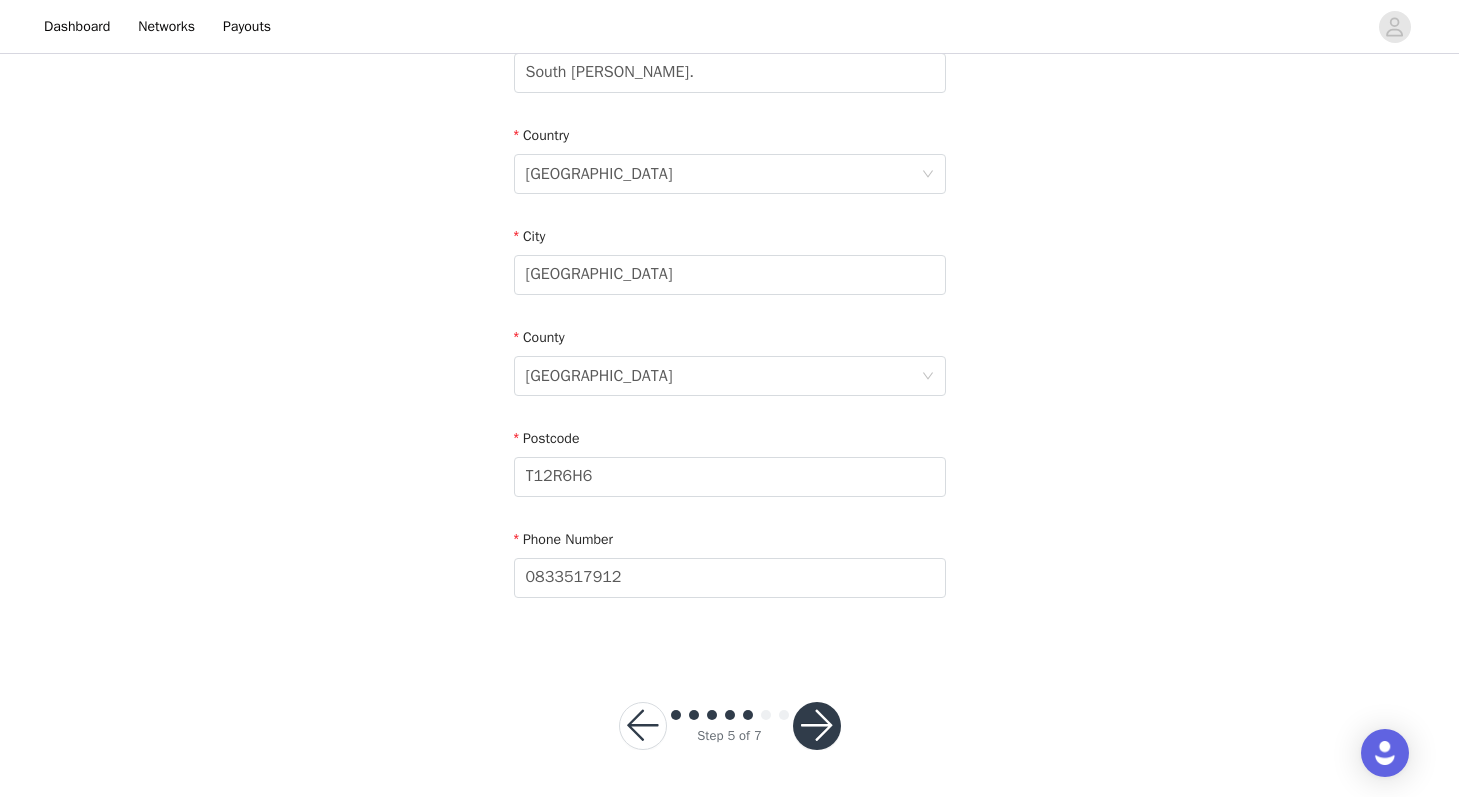click on "Email edelrh@gmail.com   First Name Edel   Last Name Ryder-Hanrahan   Address Revere House   Apt / Suite South Douglas Rd.   Country
Ireland
City Cork   County
Cork
Postcode T12R6H6   Phone Number 0833517912" at bounding box center [730, 125] 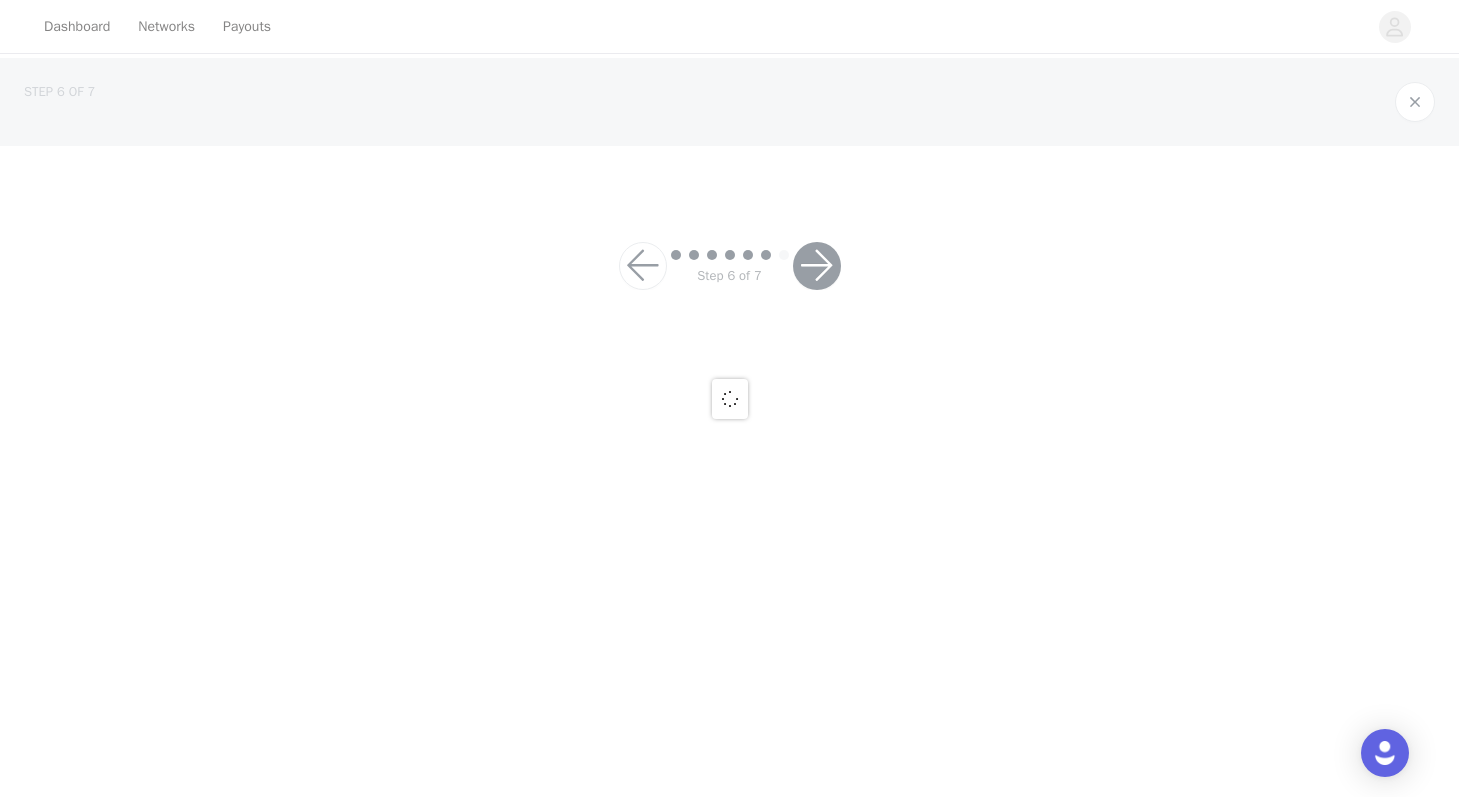 scroll, scrollTop: 0, scrollLeft: 0, axis: both 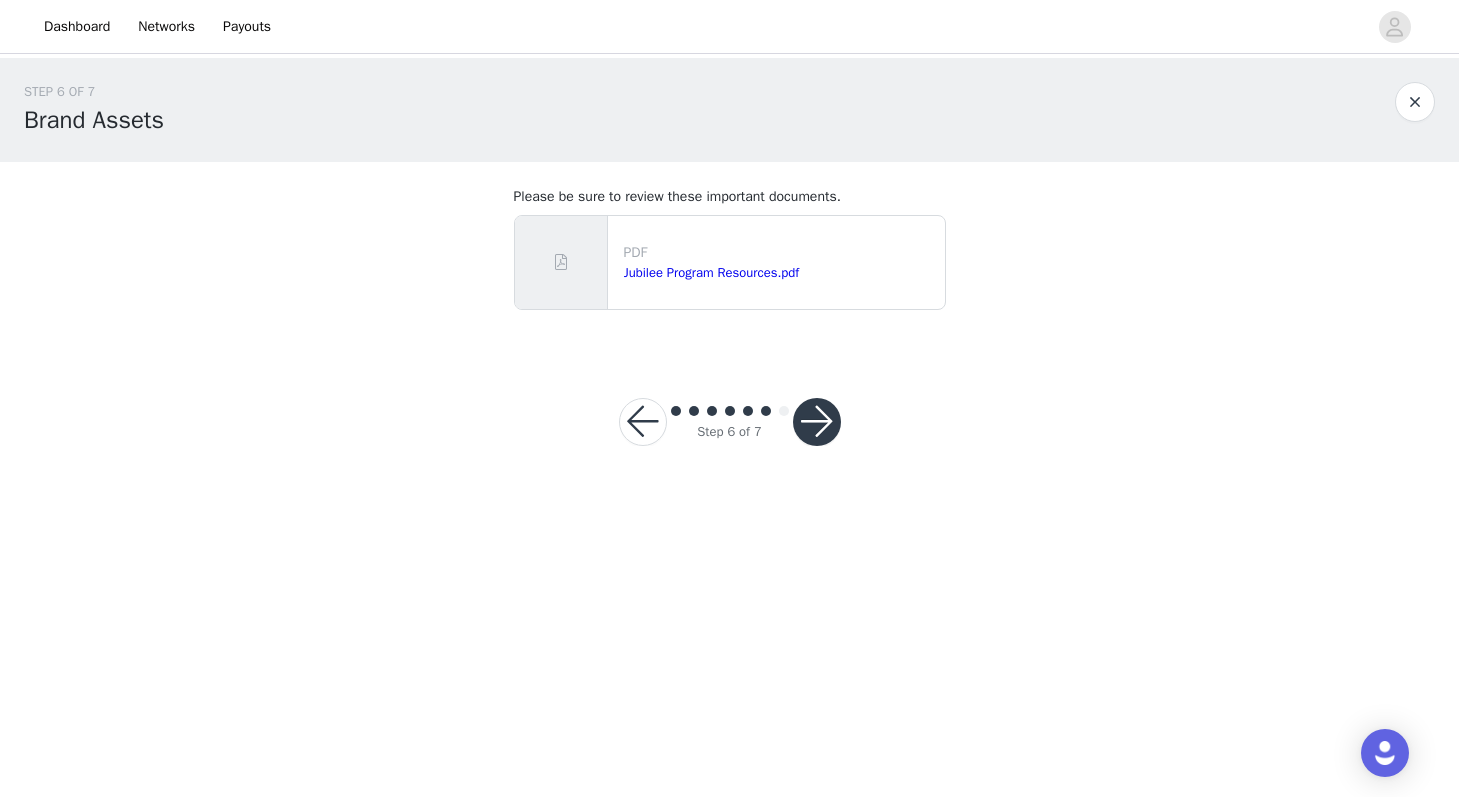 click at bounding box center [817, 422] 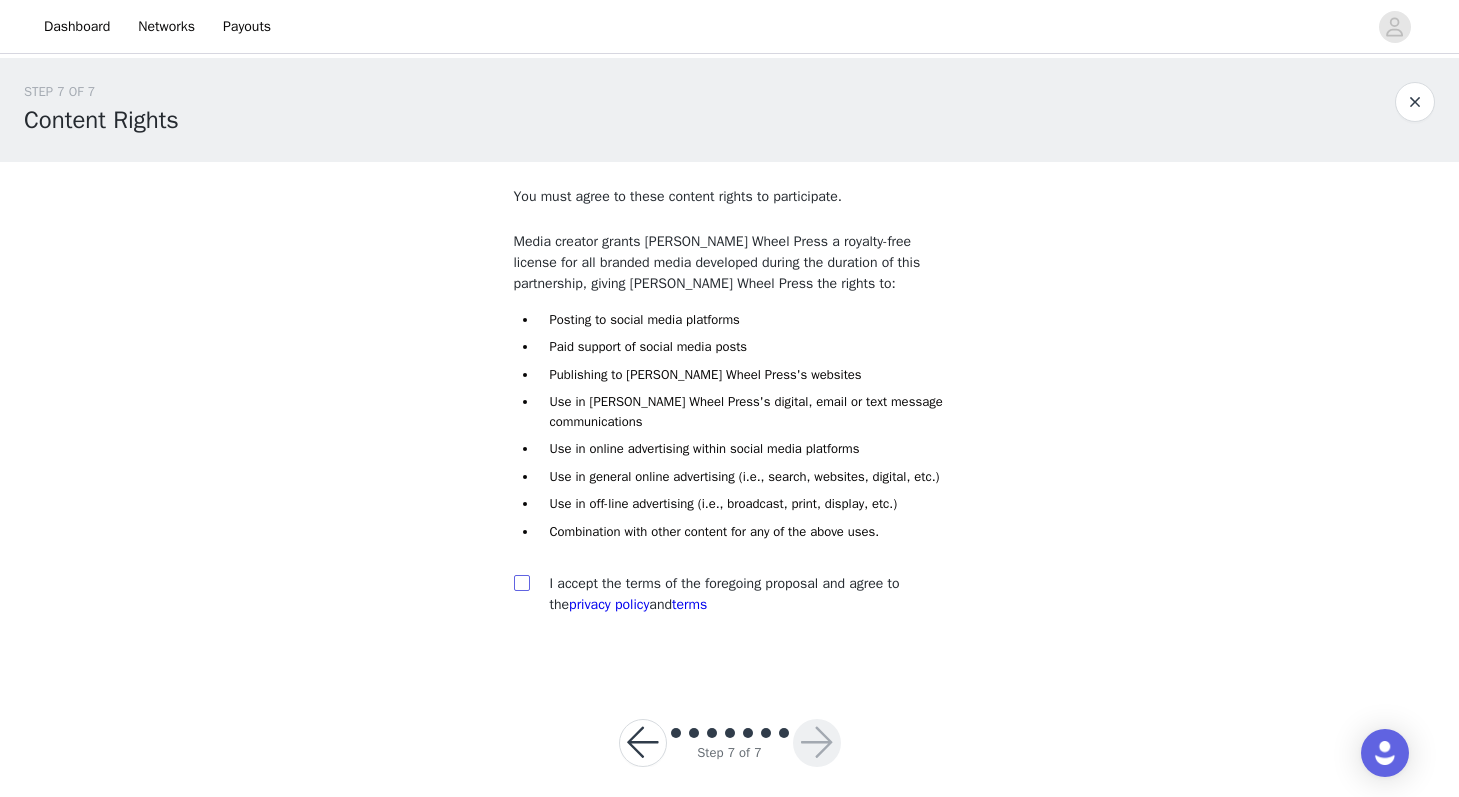 click at bounding box center (521, 582) 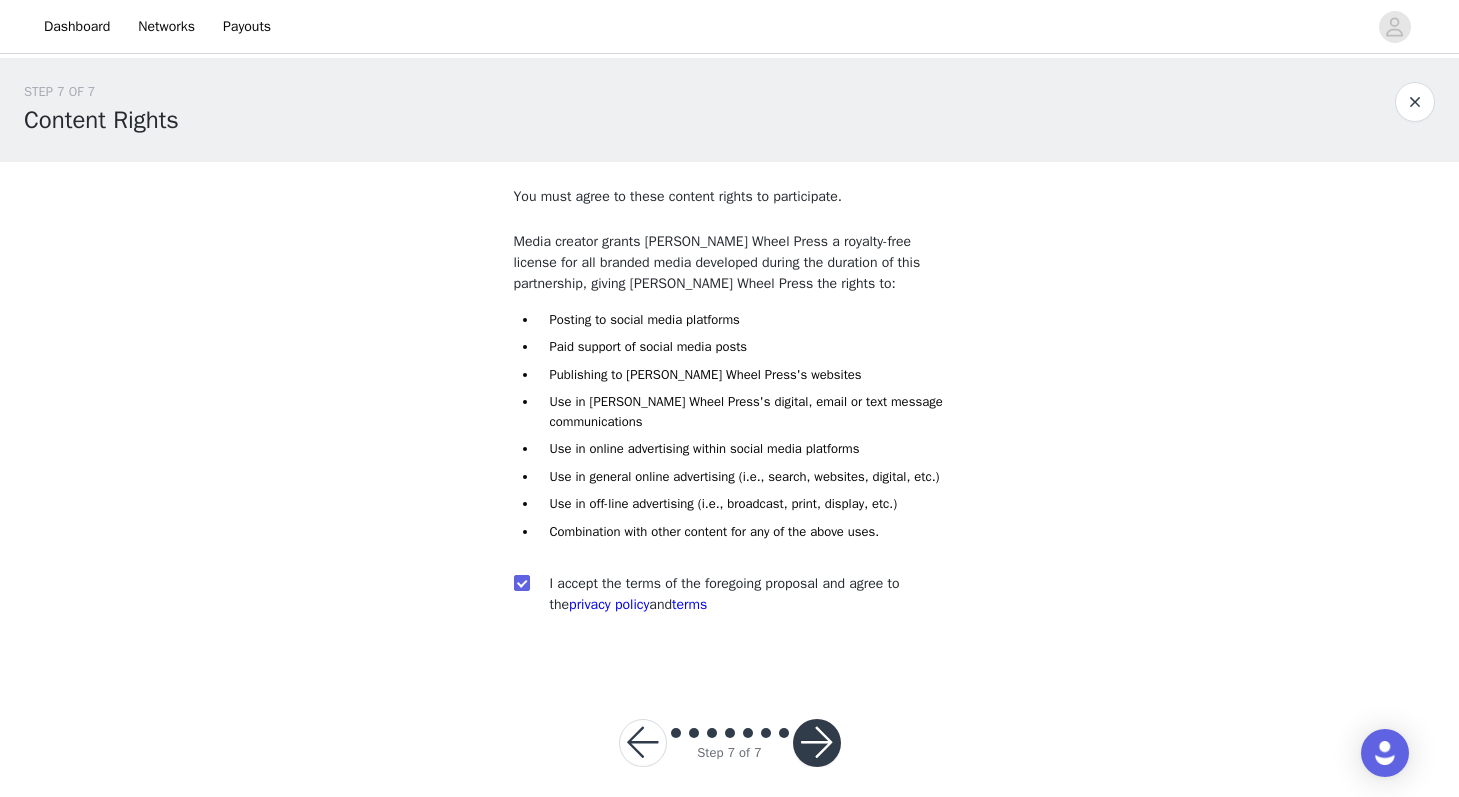 click at bounding box center (817, 743) 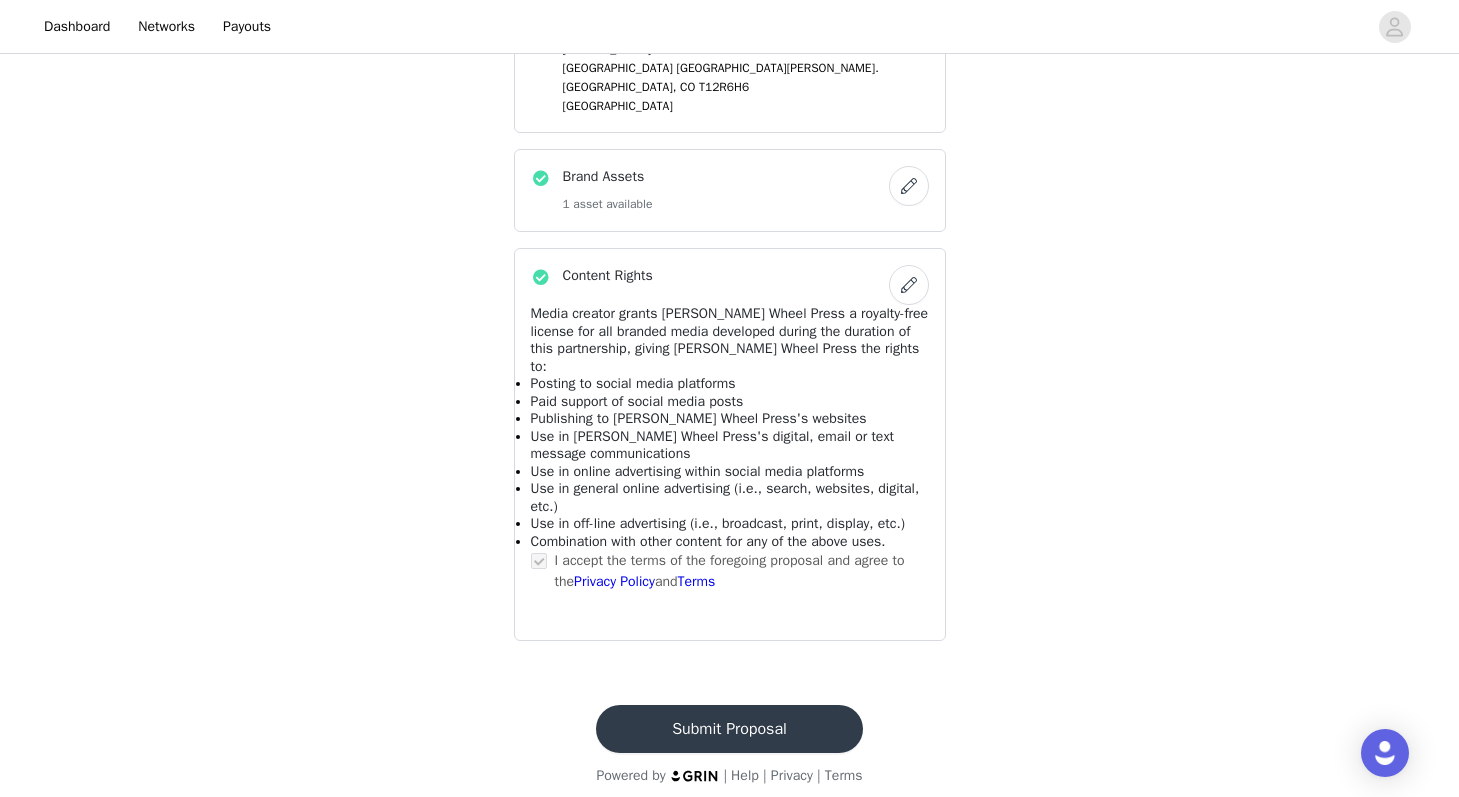 scroll, scrollTop: 1504, scrollLeft: 0, axis: vertical 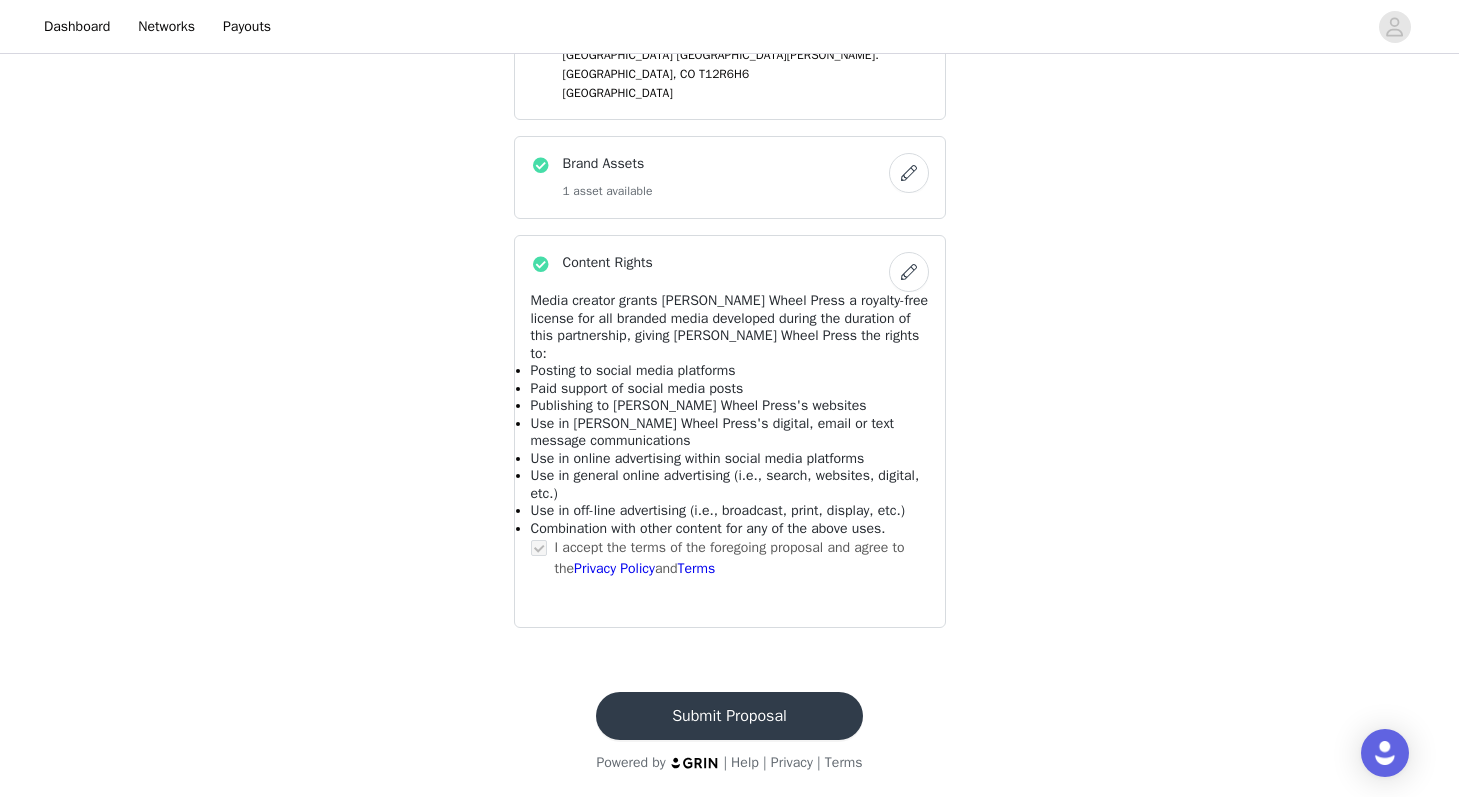 click on "Submit Proposal" at bounding box center [729, 716] 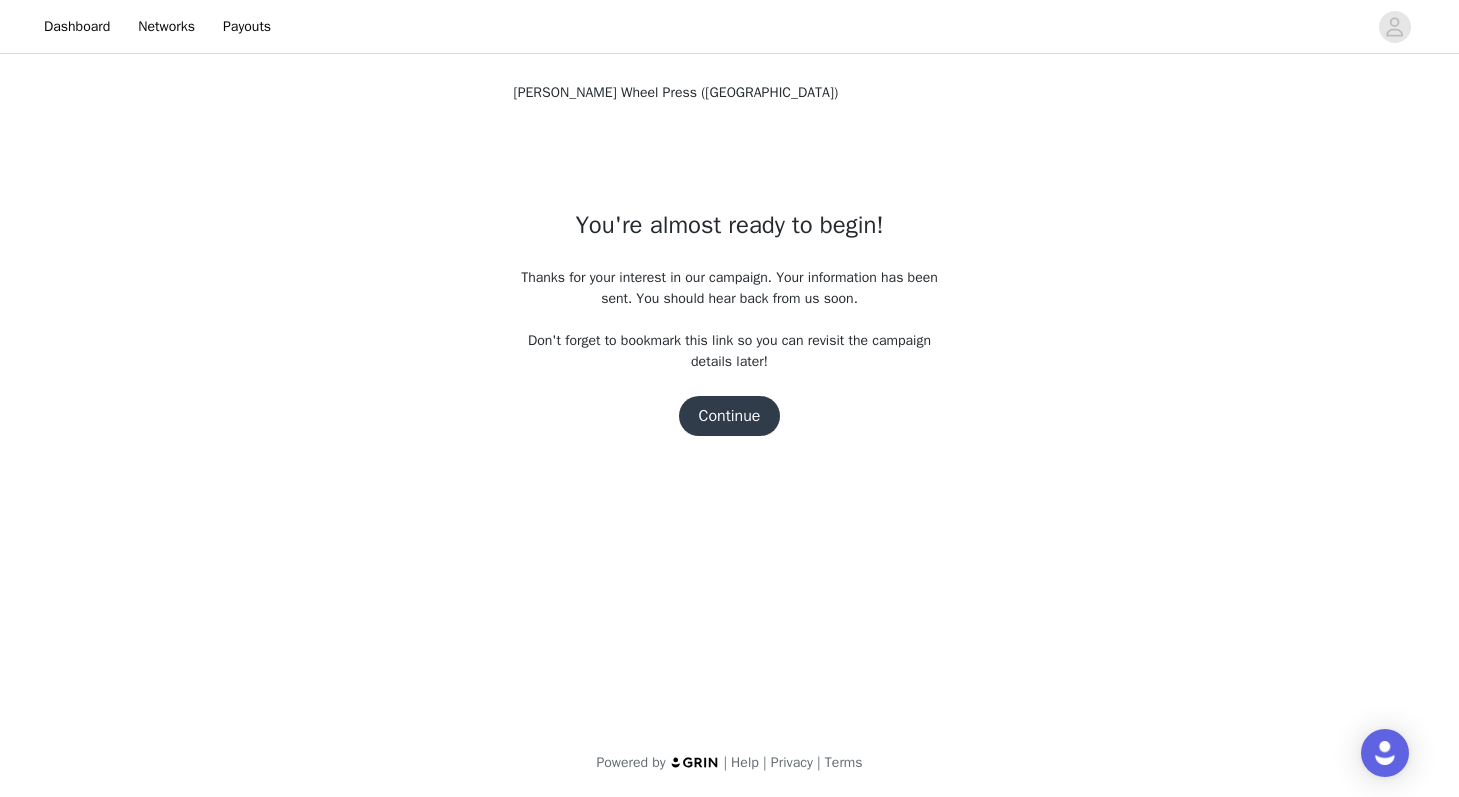 scroll, scrollTop: 0, scrollLeft: 0, axis: both 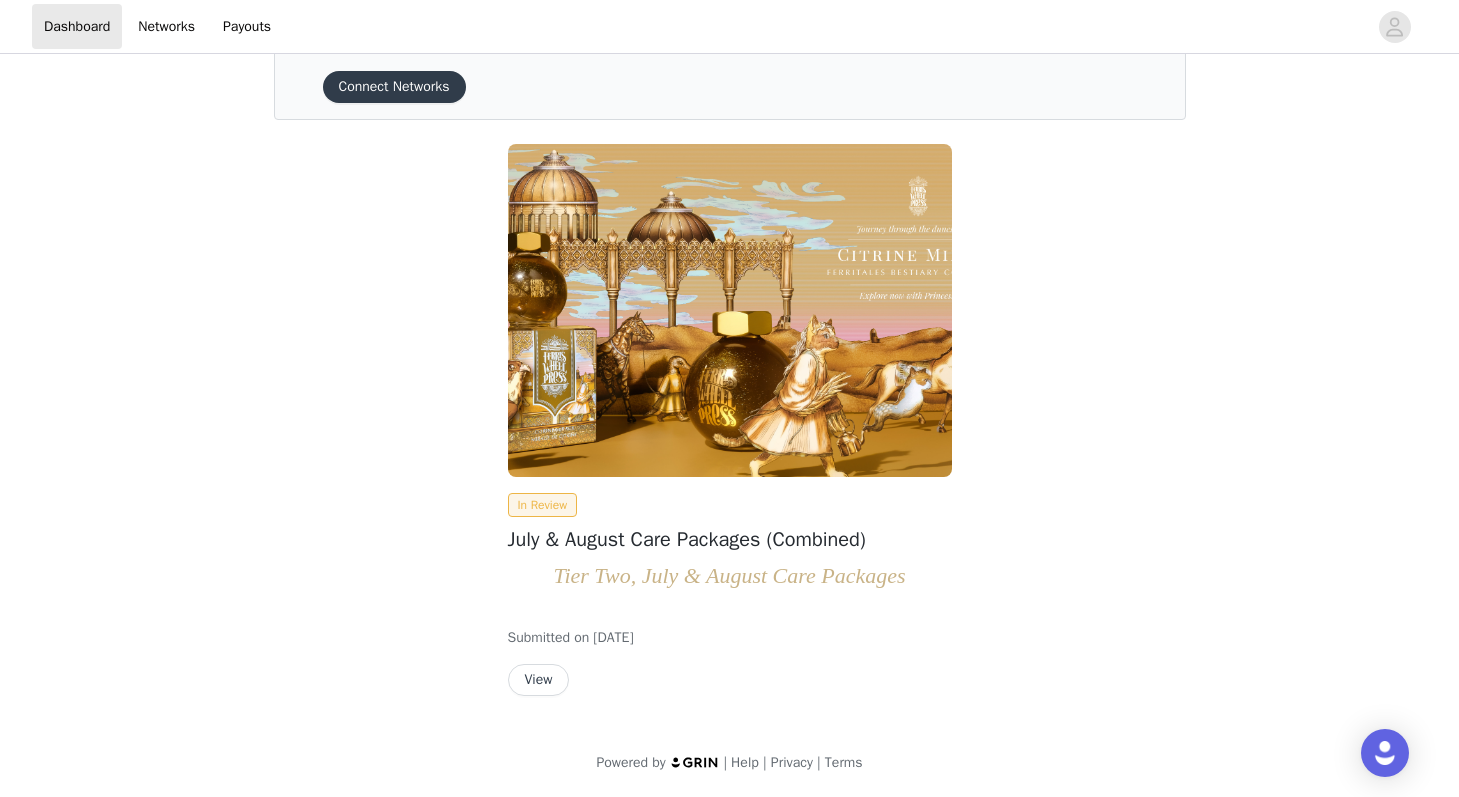 click on "View" at bounding box center (539, 680) 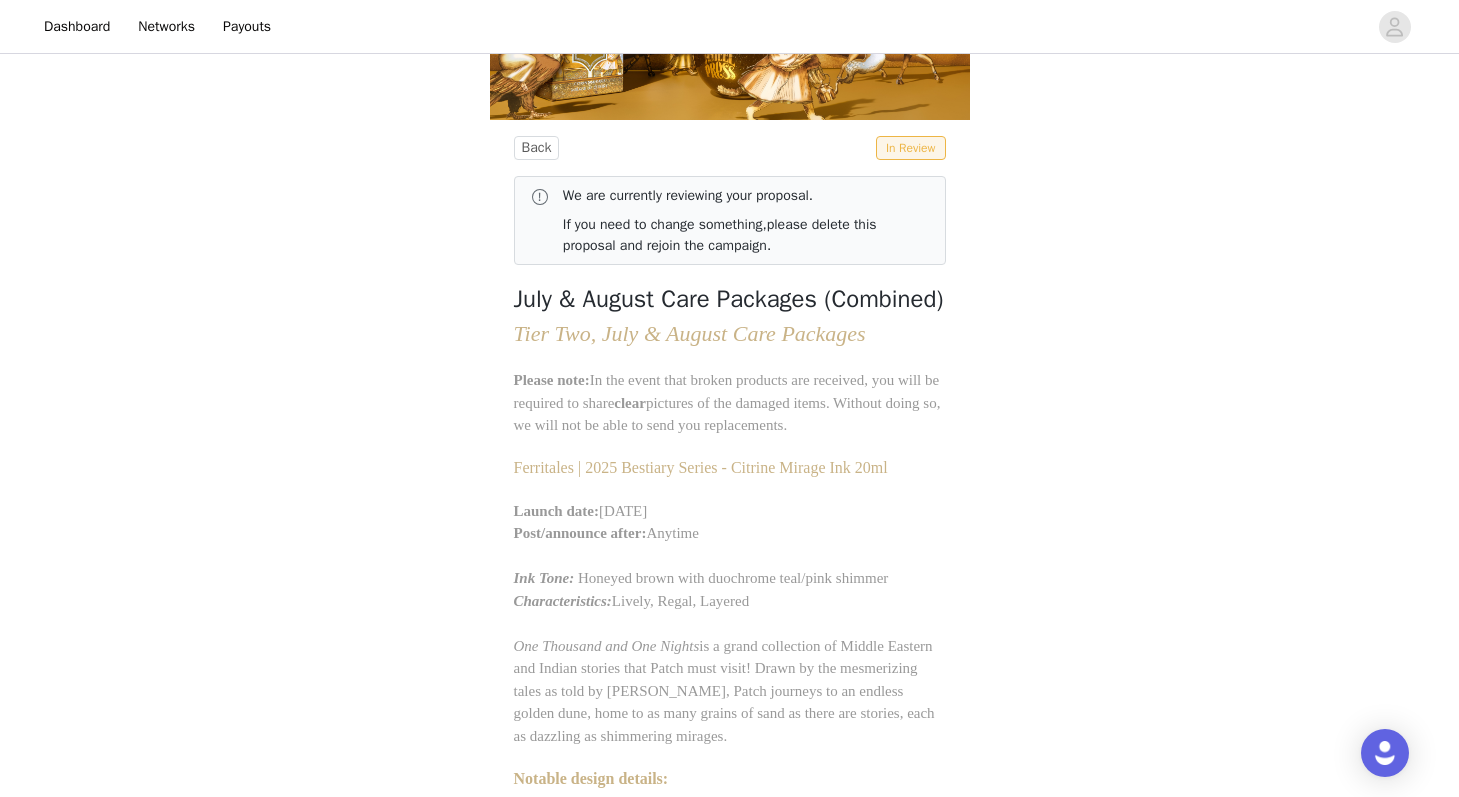 scroll, scrollTop: 0, scrollLeft: 0, axis: both 